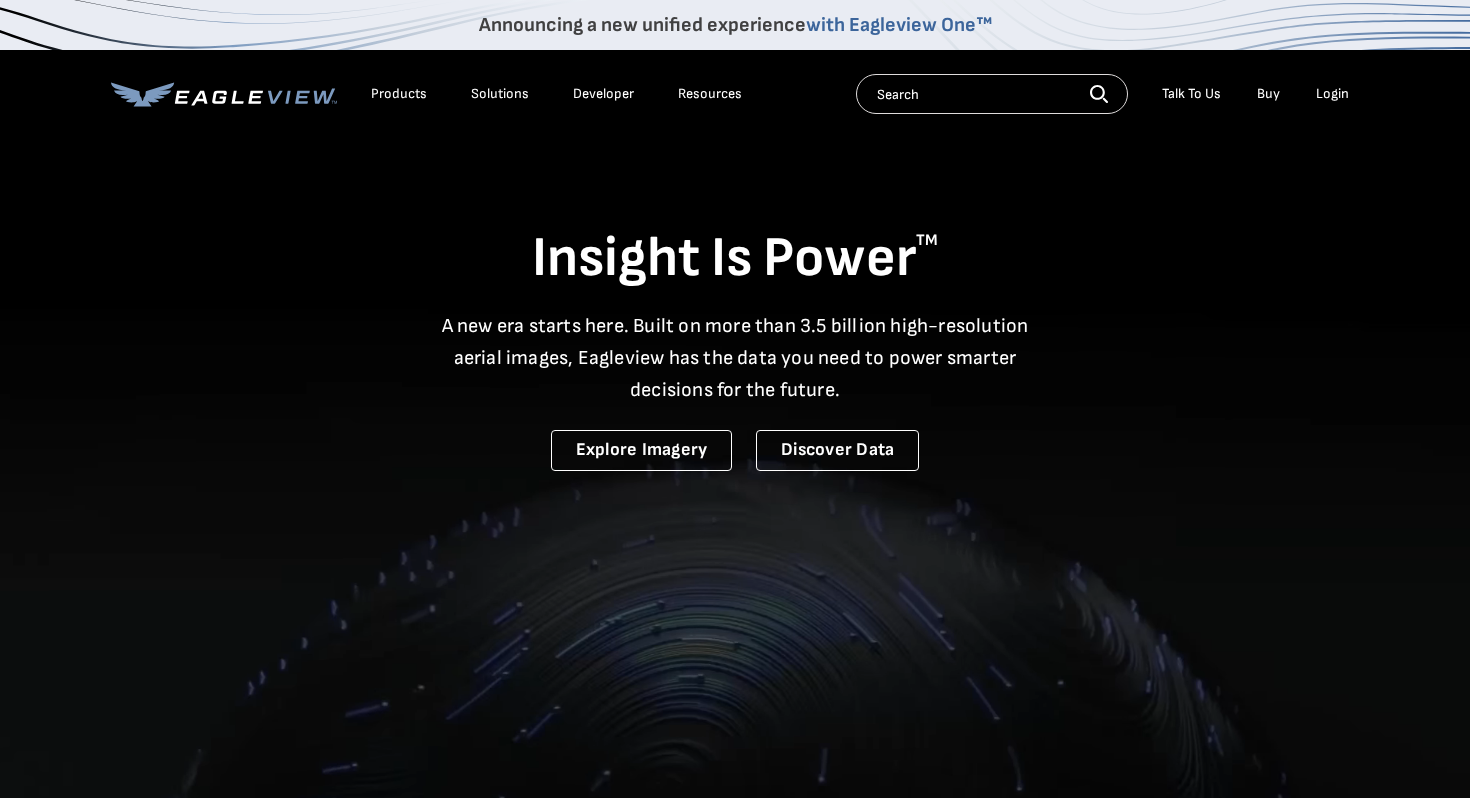 scroll, scrollTop: 0, scrollLeft: 0, axis: both 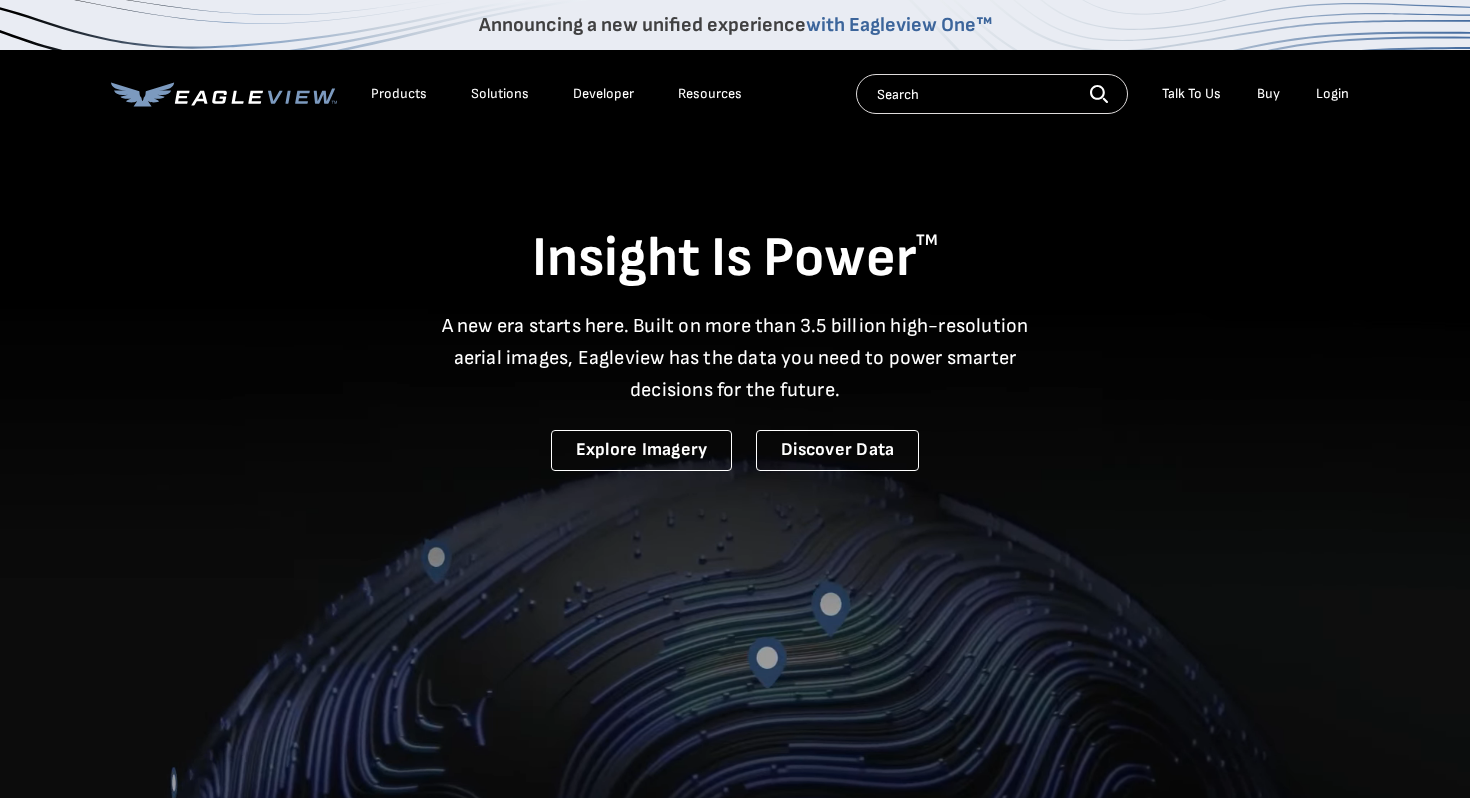 click on "Login" at bounding box center [1332, 94] 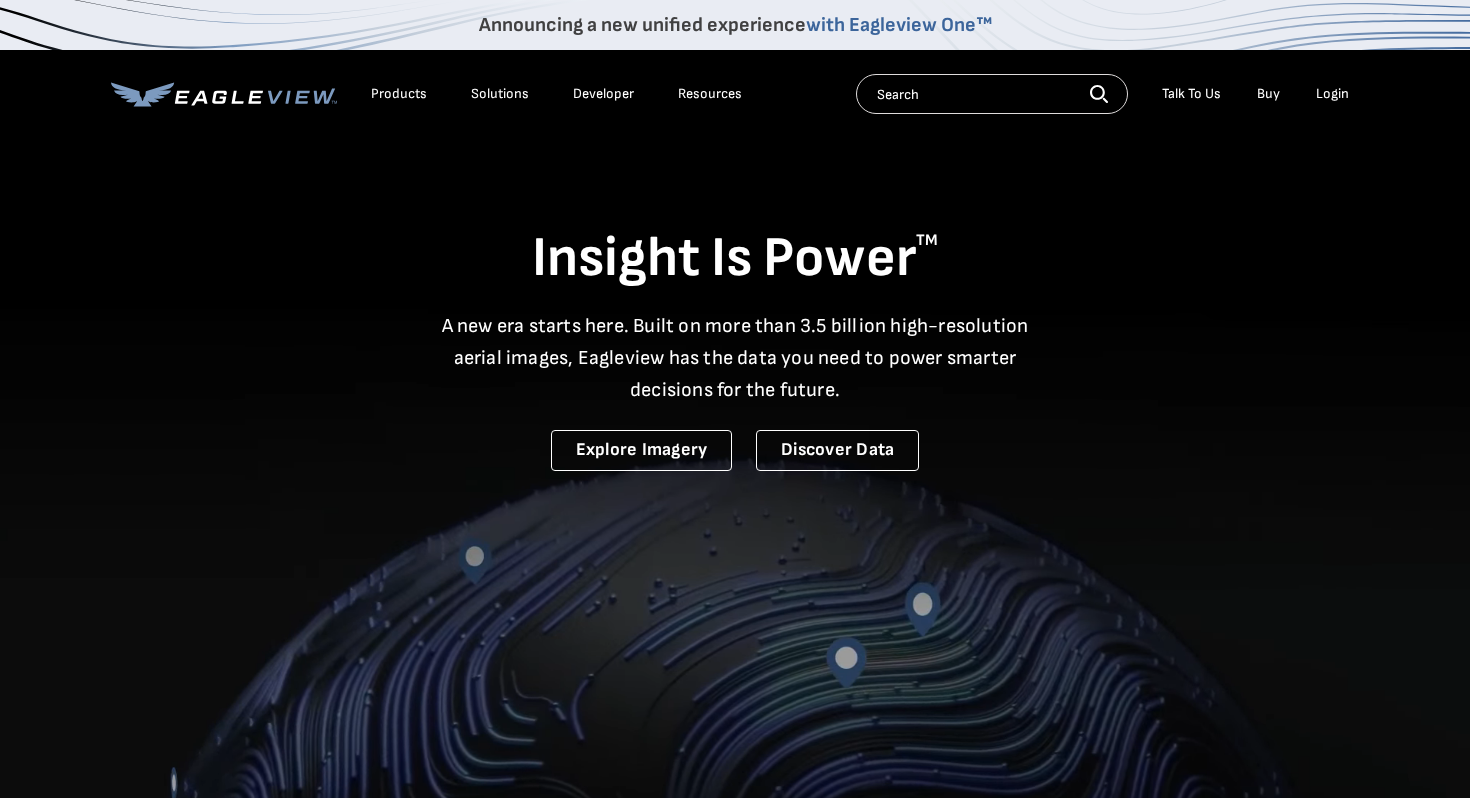 scroll, scrollTop: 2, scrollLeft: 0, axis: vertical 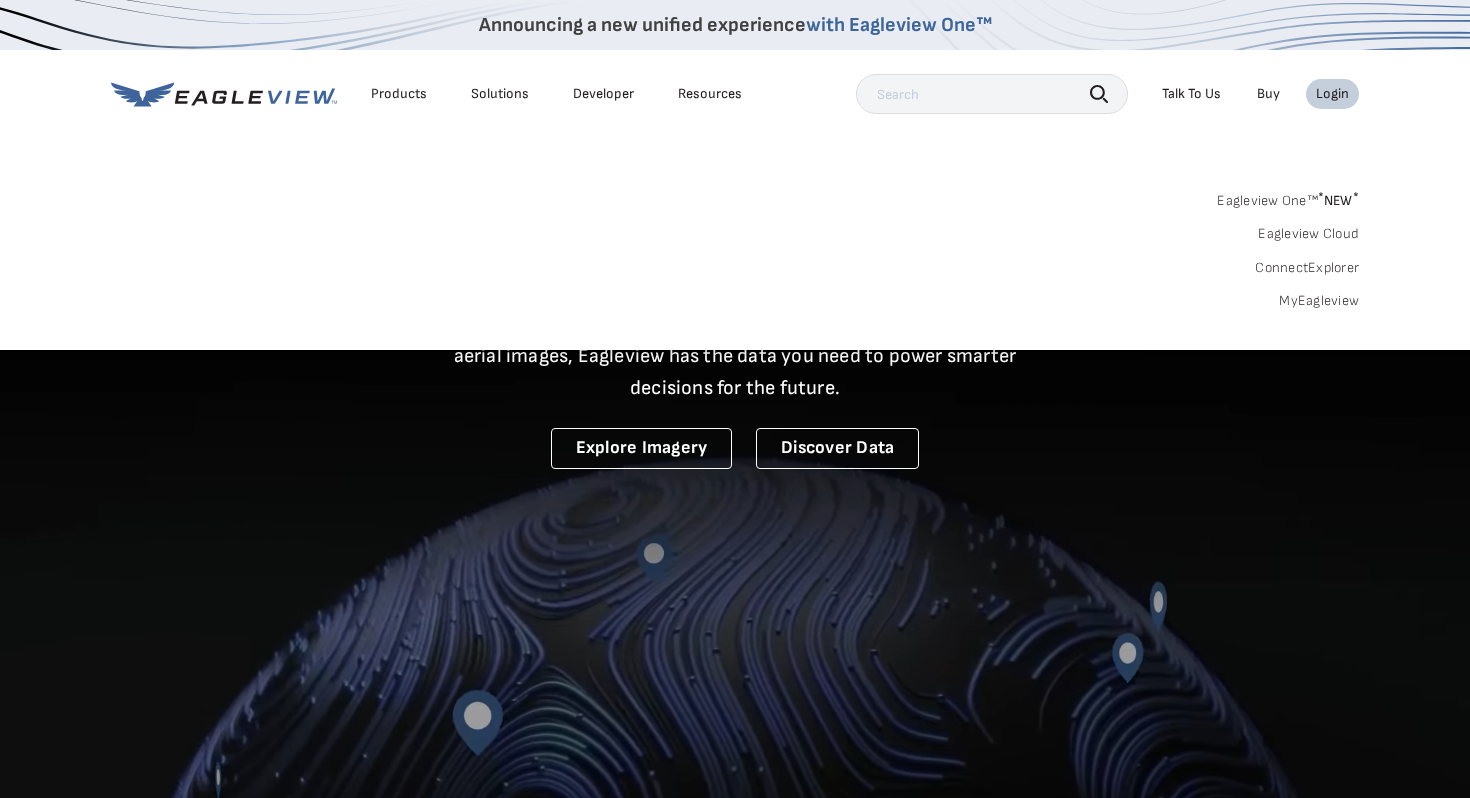 click on "MyEagleview" at bounding box center [1319, 301] 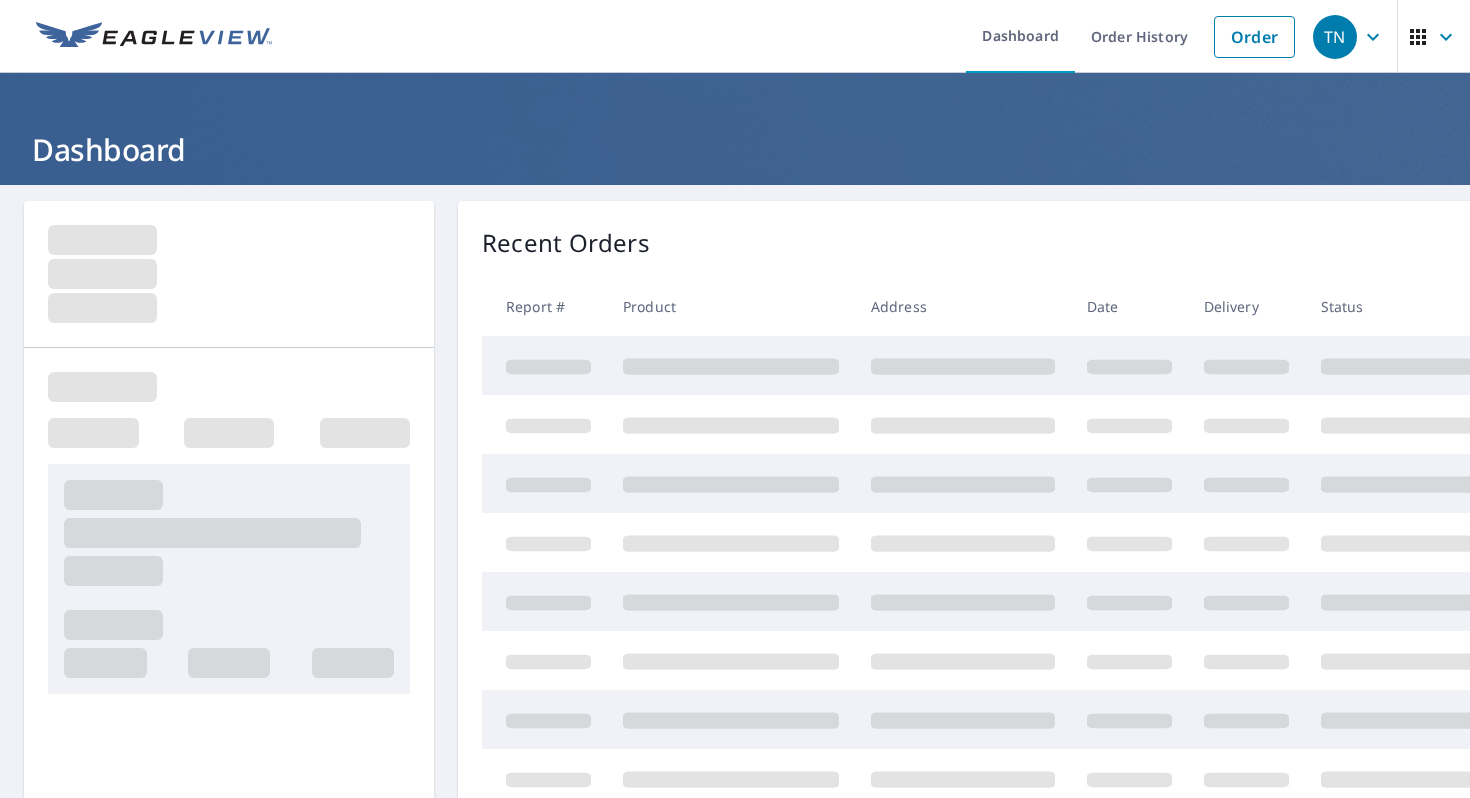 scroll, scrollTop: 0, scrollLeft: 0, axis: both 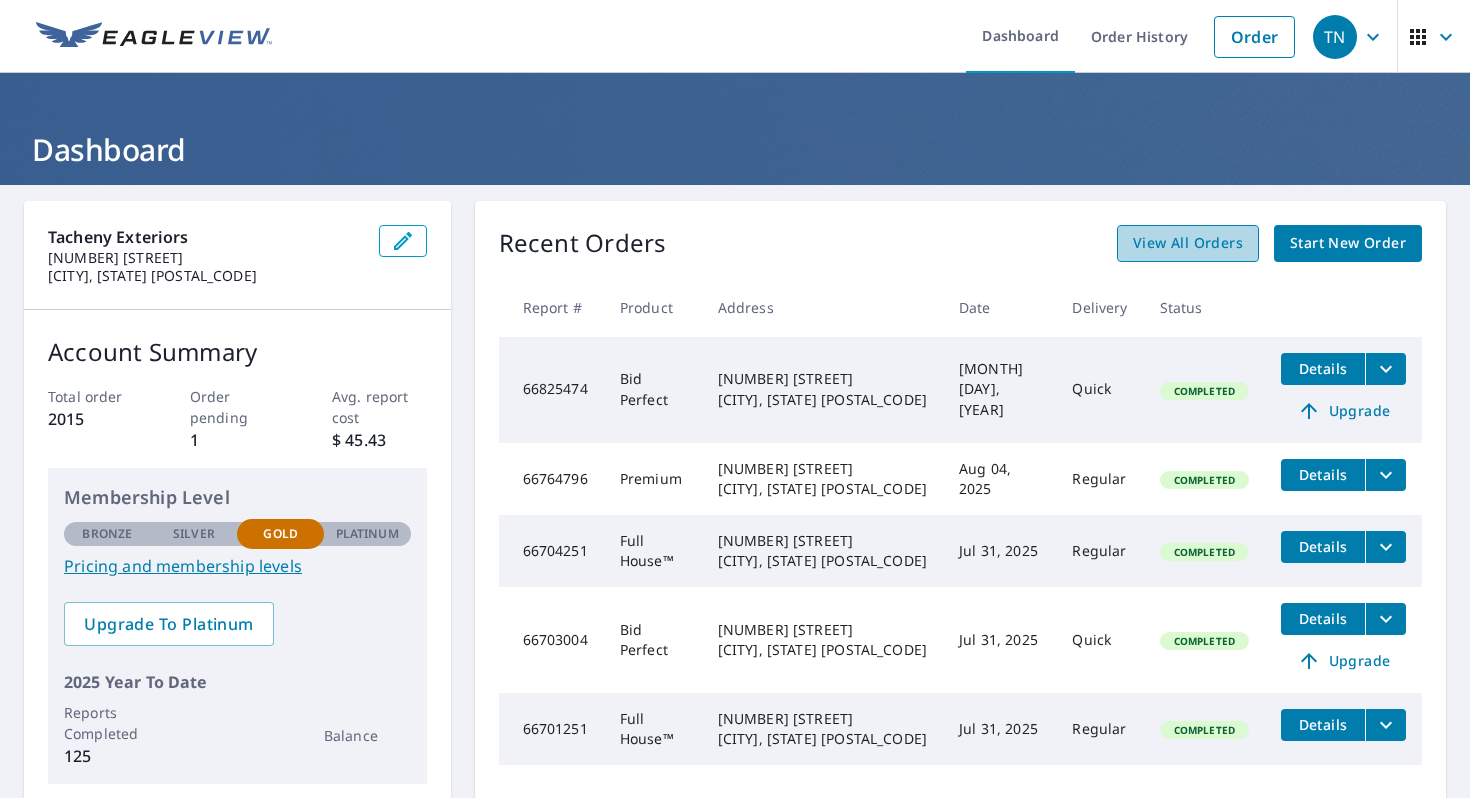 click on "View All Orders" at bounding box center (1188, 243) 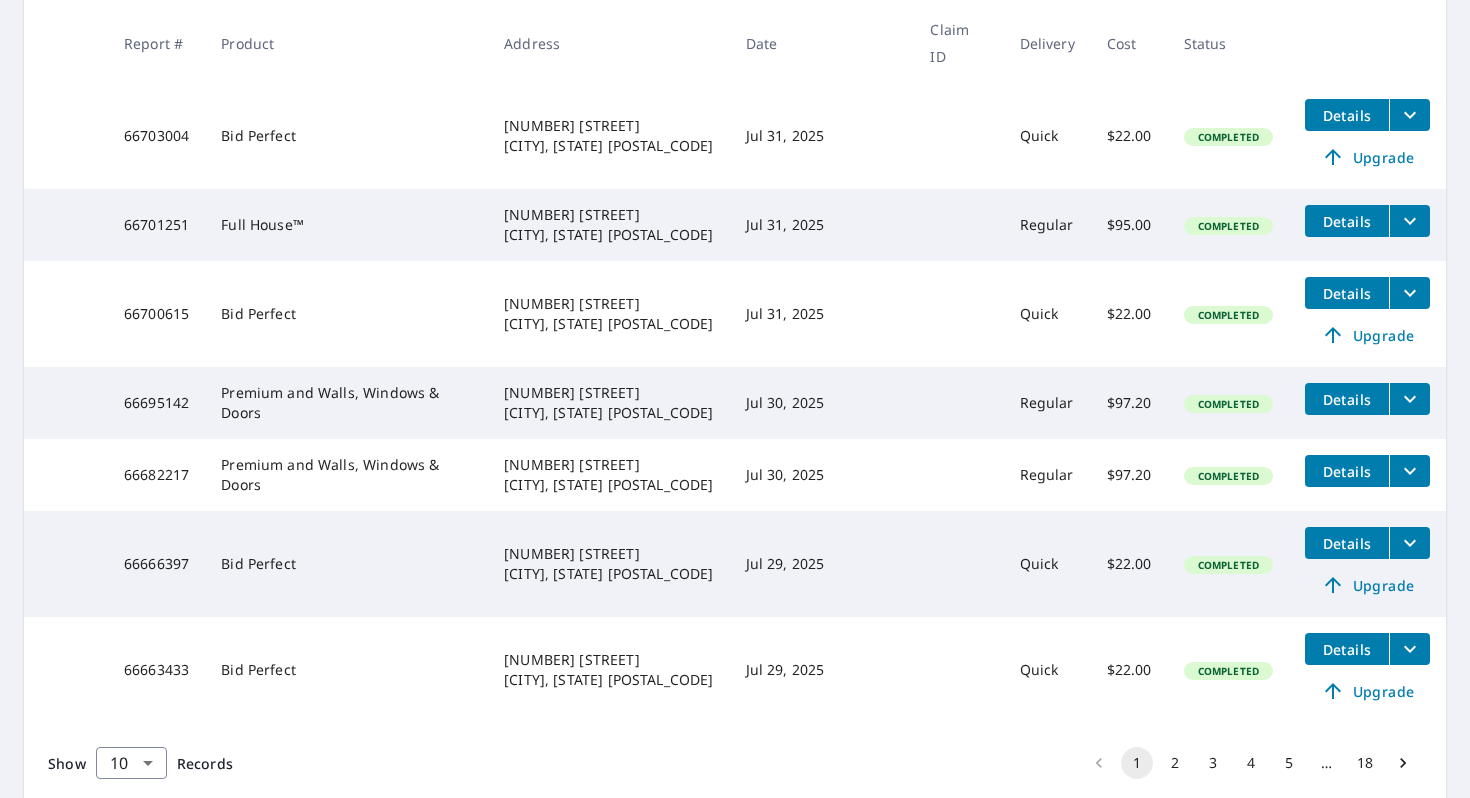 scroll, scrollTop: 686, scrollLeft: 0, axis: vertical 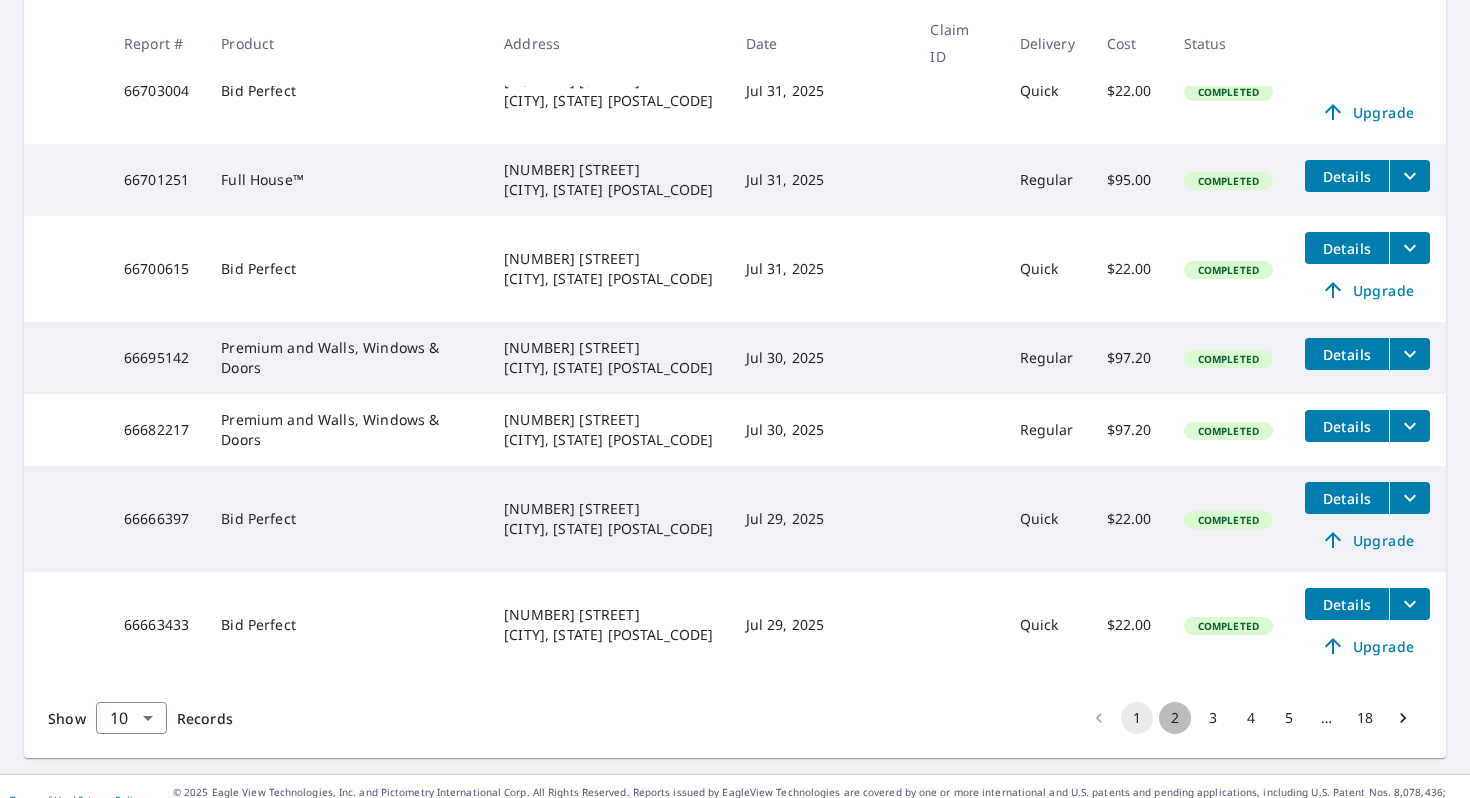 click on "2" at bounding box center [1175, 718] 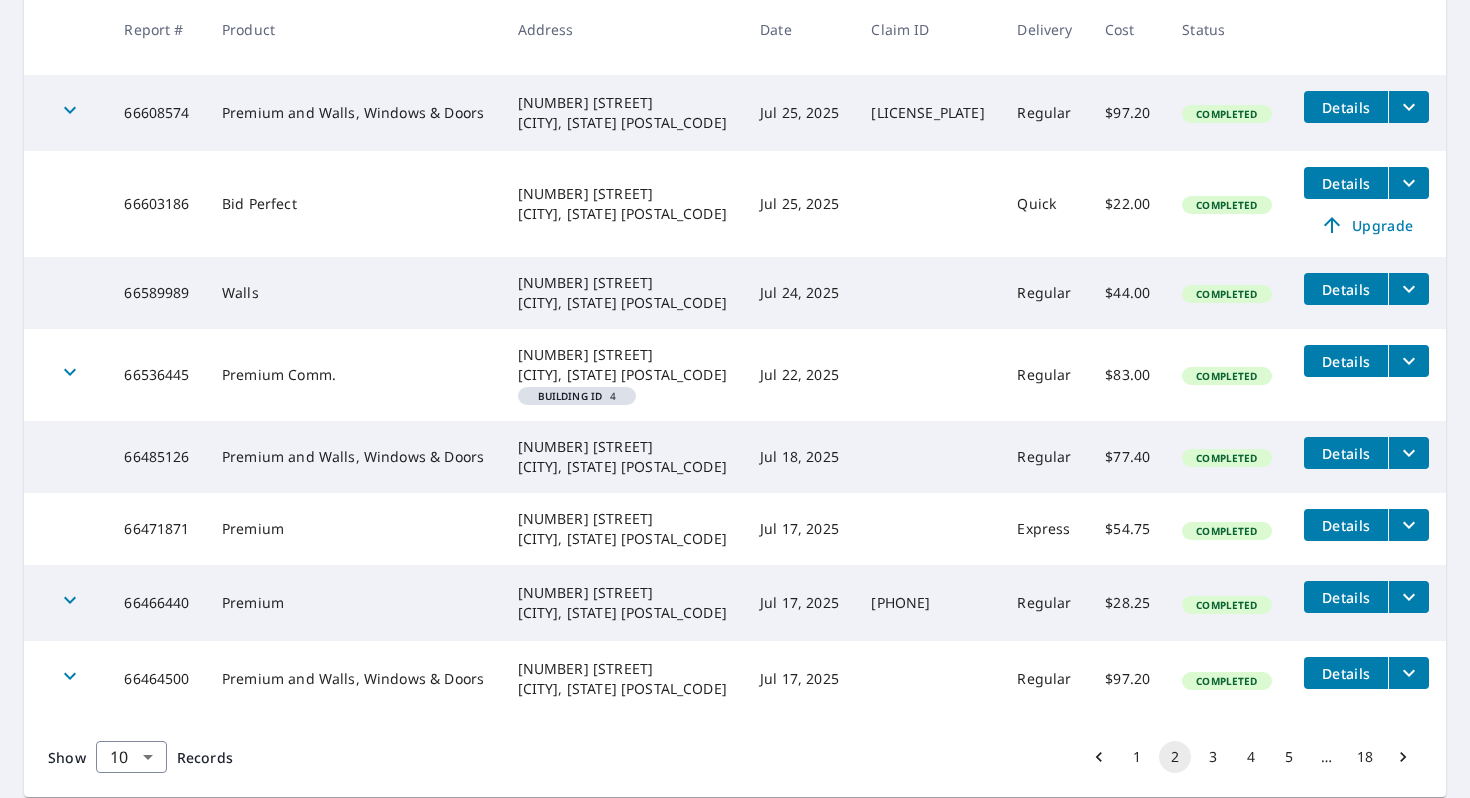 scroll, scrollTop: 583, scrollLeft: 0, axis: vertical 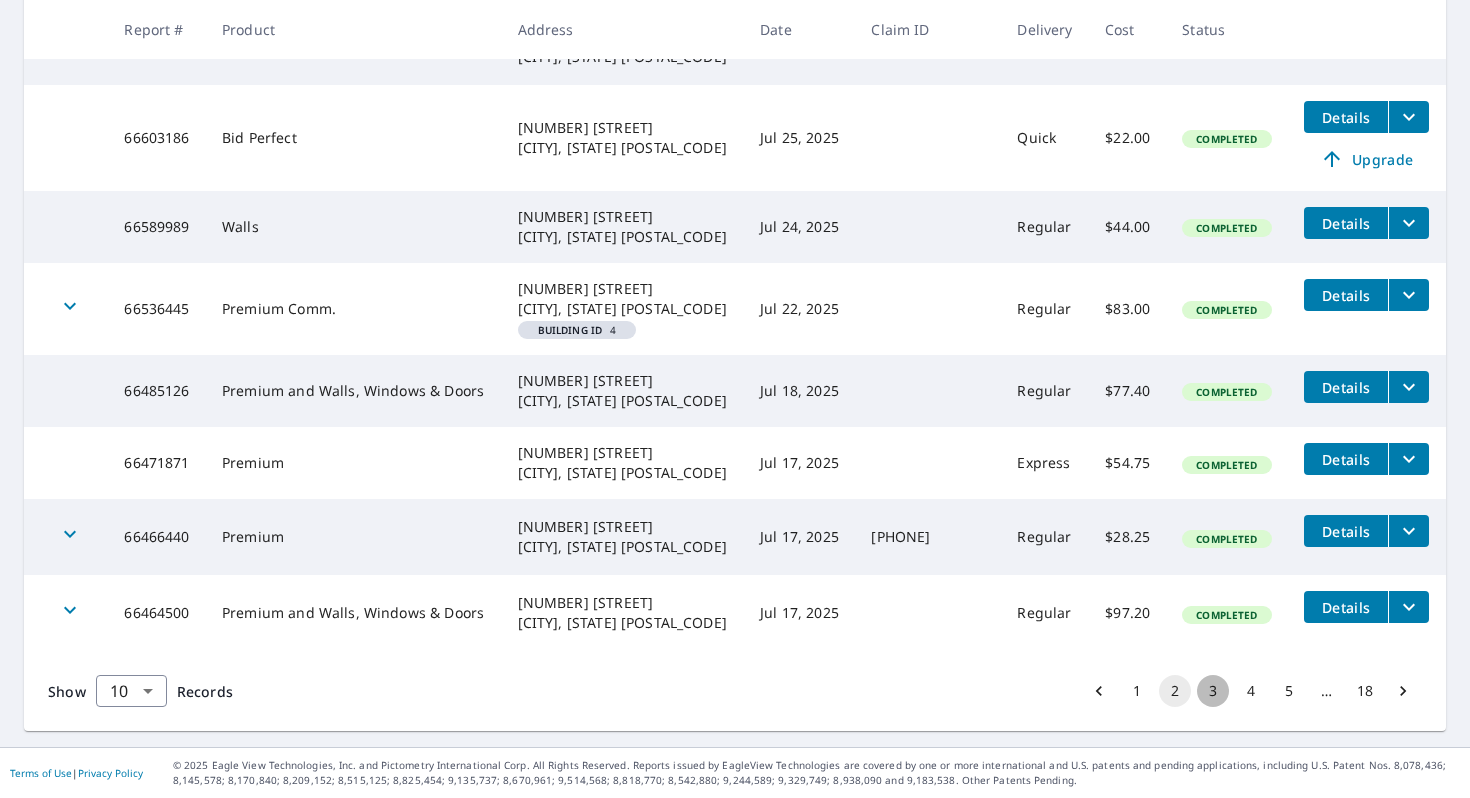 click on "3" at bounding box center [1213, 691] 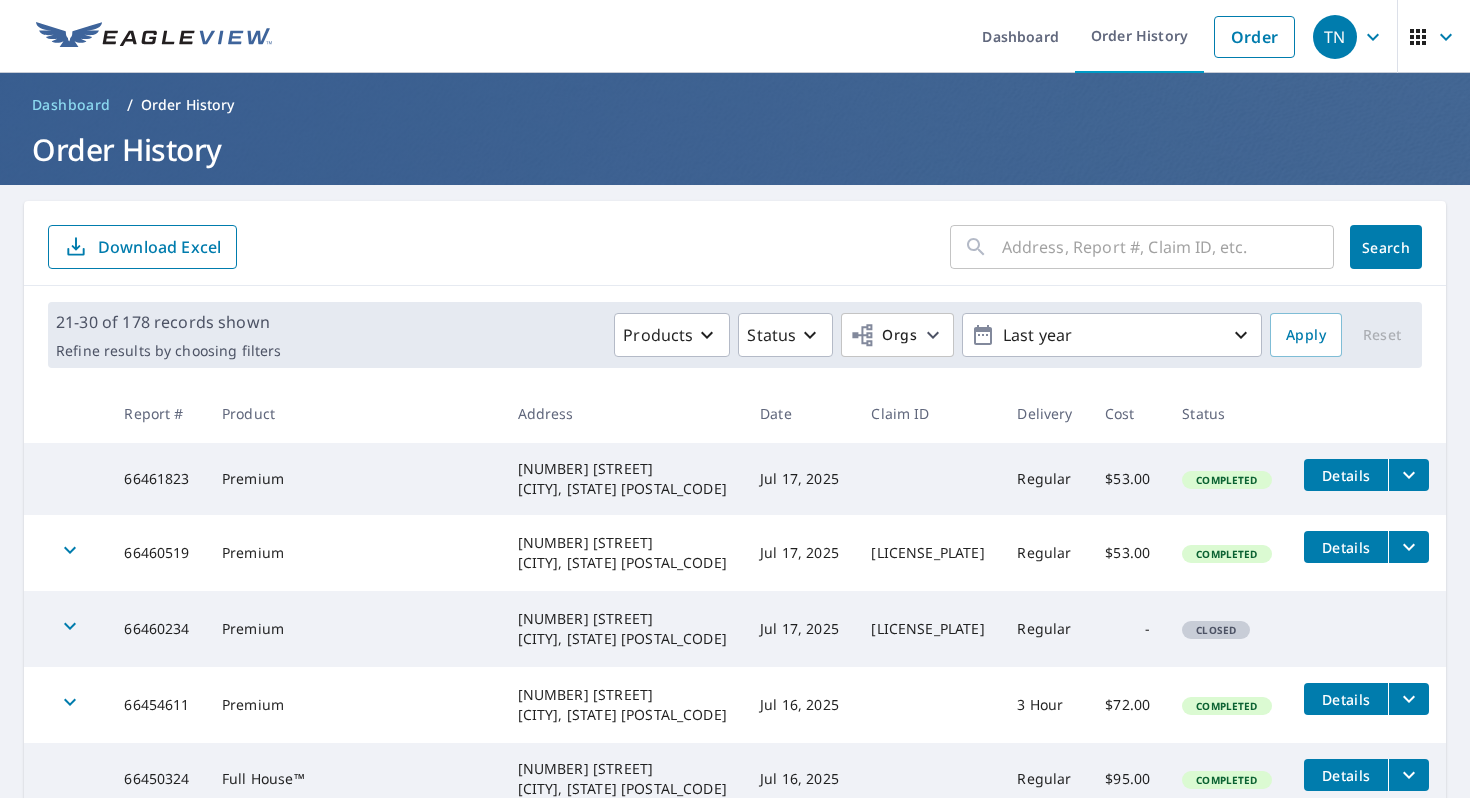 scroll, scrollTop: 528, scrollLeft: 0, axis: vertical 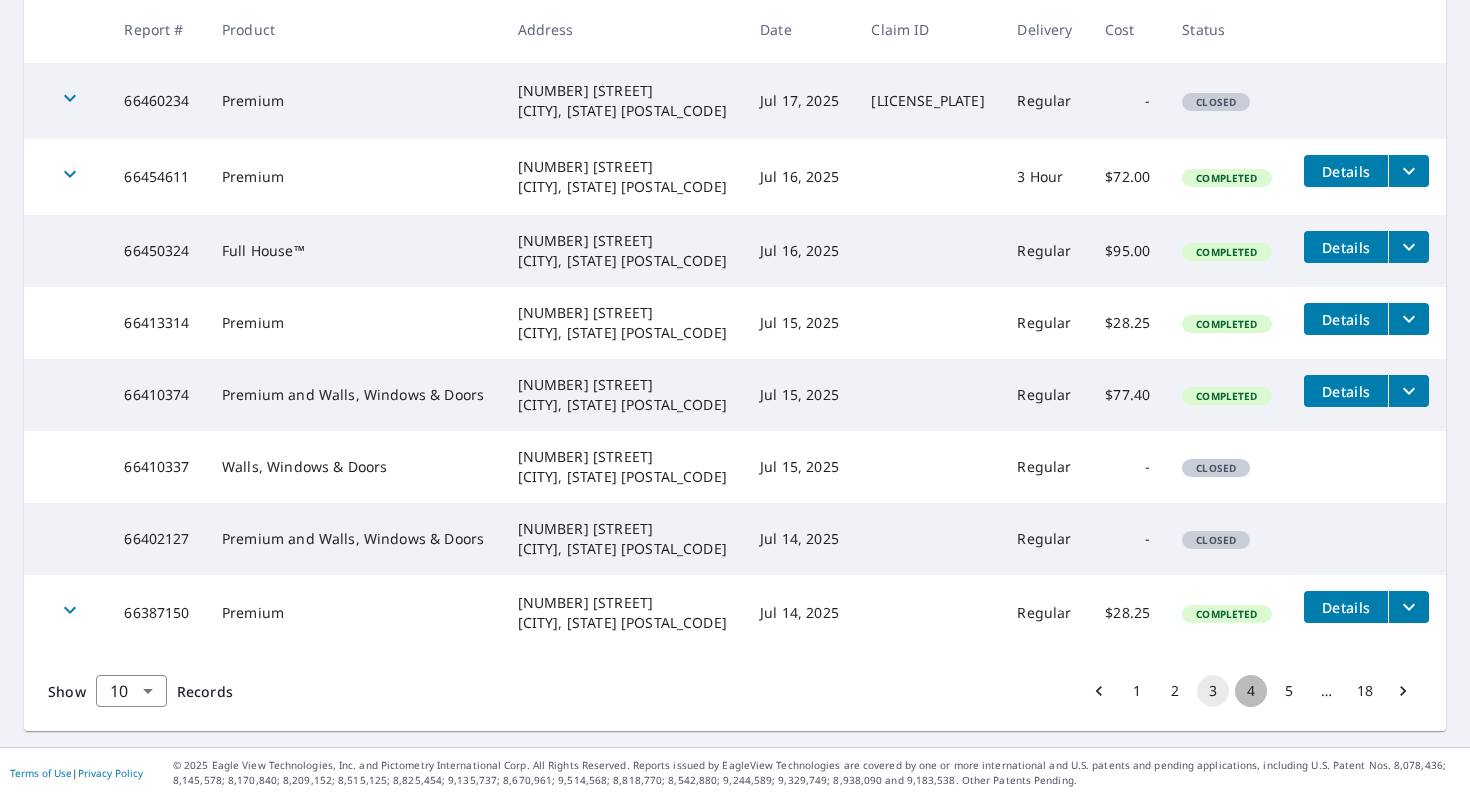 click on "4" at bounding box center (1251, 691) 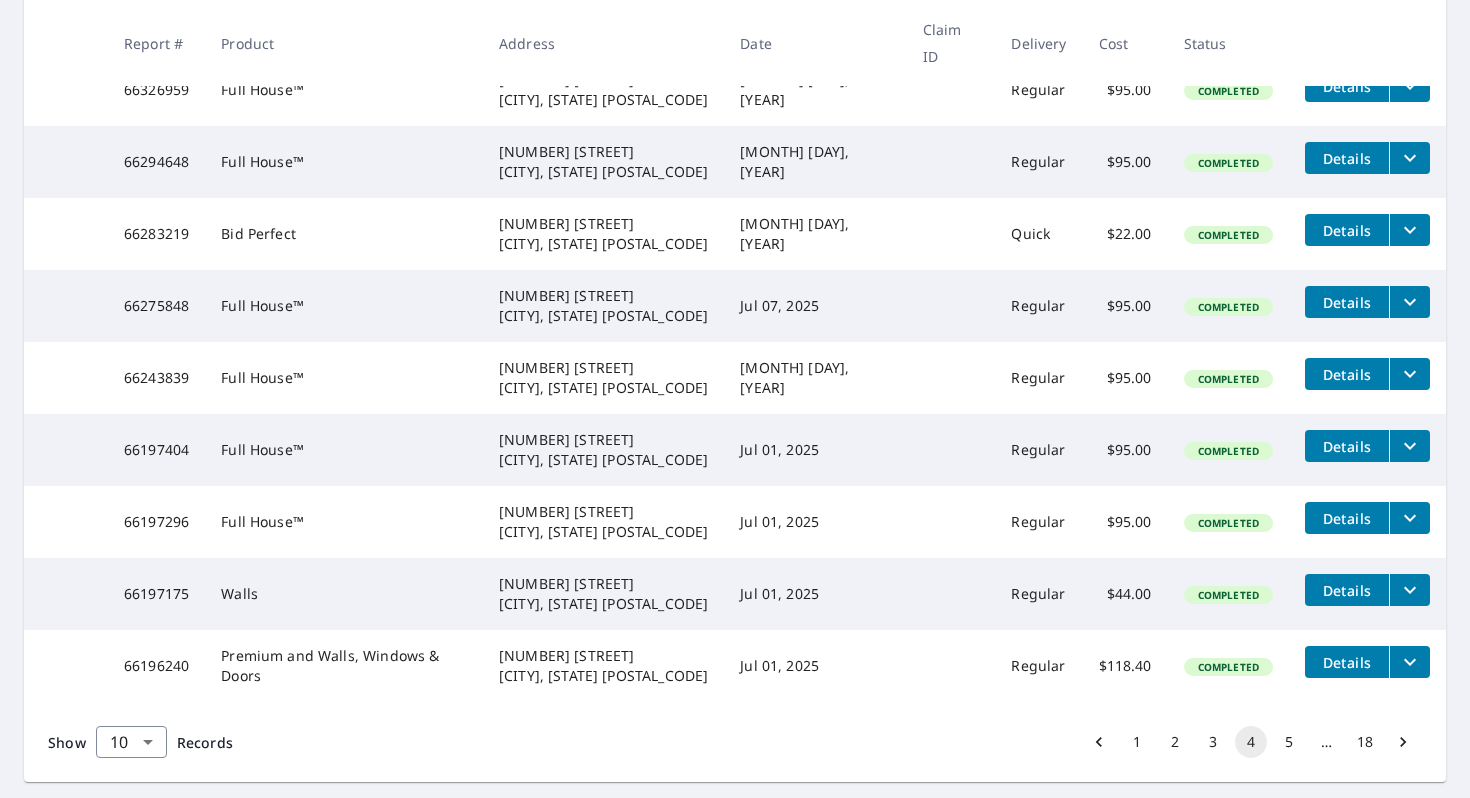 scroll, scrollTop: 546, scrollLeft: 0, axis: vertical 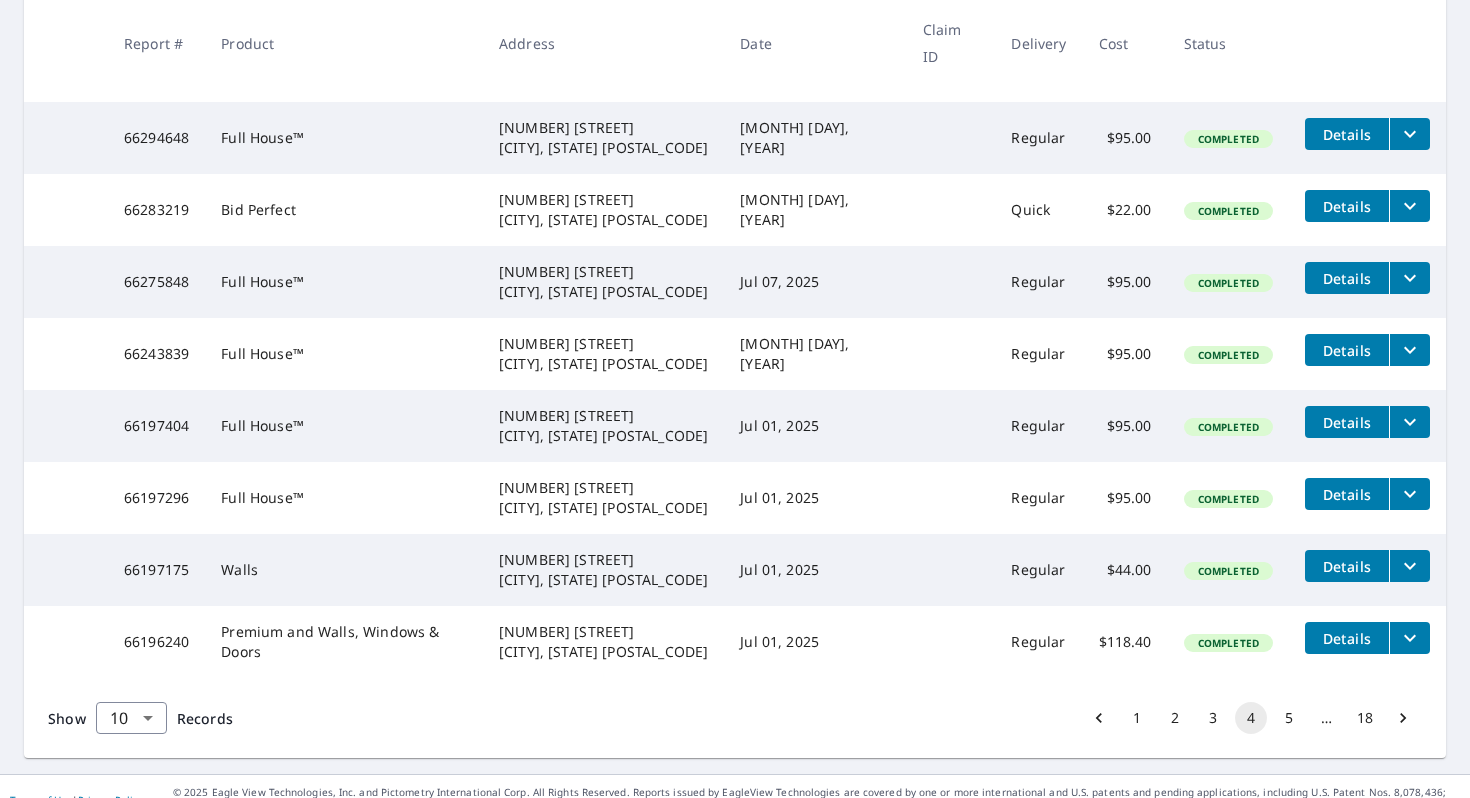 click on "3" at bounding box center (1213, 718) 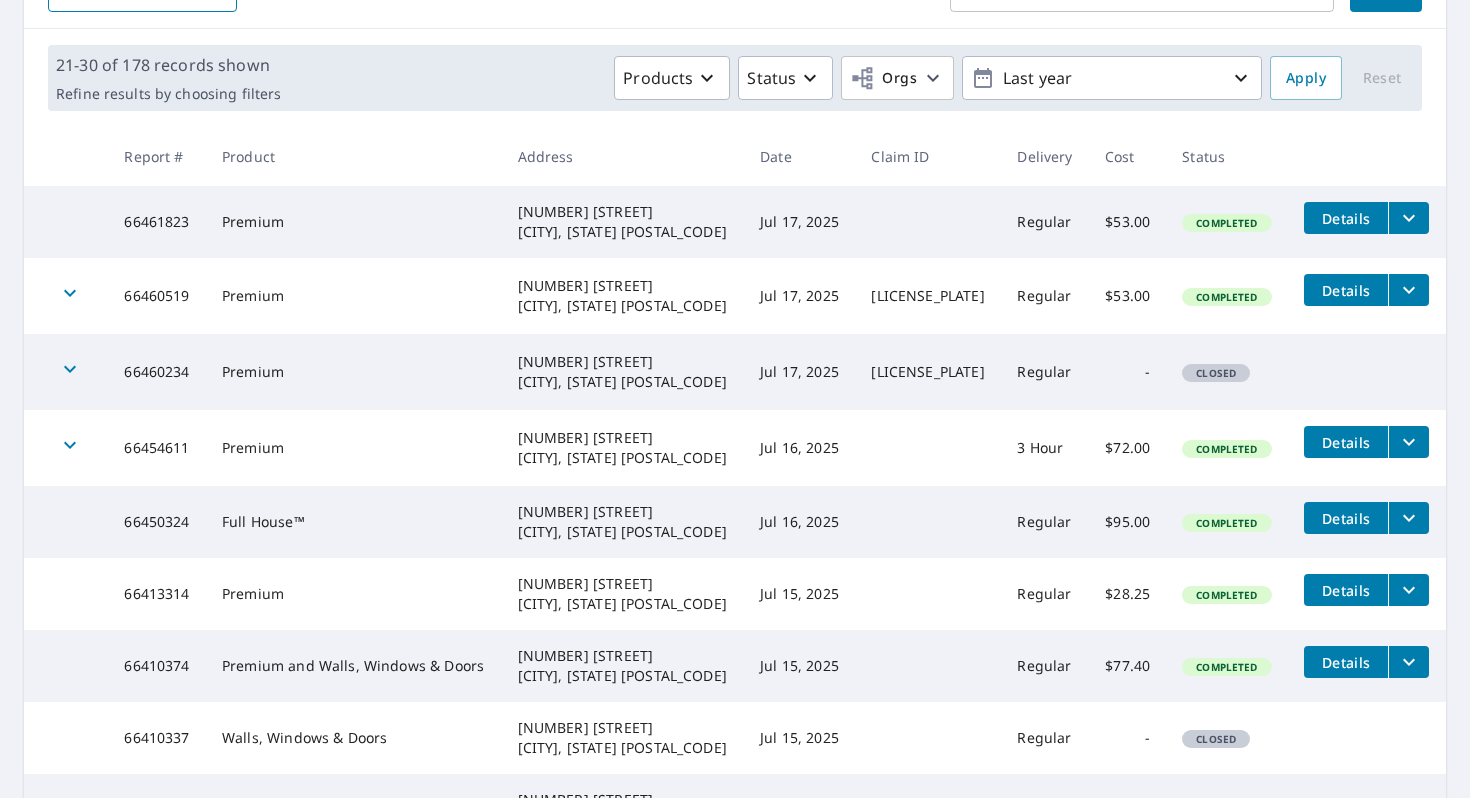 scroll, scrollTop: 528, scrollLeft: 0, axis: vertical 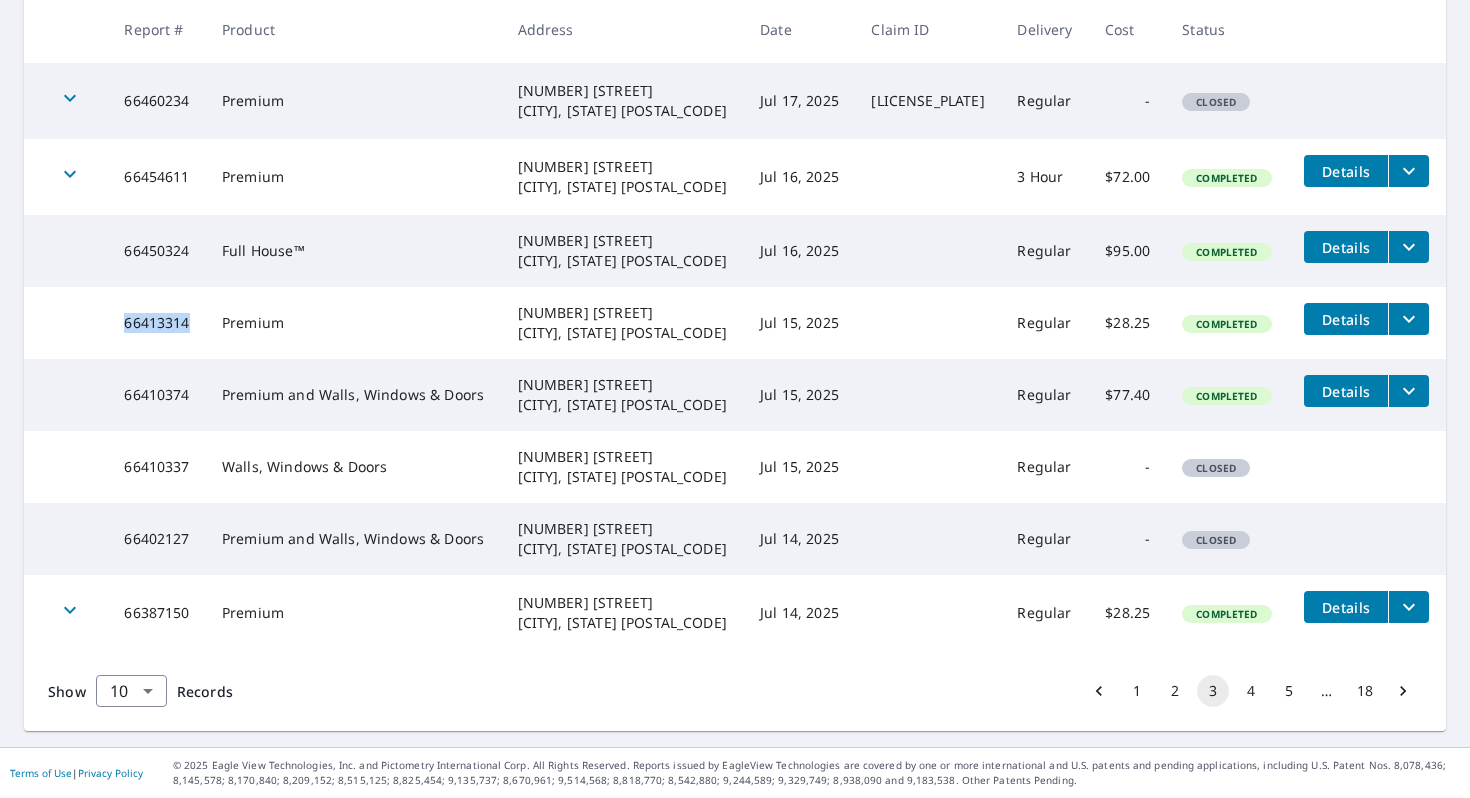 drag, startPoint x: 127, startPoint y: 320, endPoint x: 191, endPoint y: 322, distance: 64.03124 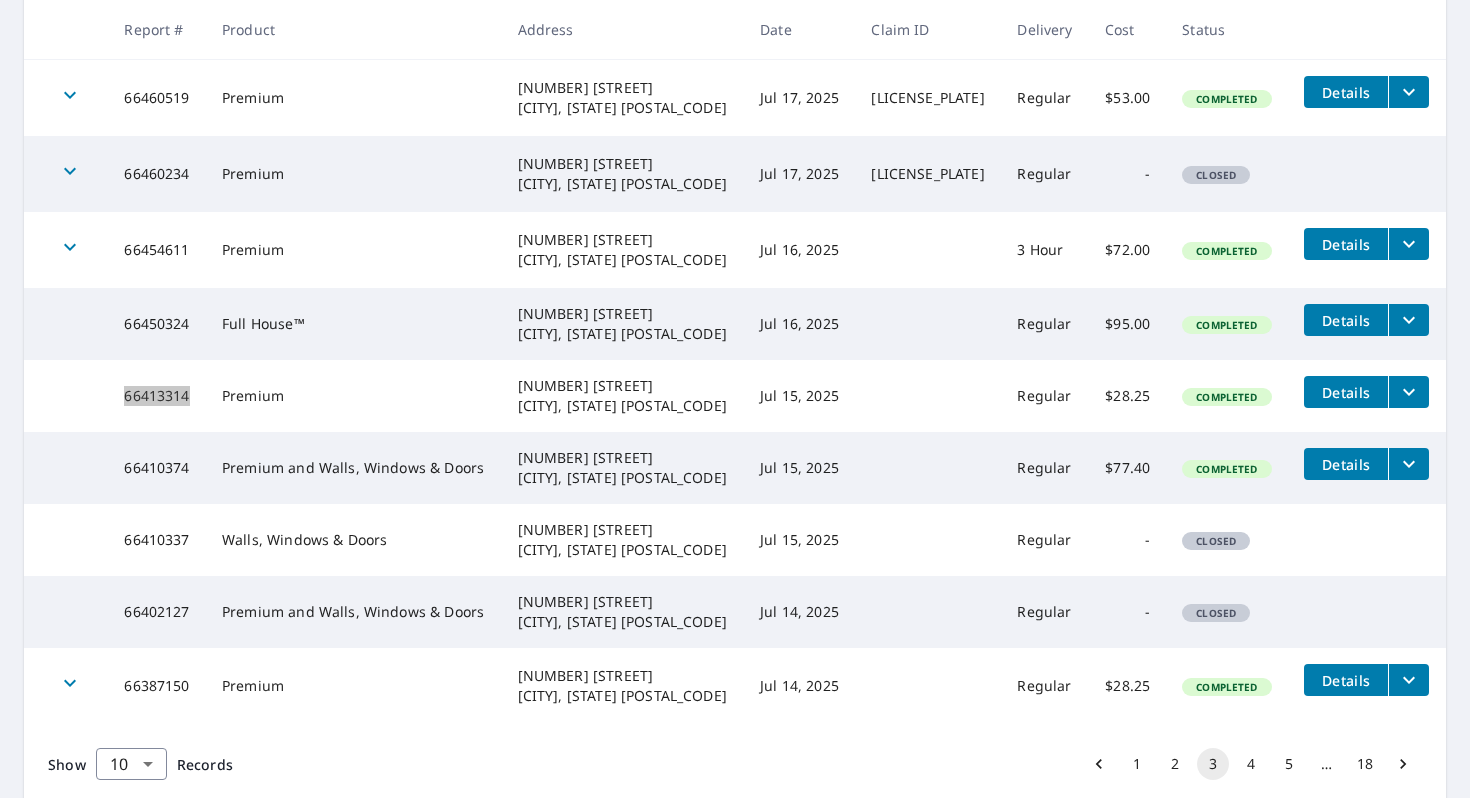 scroll, scrollTop: 456, scrollLeft: 0, axis: vertical 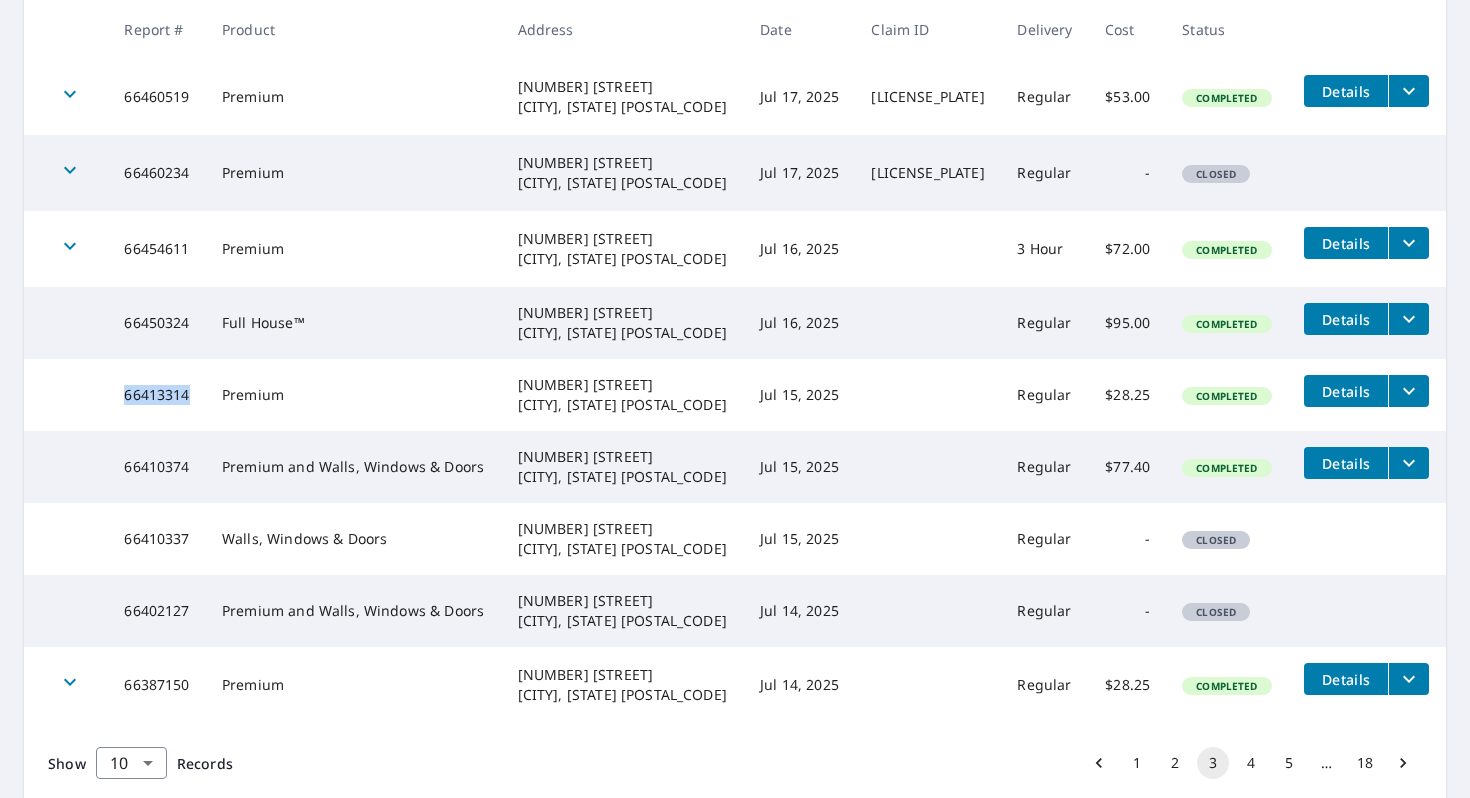 click on "66410374" at bounding box center (157, 467) 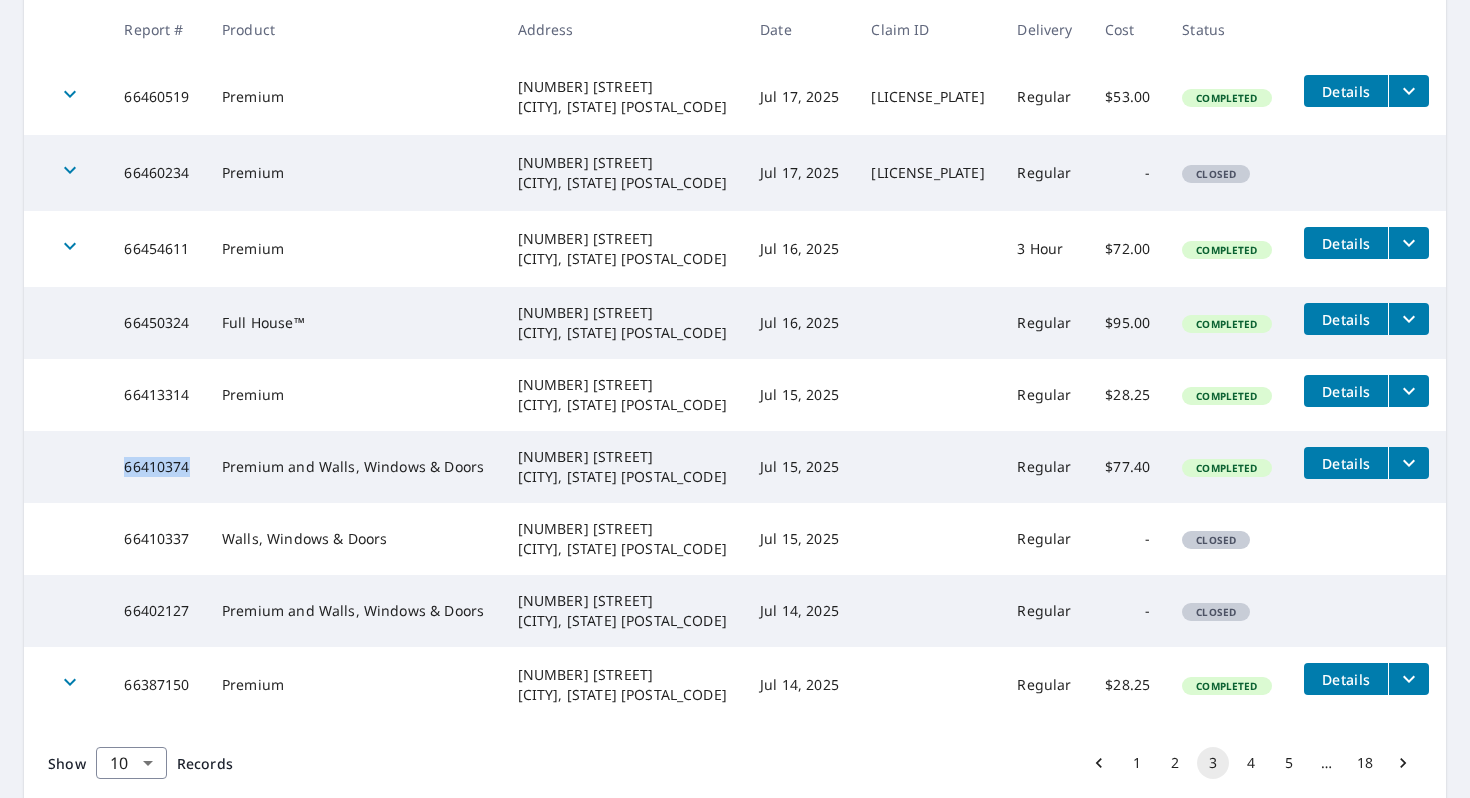 drag, startPoint x: 186, startPoint y: 465, endPoint x: 138, endPoint y: 465, distance: 48 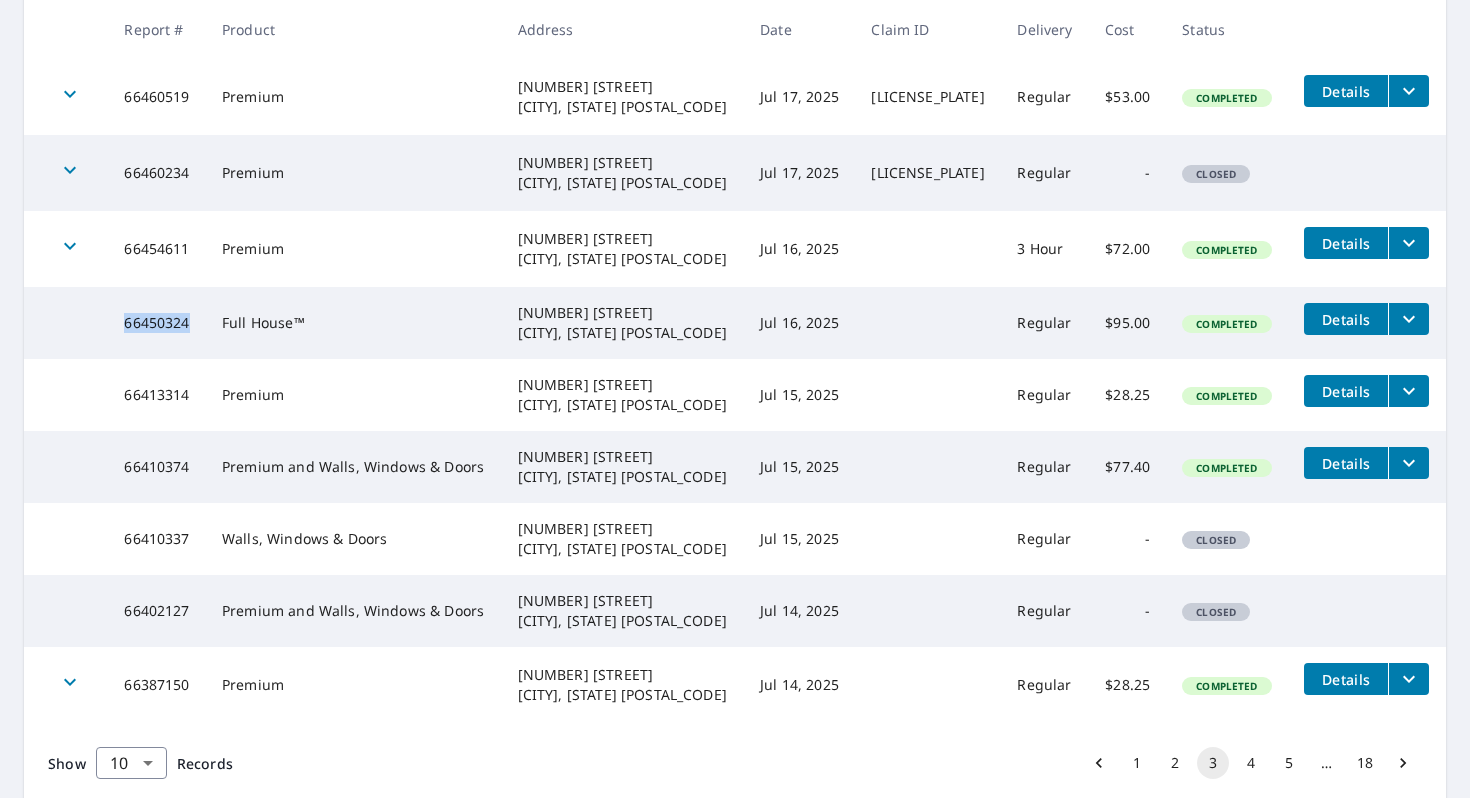 drag, startPoint x: 194, startPoint y: 321, endPoint x: 127, endPoint y: 323, distance: 67.02985 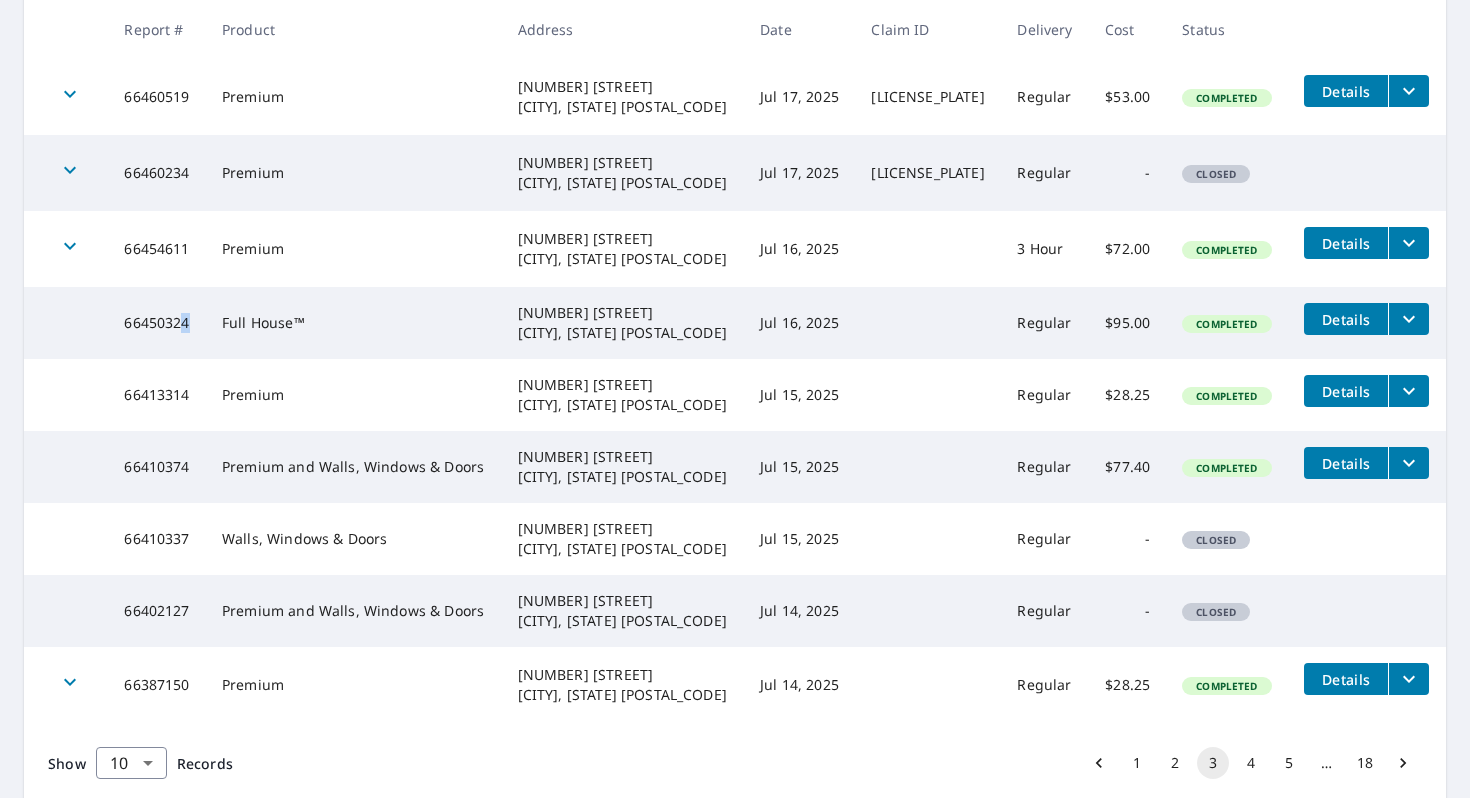 click on "66450324" at bounding box center (157, 323) 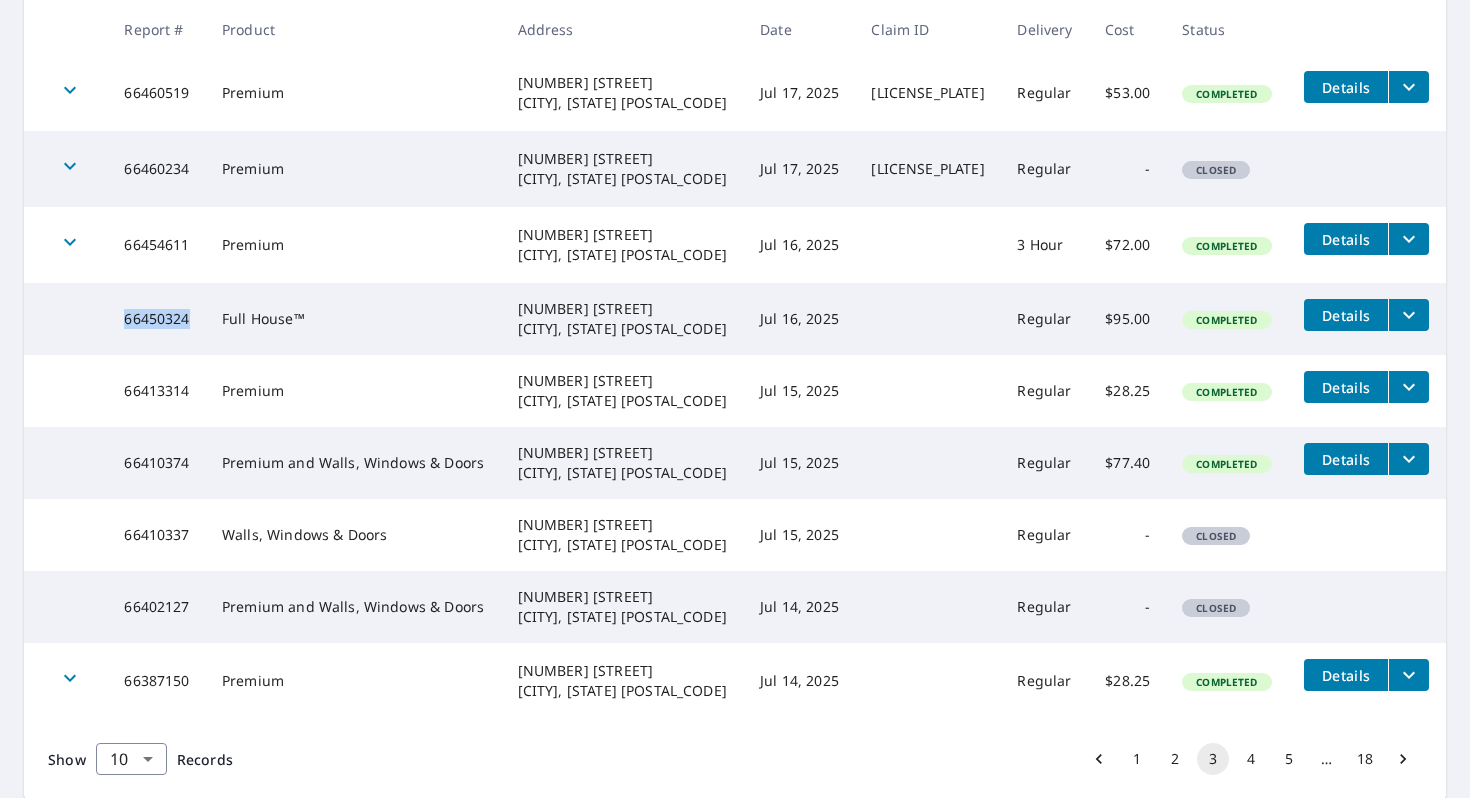 scroll, scrollTop: 449, scrollLeft: 0, axis: vertical 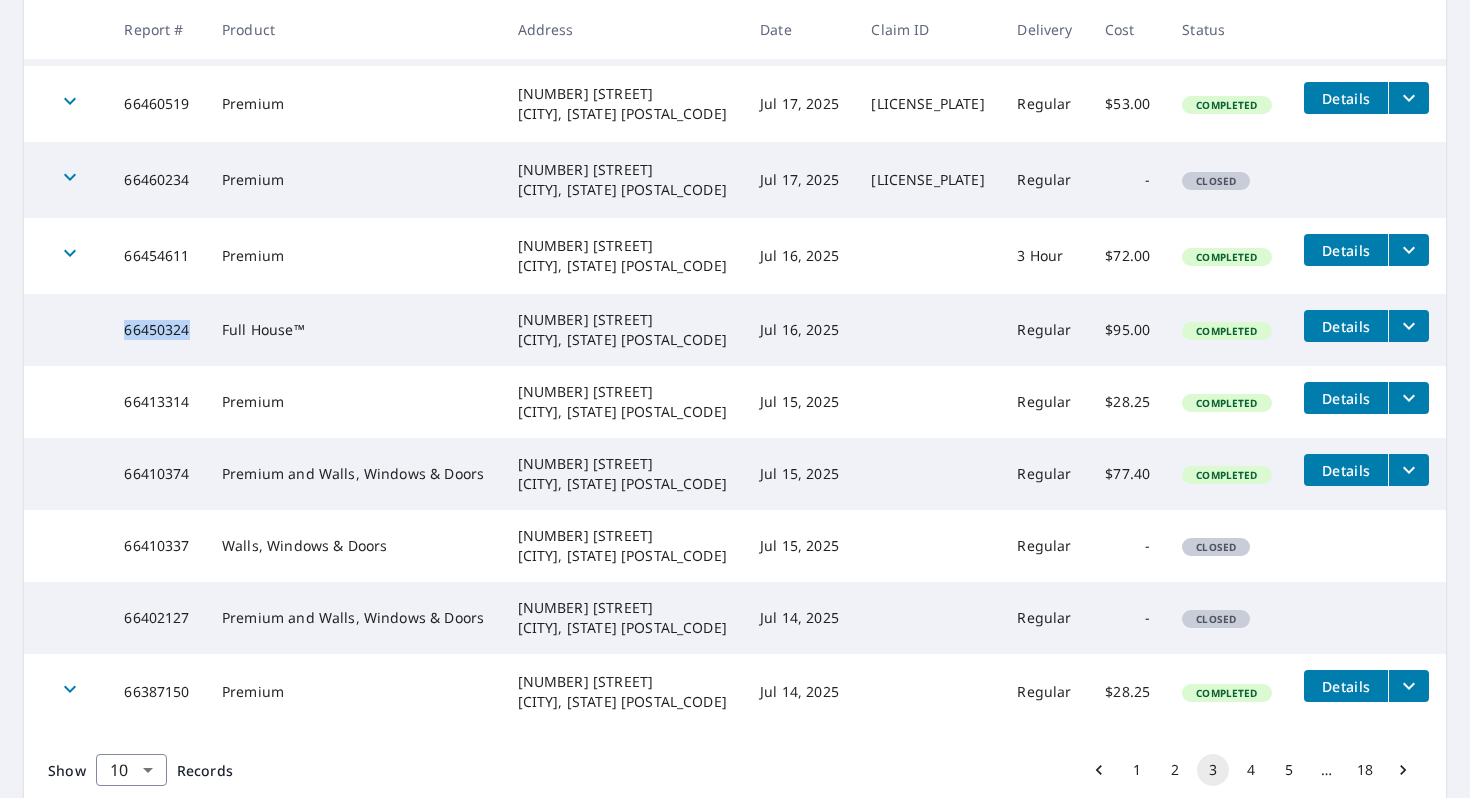 drag, startPoint x: 194, startPoint y: 322, endPoint x: 136, endPoint y: 321, distance: 58.00862 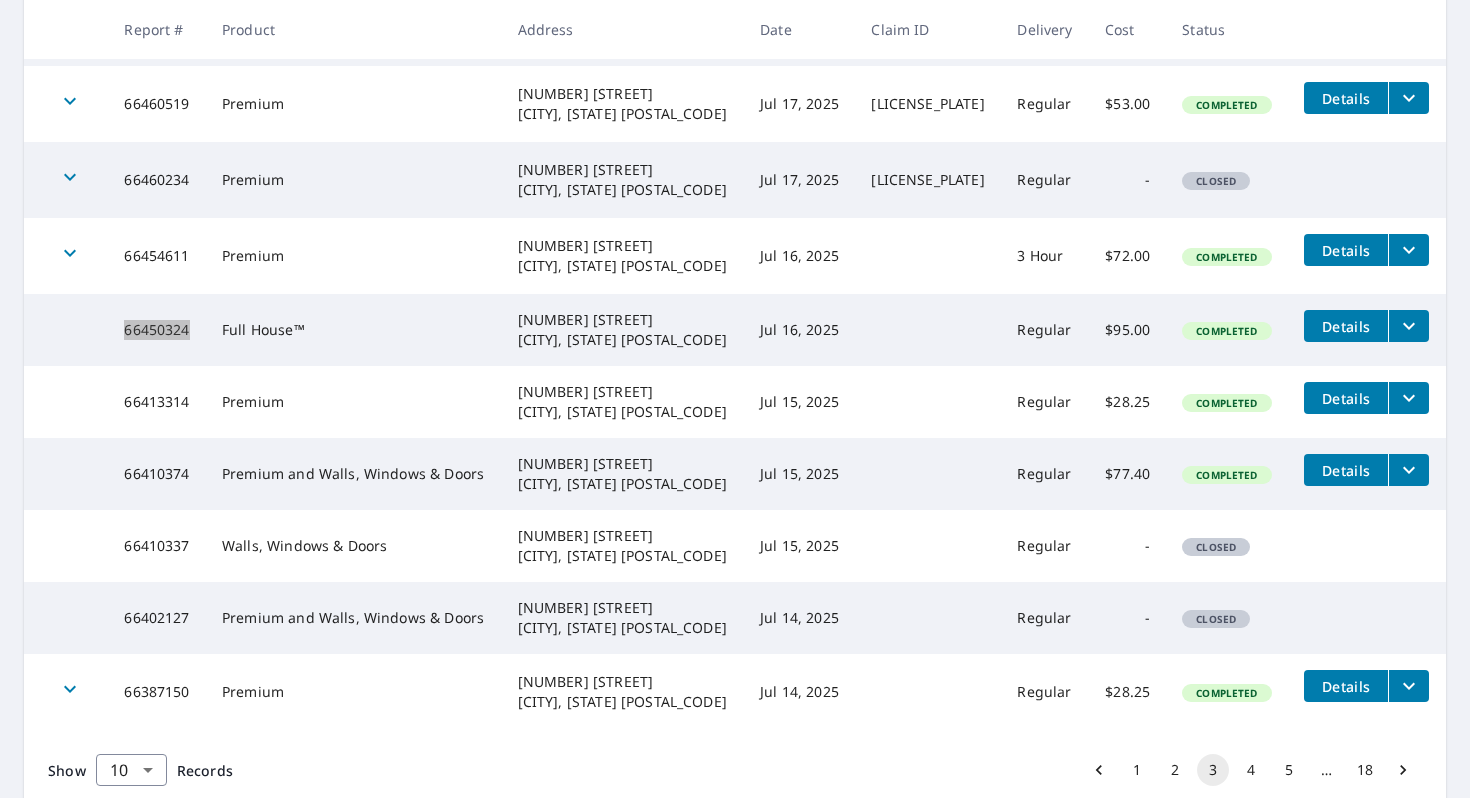 scroll, scrollTop: 450, scrollLeft: 0, axis: vertical 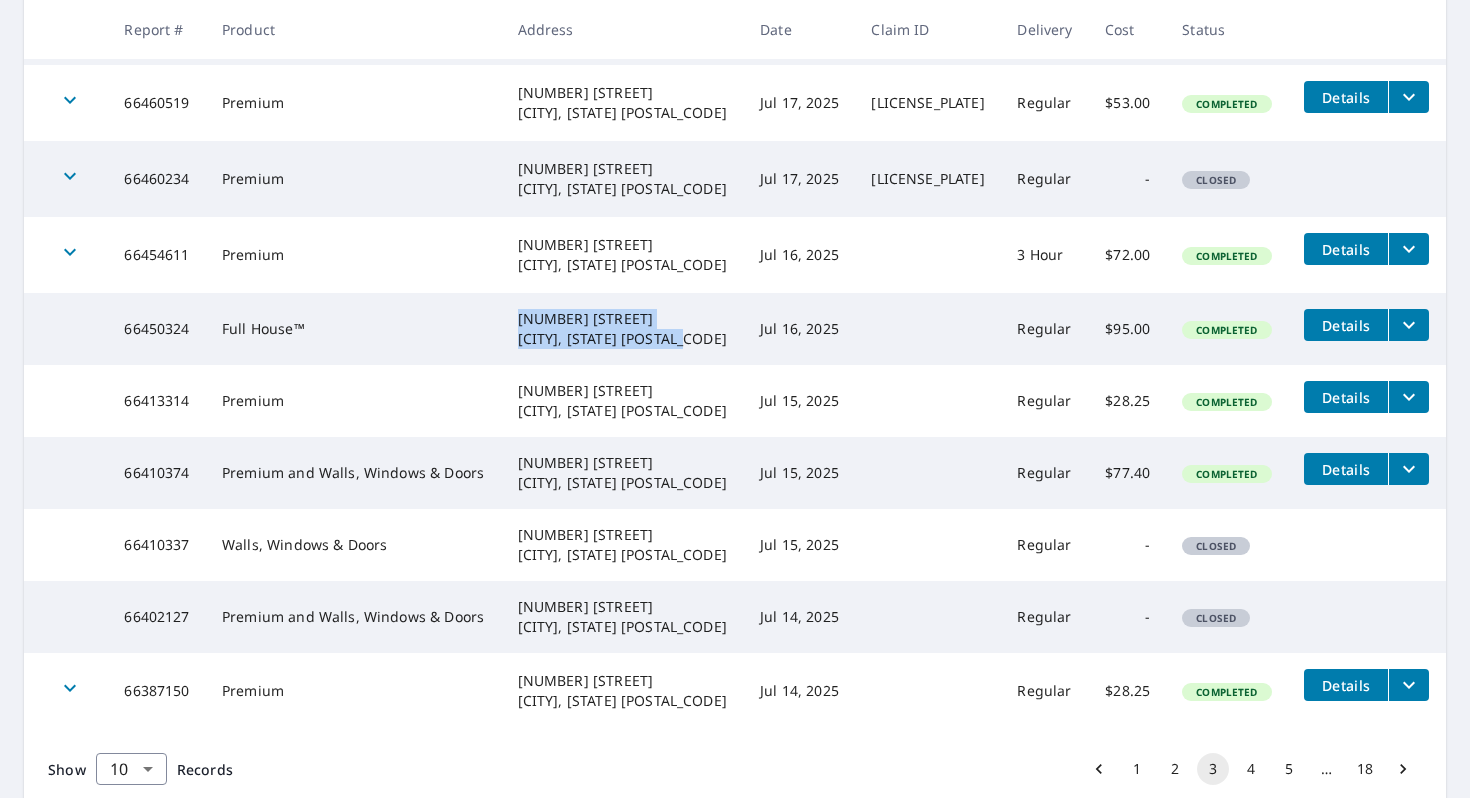 drag, startPoint x: 520, startPoint y: 317, endPoint x: 686, endPoint y: 340, distance: 167.5858 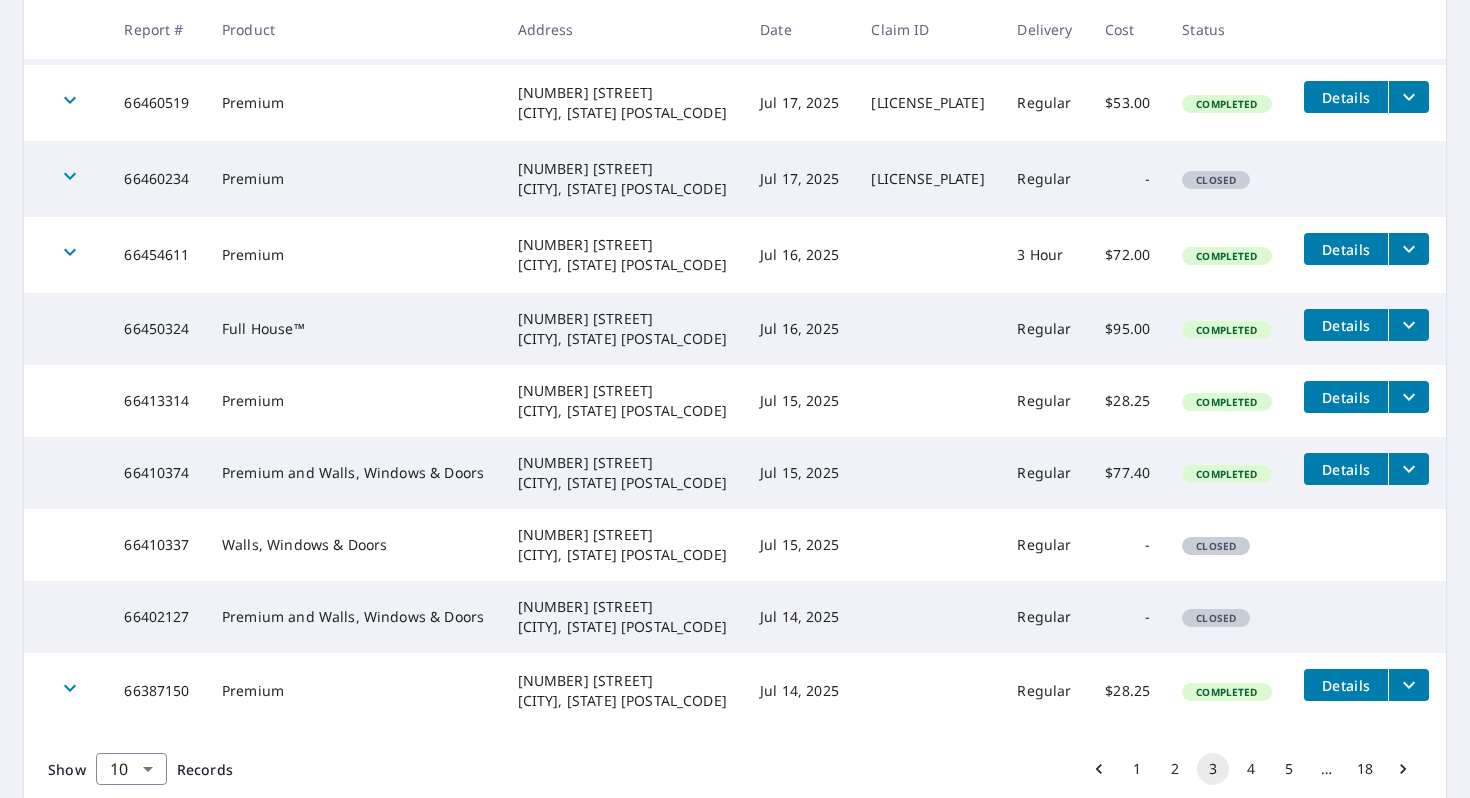 scroll, scrollTop: 451, scrollLeft: 0, axis: vertical 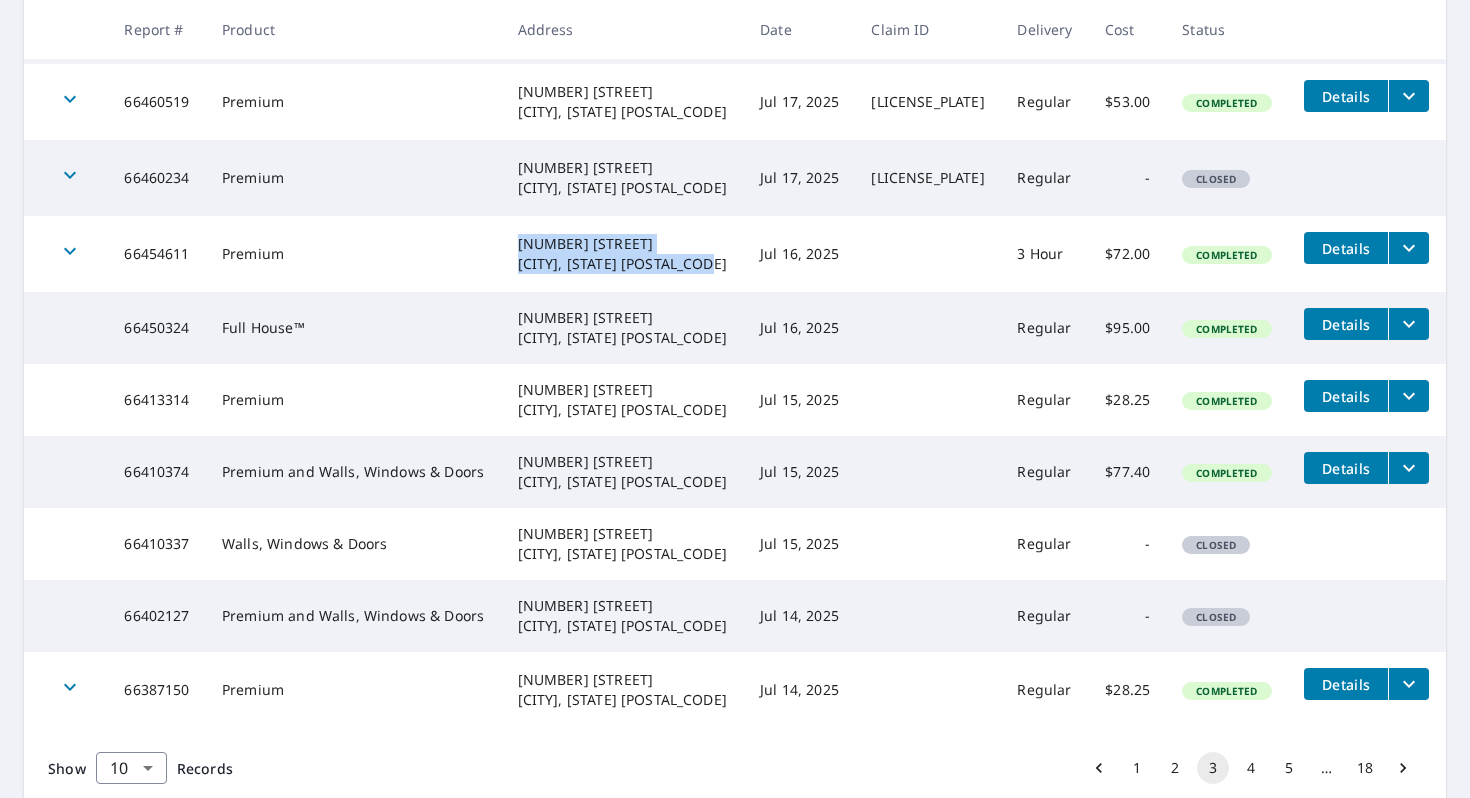 drag, startPoint x: 529, startPoint y: 245, endPoint x: 644, endPoint y: 266, distance: 116.901665 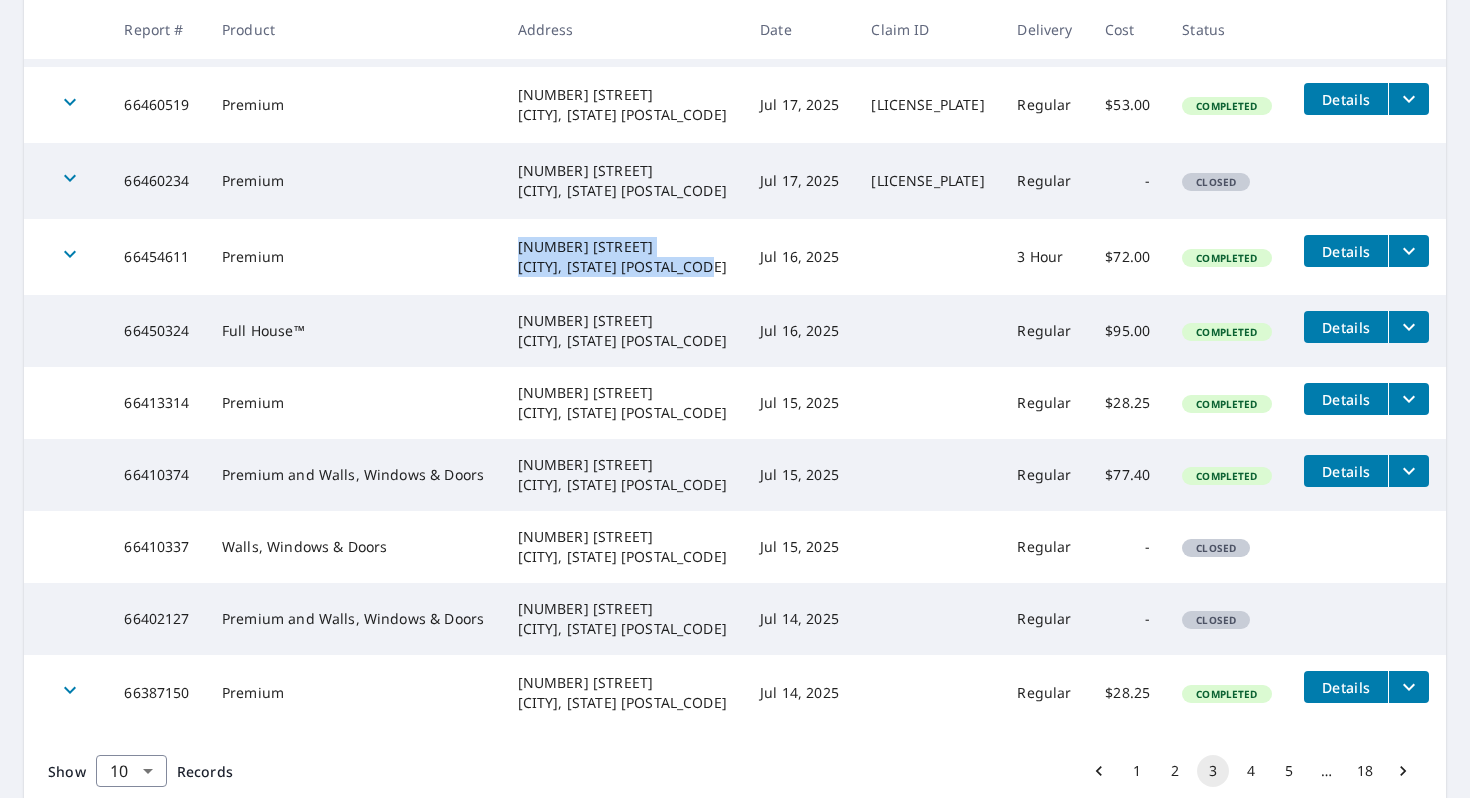 copy on "5616 Osgood Avenue North
Stillwater, MN 55082" 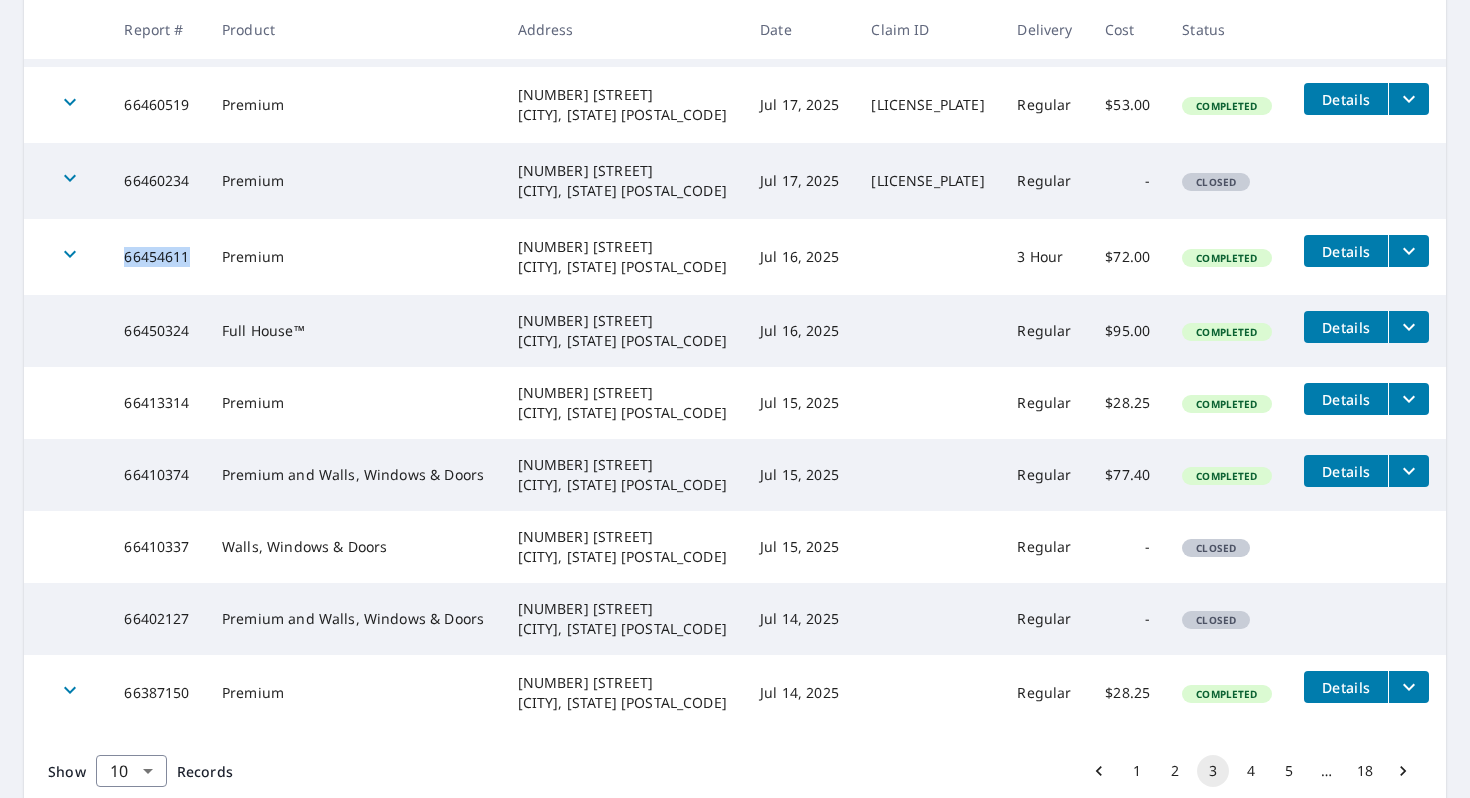drag, startPoint x: 194, startPoint y: 256, endPoint x: 152, endPoint y: 257, distance: 42.0119 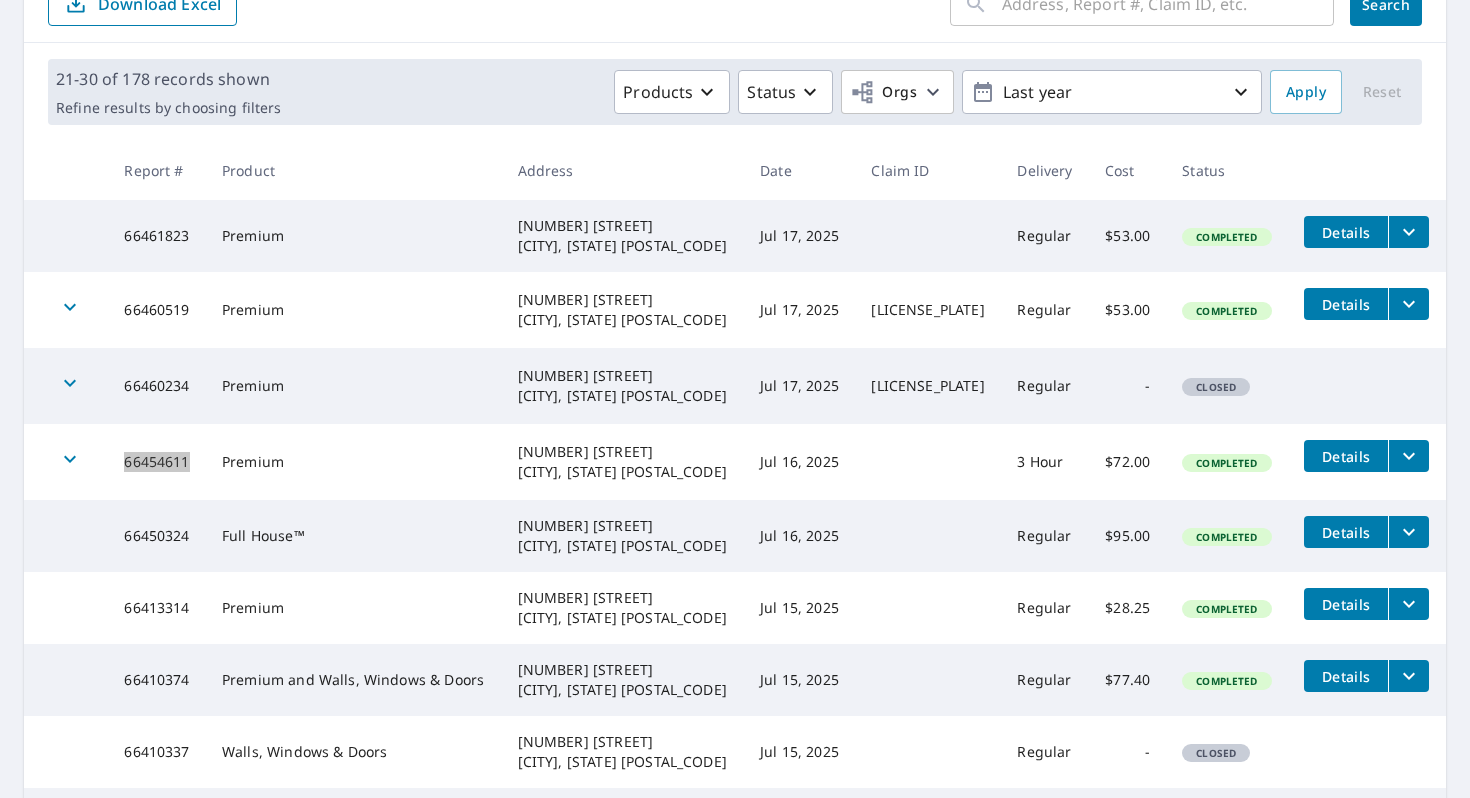 scroll, scrollTop: 242, scrollLeft: 0, axis: vertical 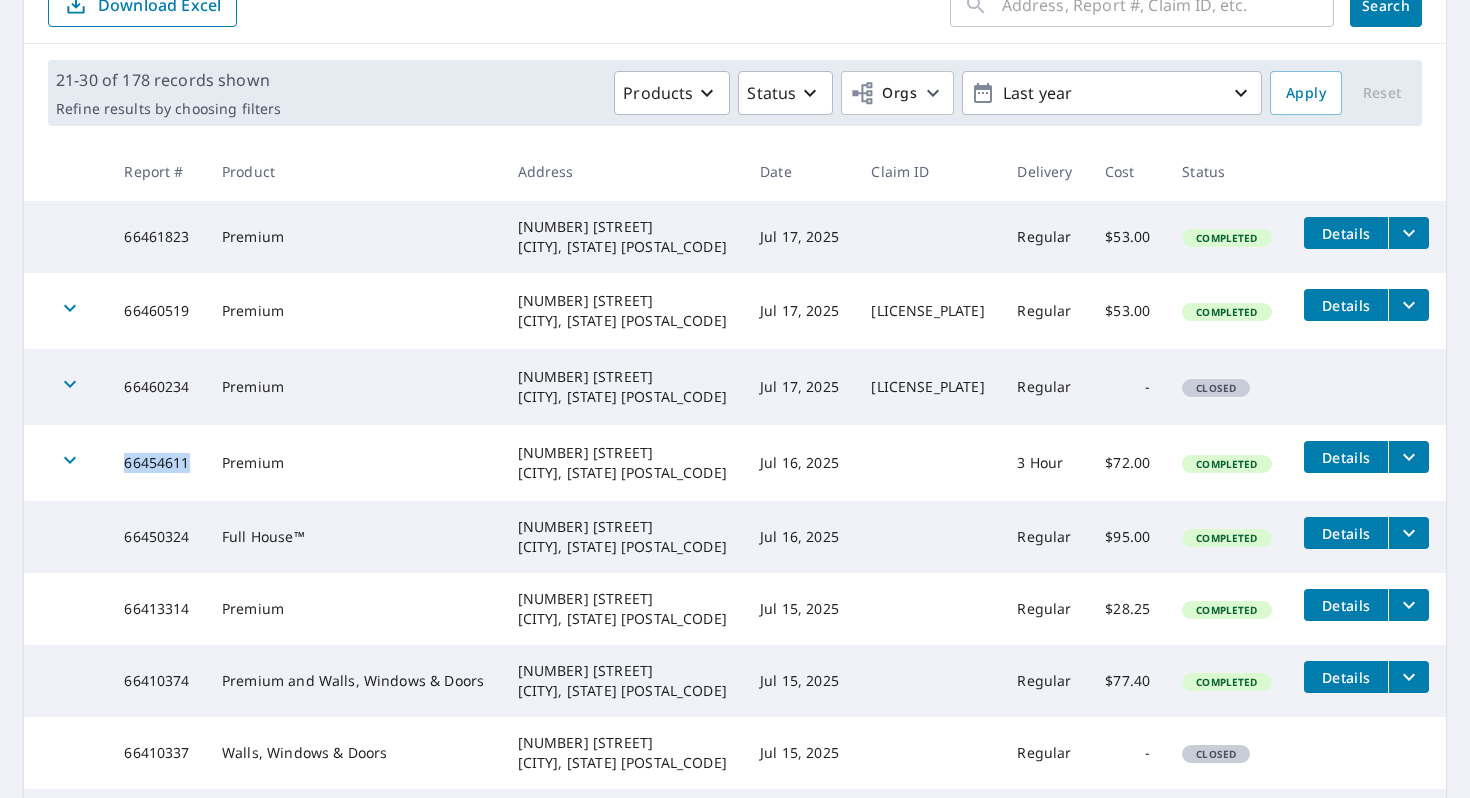 click on "2220 149th Avenue Northeast
Ham Lake, MN 55304-6319" at bounding box center (623, 311) 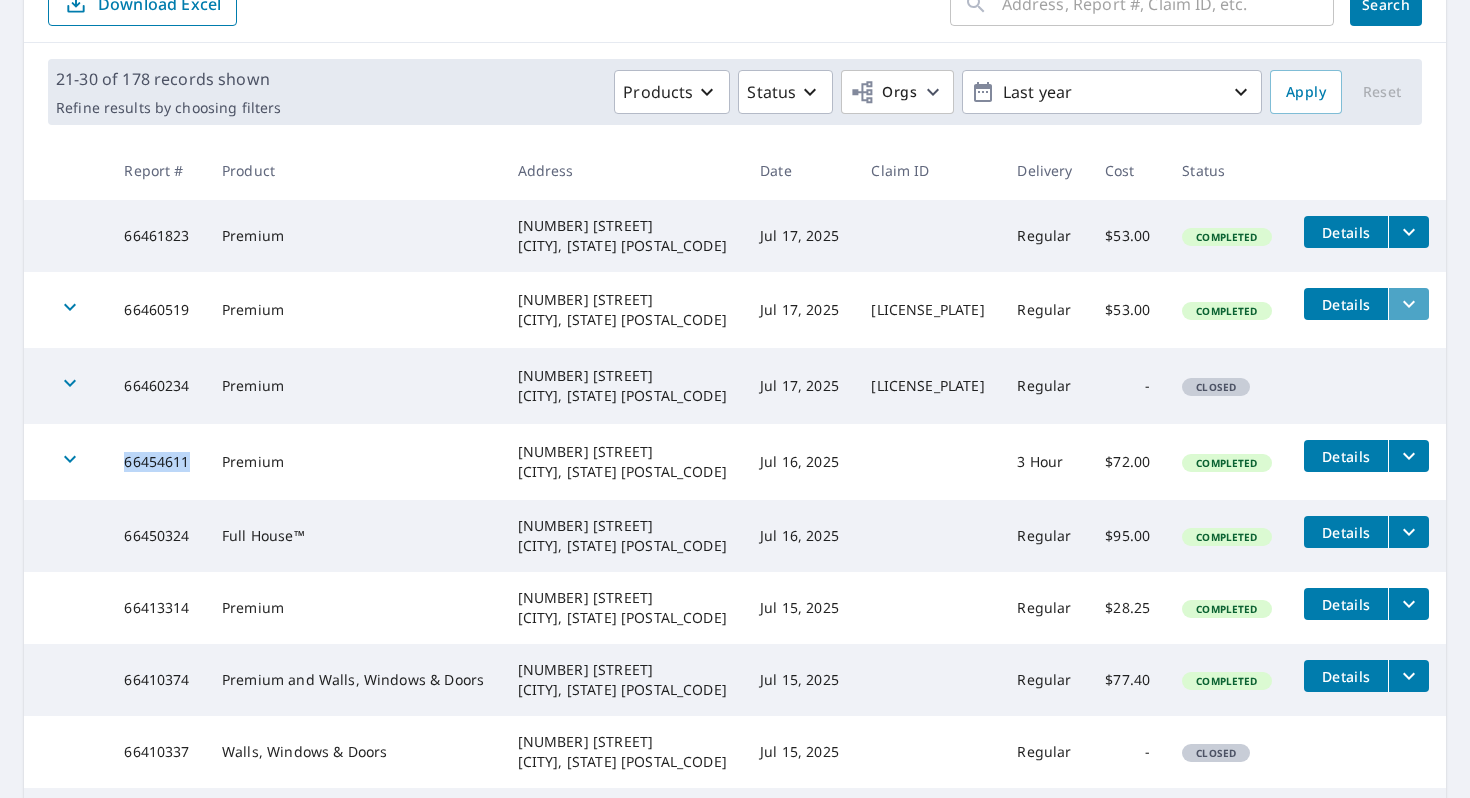click 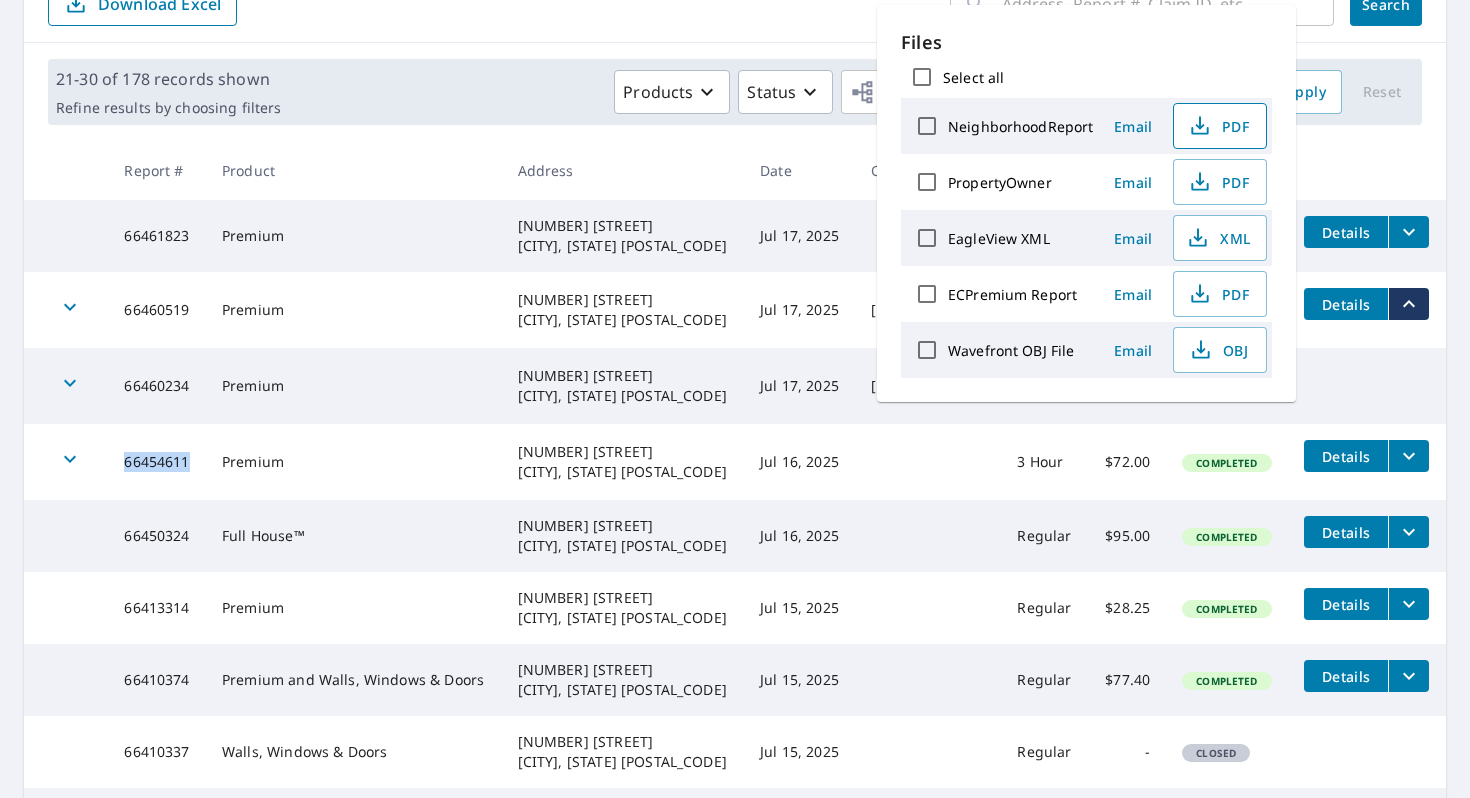 click on "PDF" at bounding box center (1218, 126) 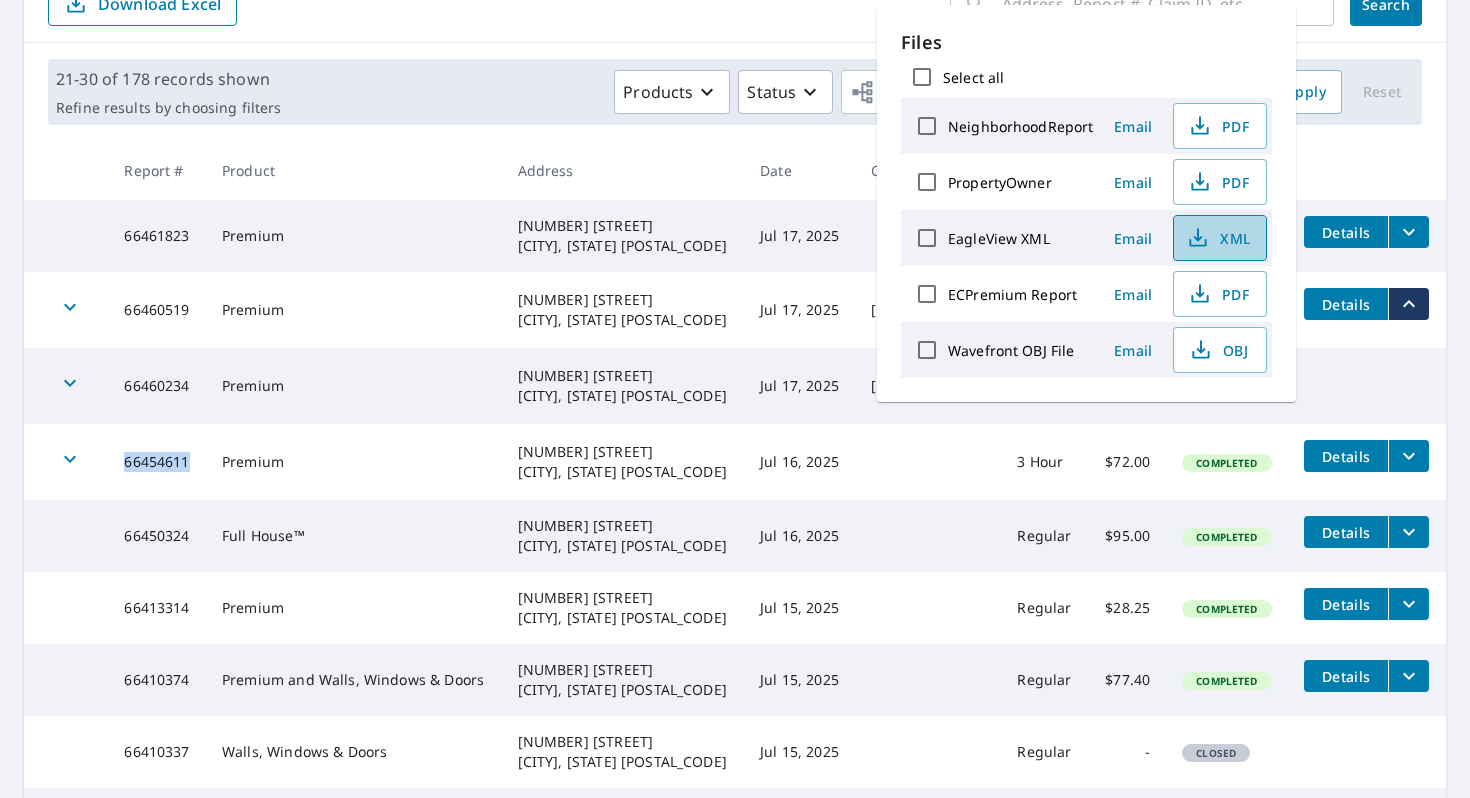 click on "XML" at bounding box center (1218, 238) 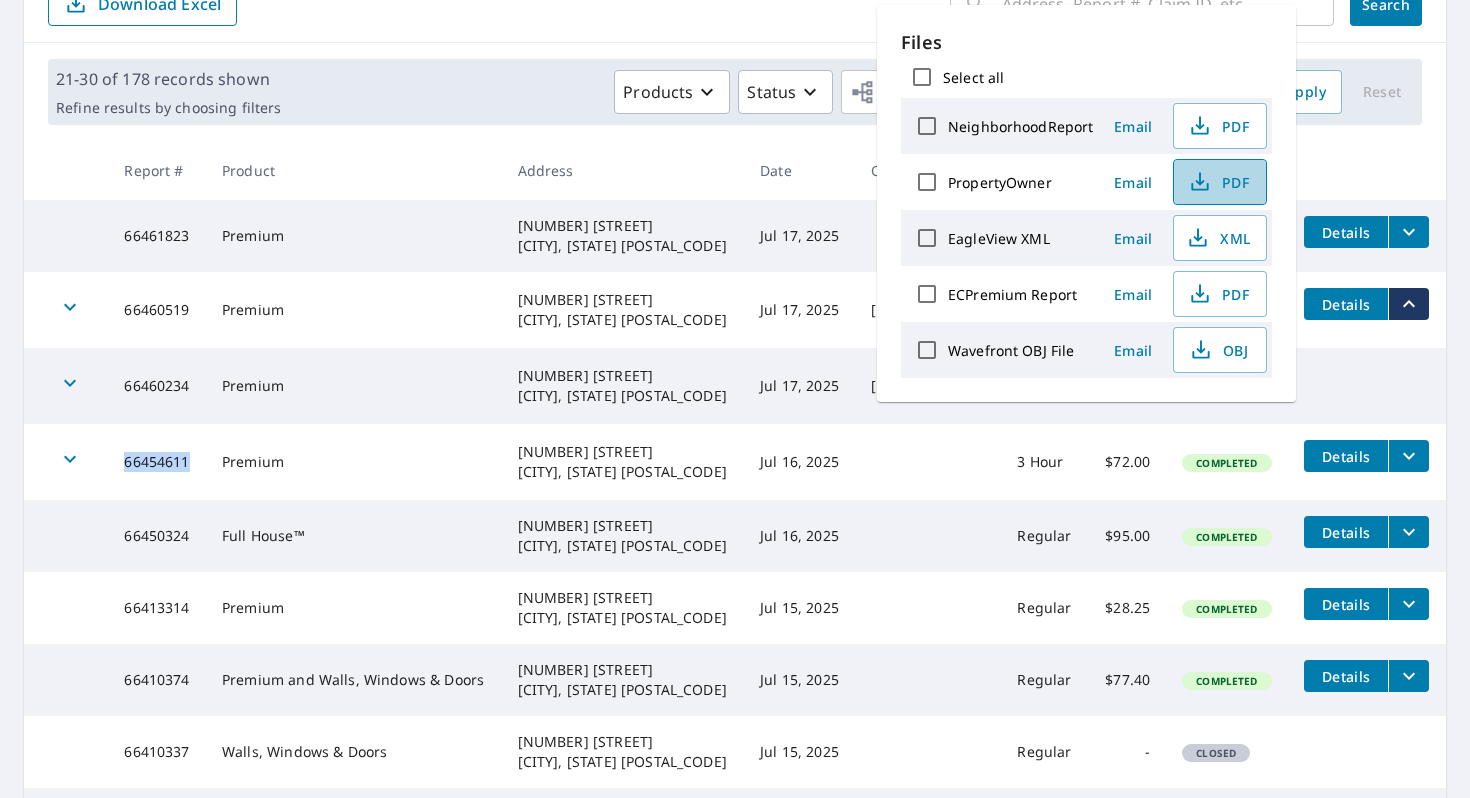click on "PDF" at bounding box center (1218, 182) 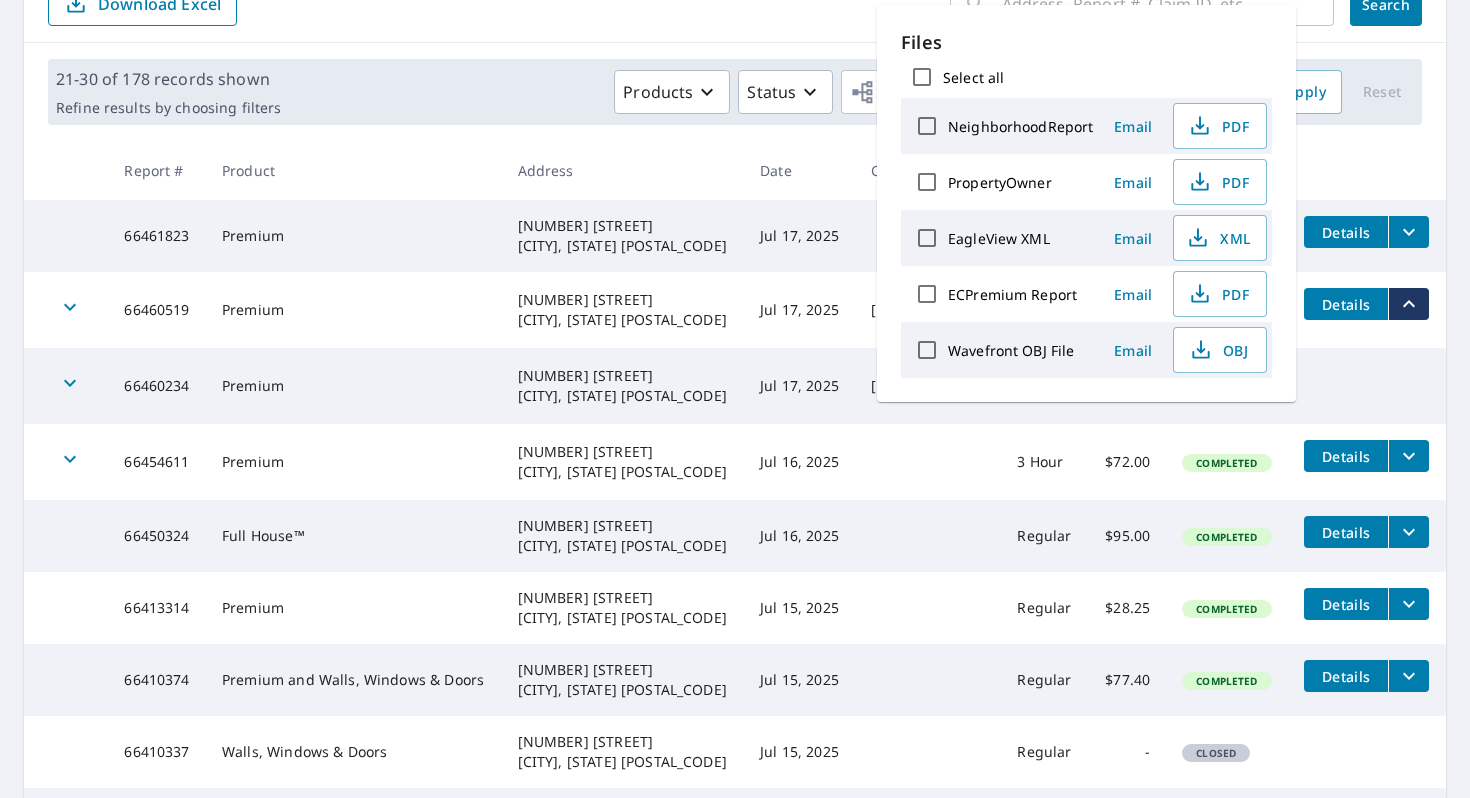 click on "Product" at bounding box center [354, 170] 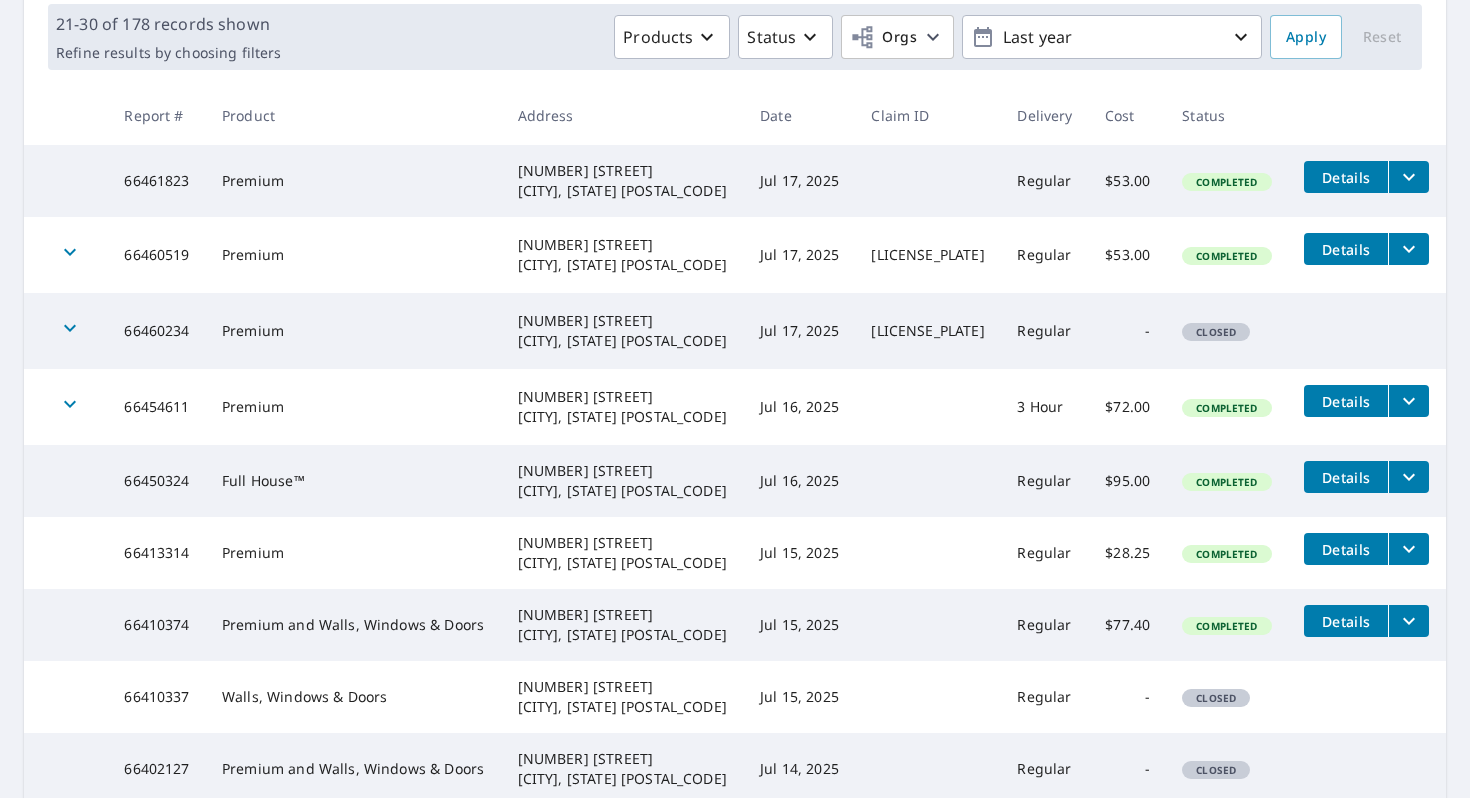scroll, scrollTop: 314, scrollLeft: 0, axis: vertical 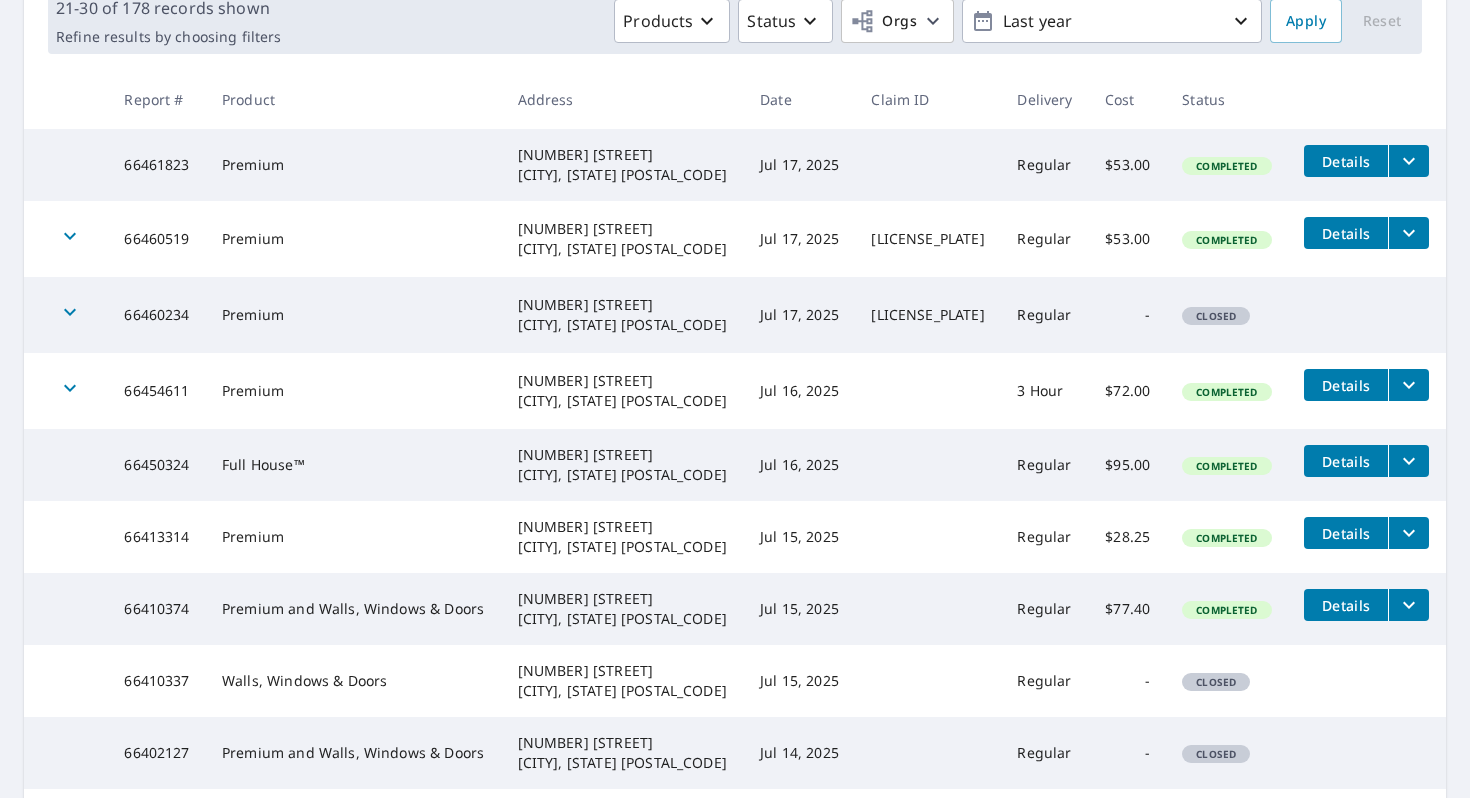 click on "66460519" at bounding box center (157, 239) 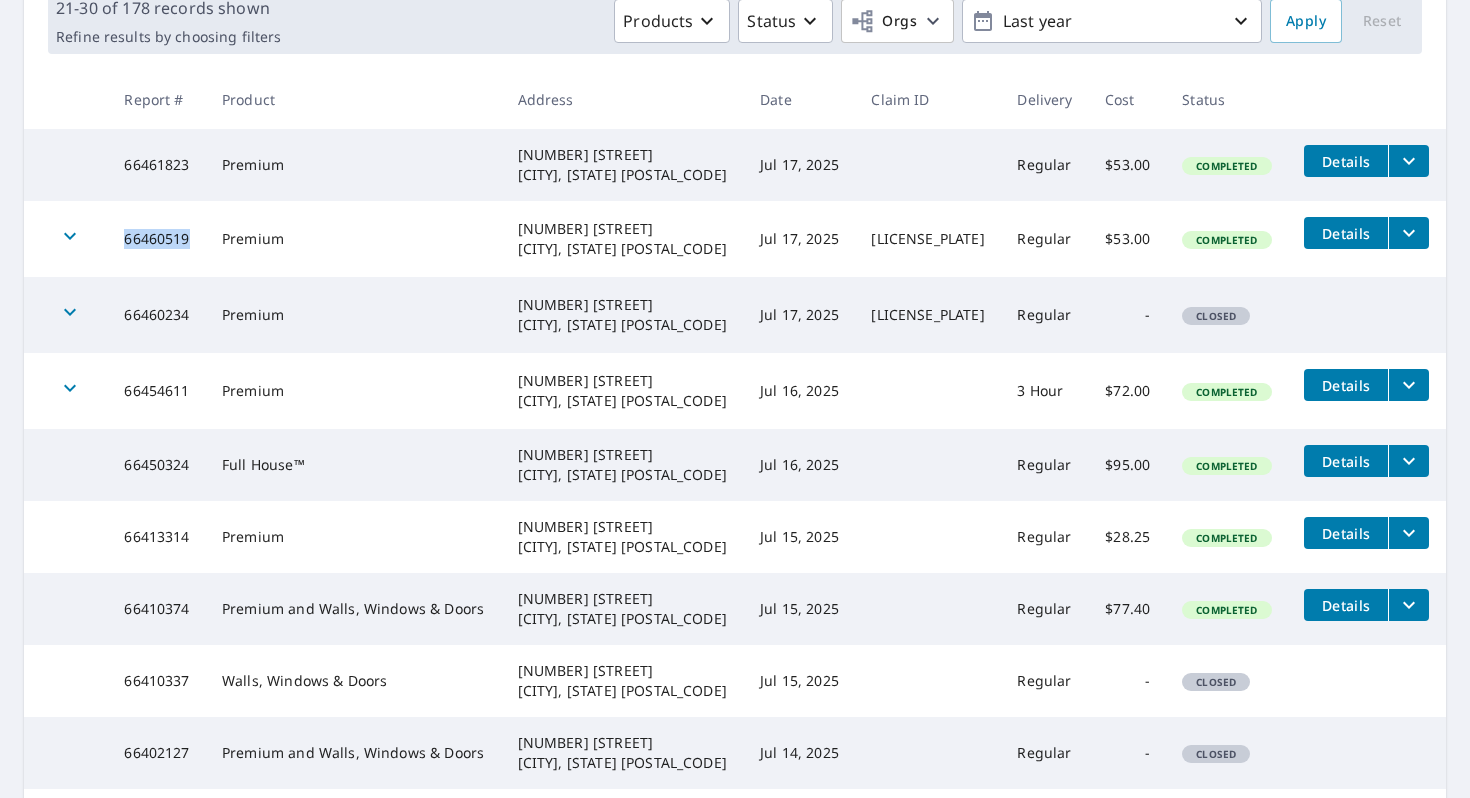 drag, startPoint x: 196, startPoint y: 235, endPoint x: 141, endPoint y: 241, distance: 55.326305 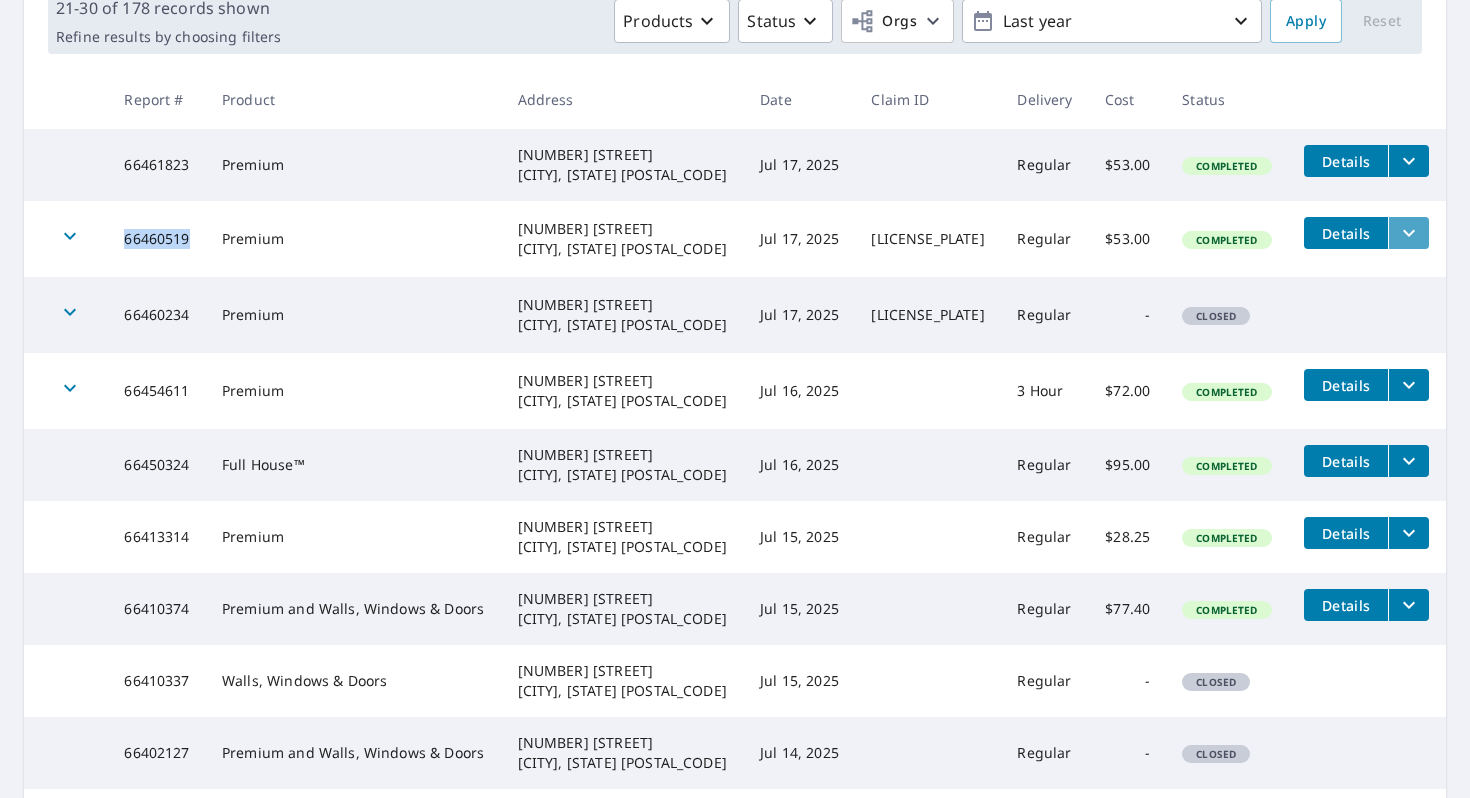 click 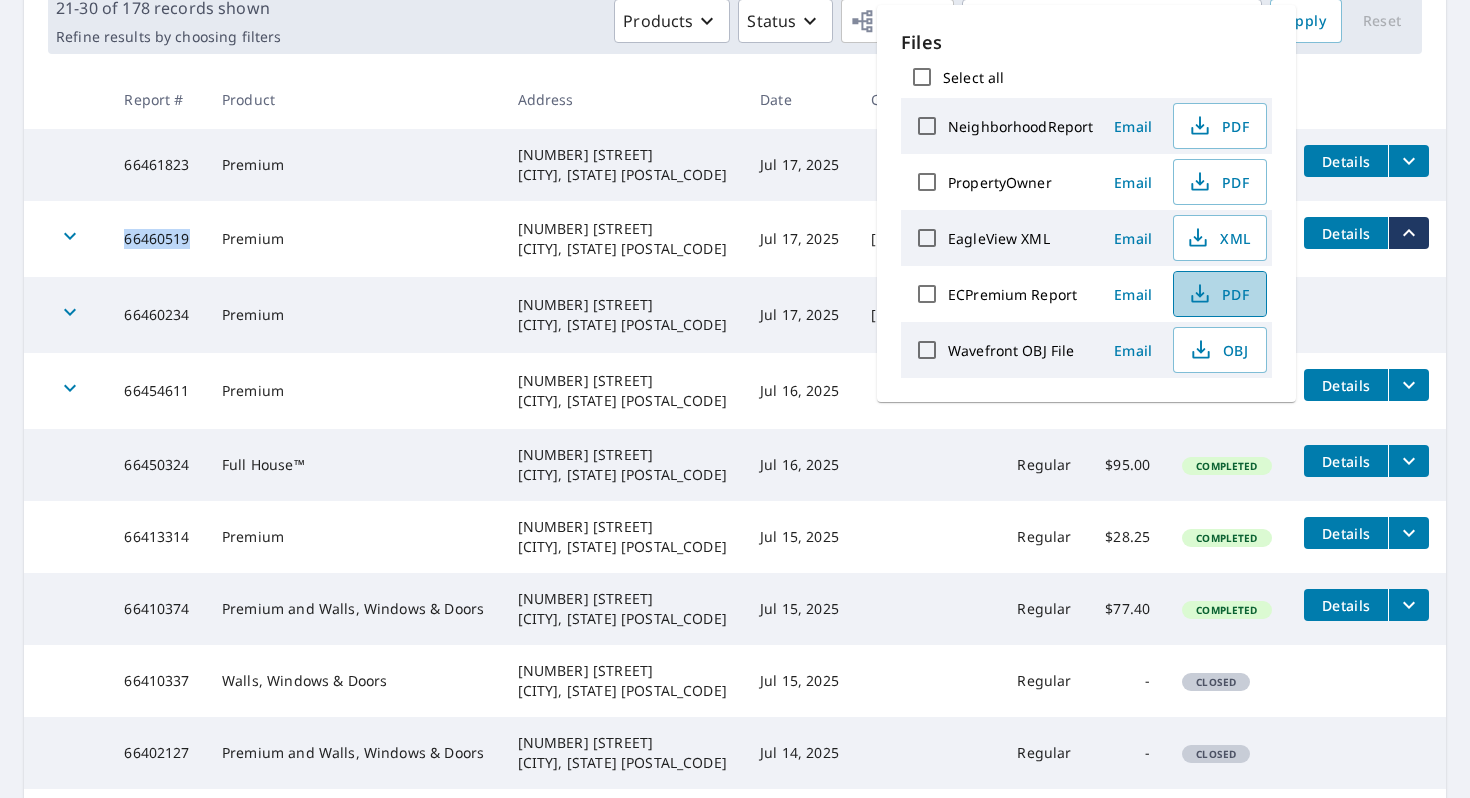 click on "PDF" at bounding box center [1220, 294] 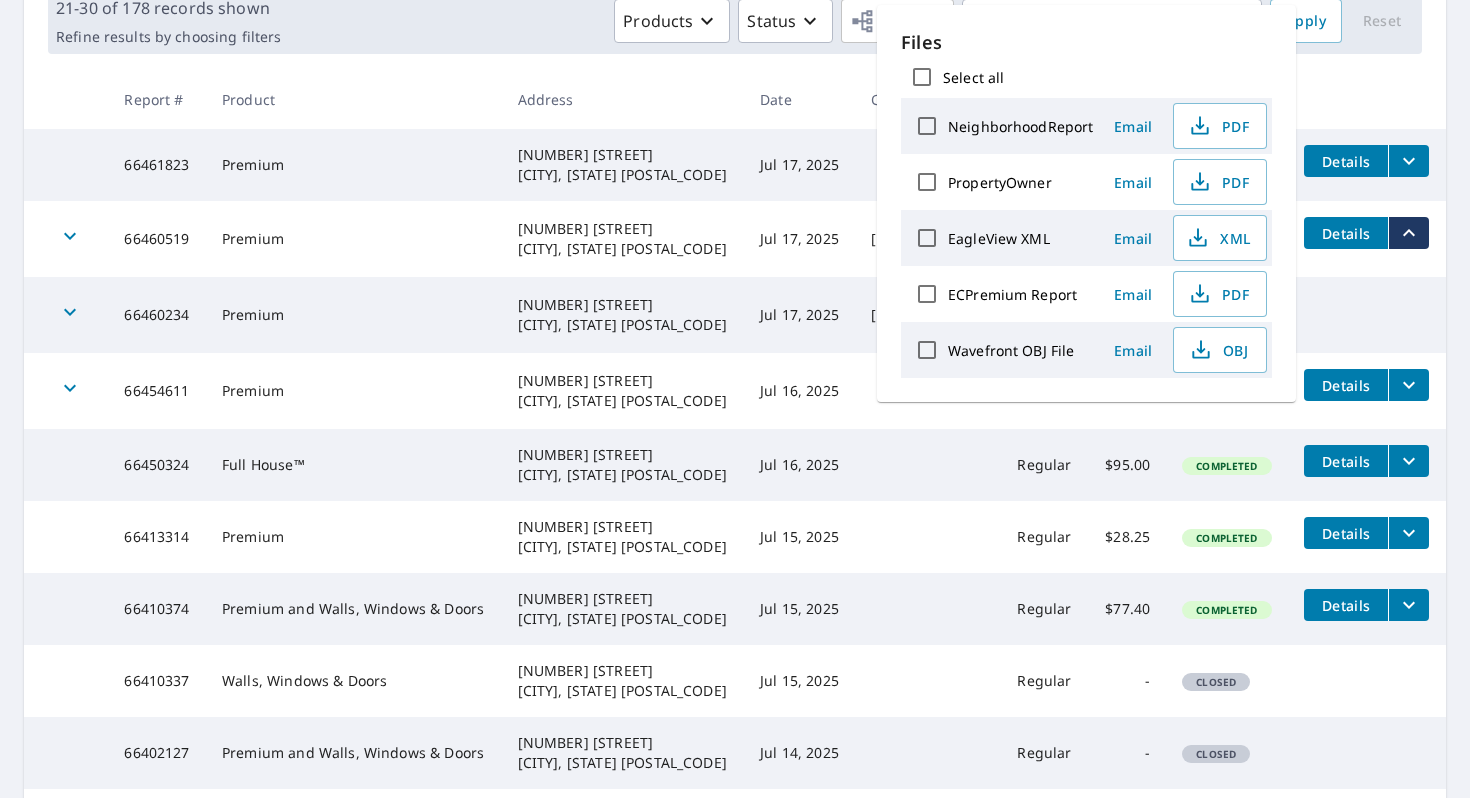 click on "Products Status Orgs Last year" at bounding box center (775, 21) 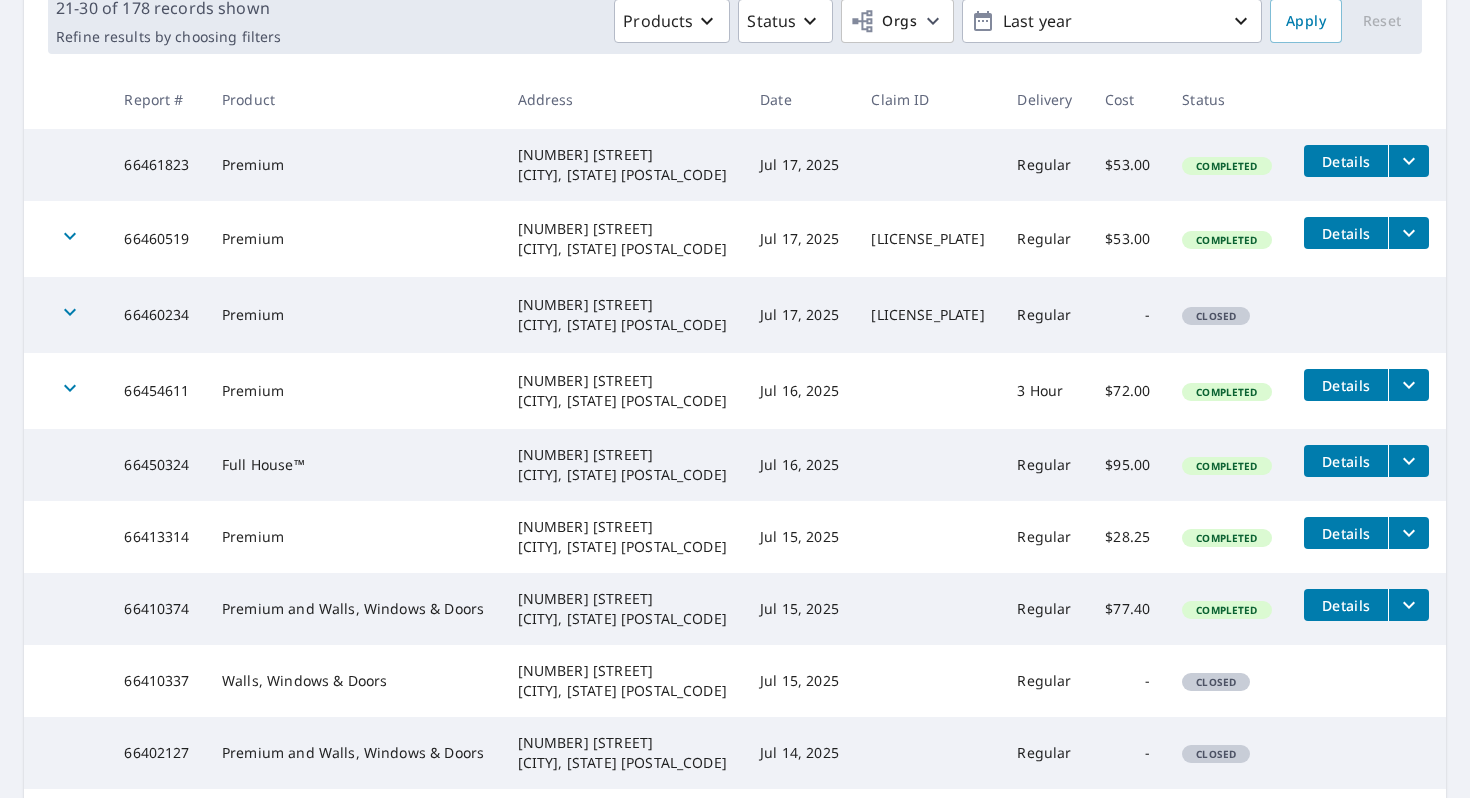 click 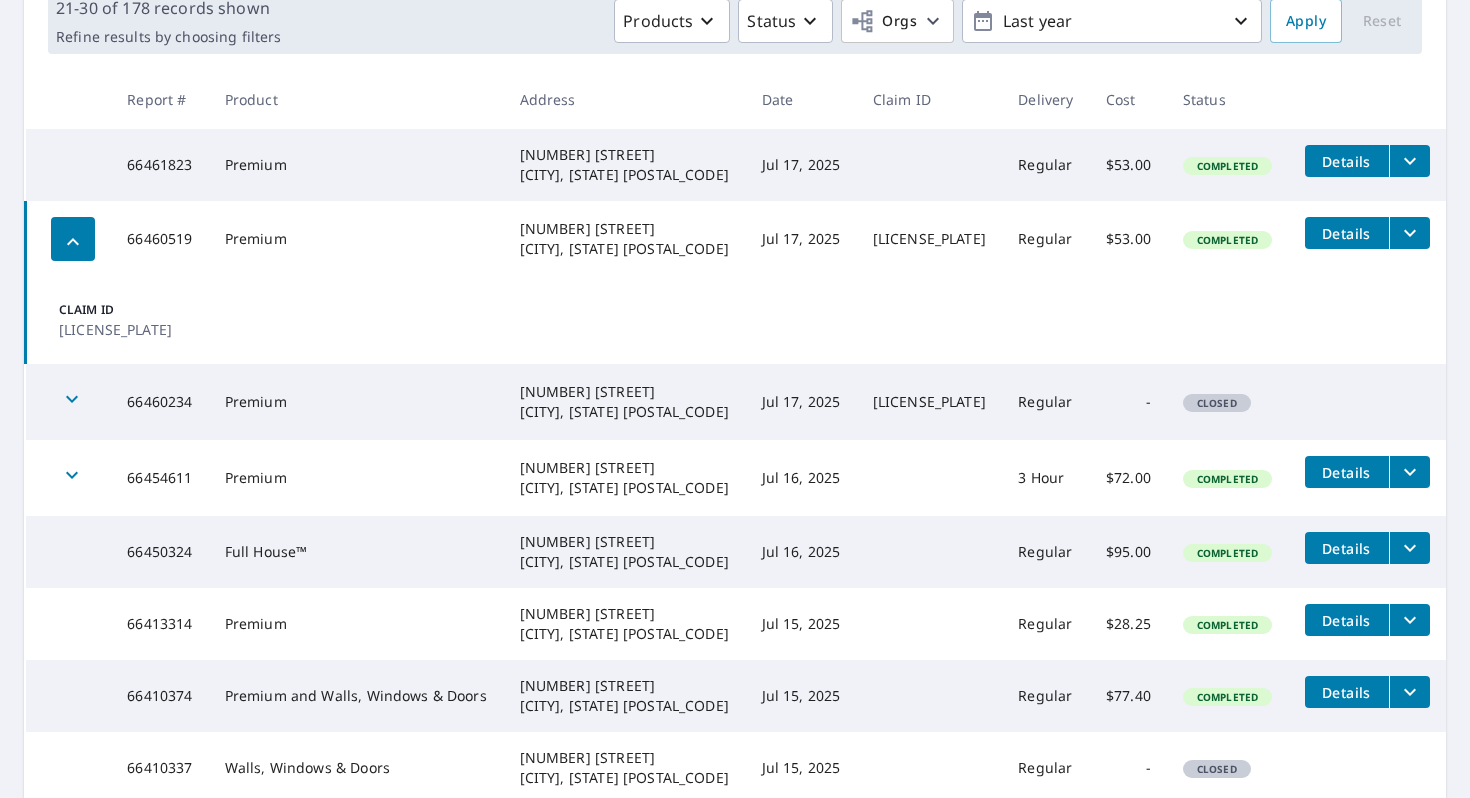 click on "[CODE]" at bounding box center (119, 329) 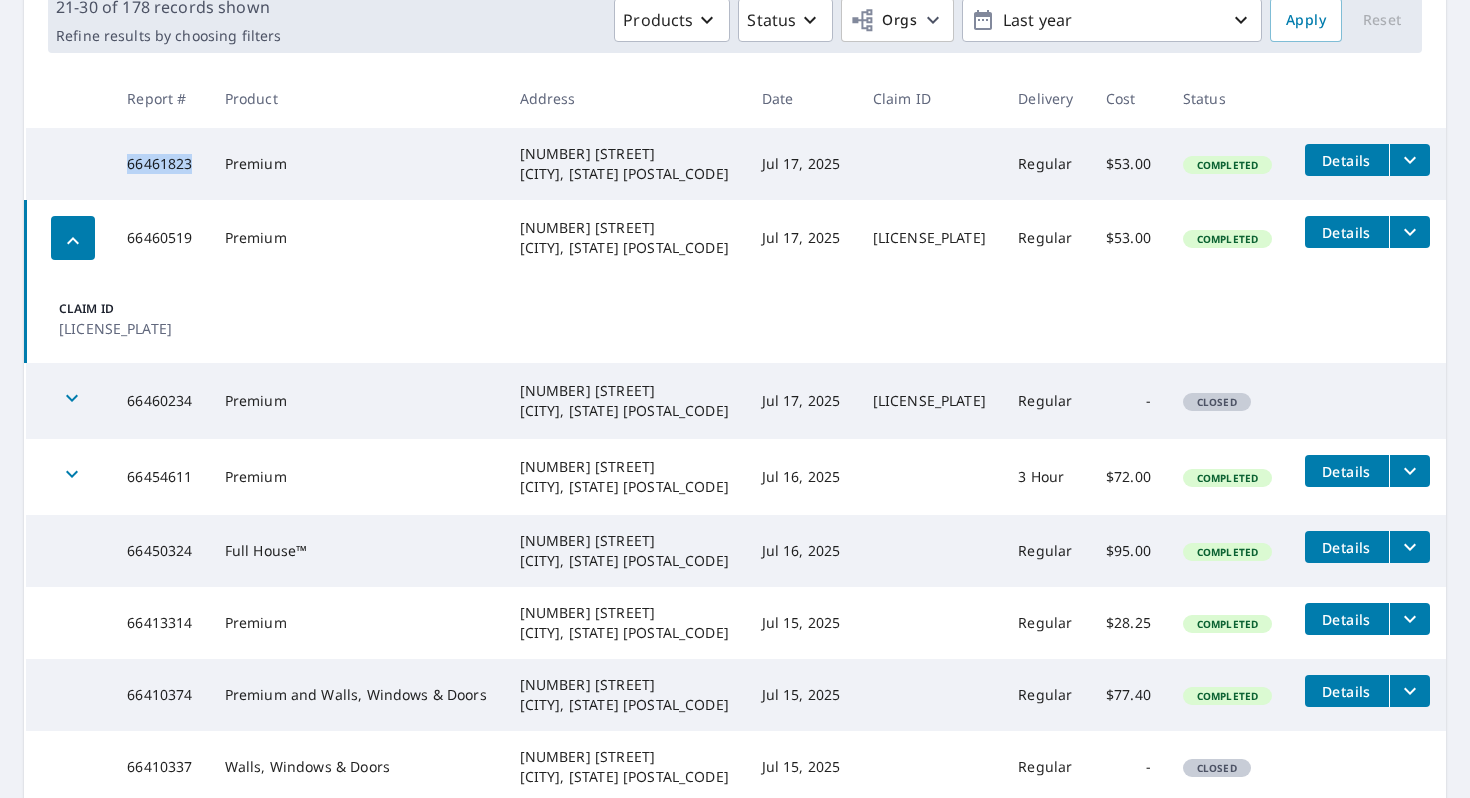 drag, startPoint x: 197, startPoint y: 165, endPoint x: 121, endPoint y: 165, distance: 76 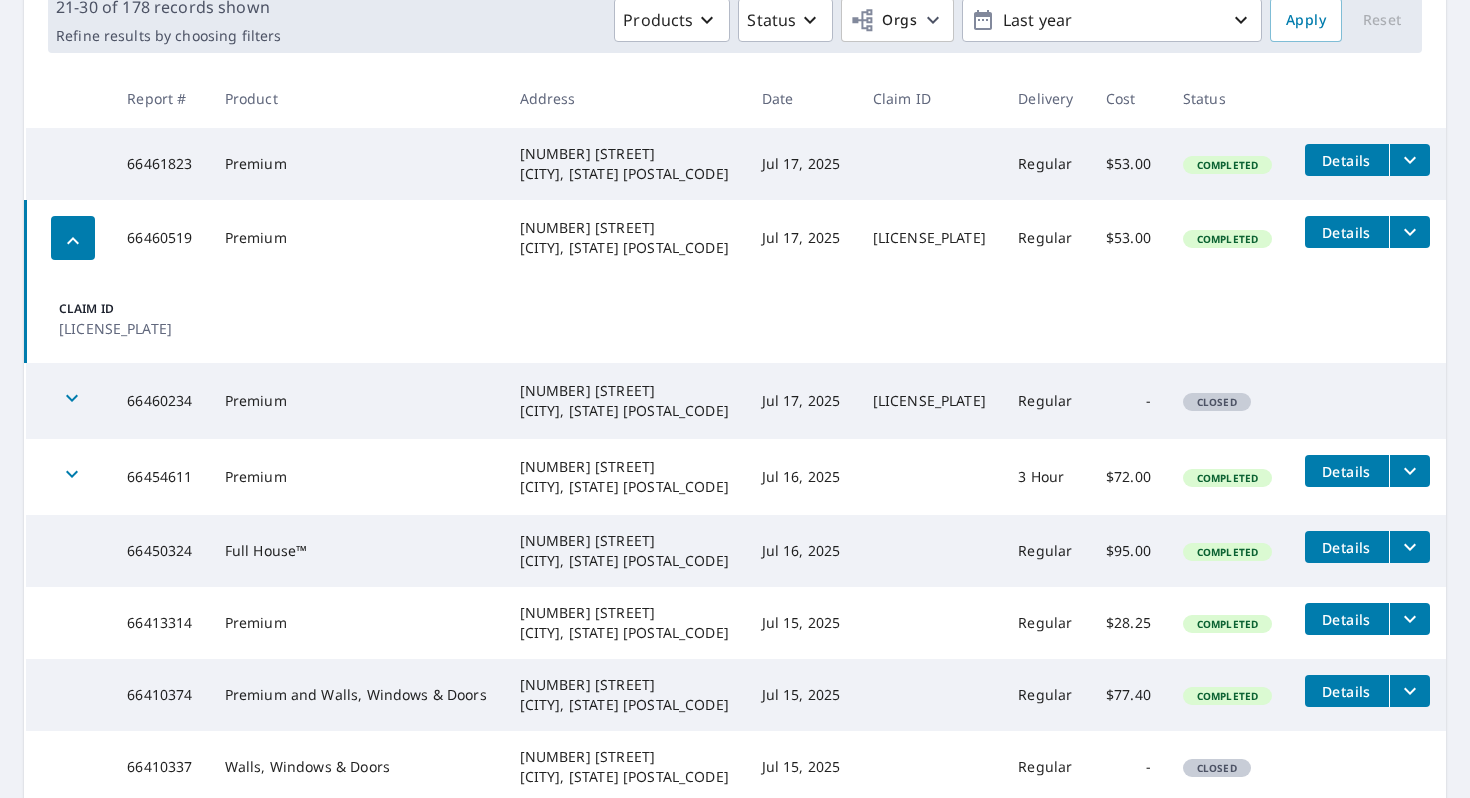 click on "66461823" at bounding box center (159, 164) 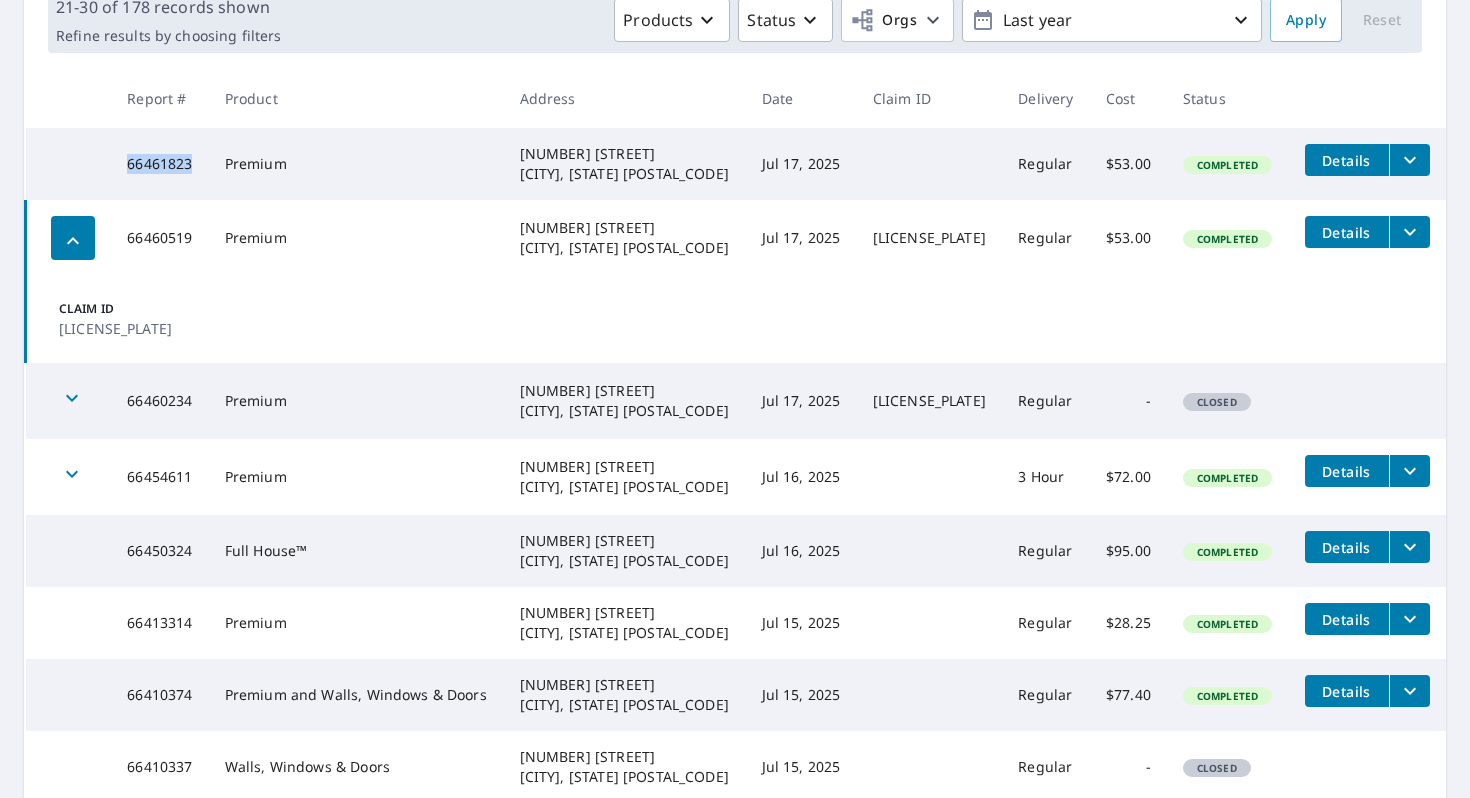 click on "4498 145th St
Chippewa Falls, WI 54729" at bounding box center [625, 164] 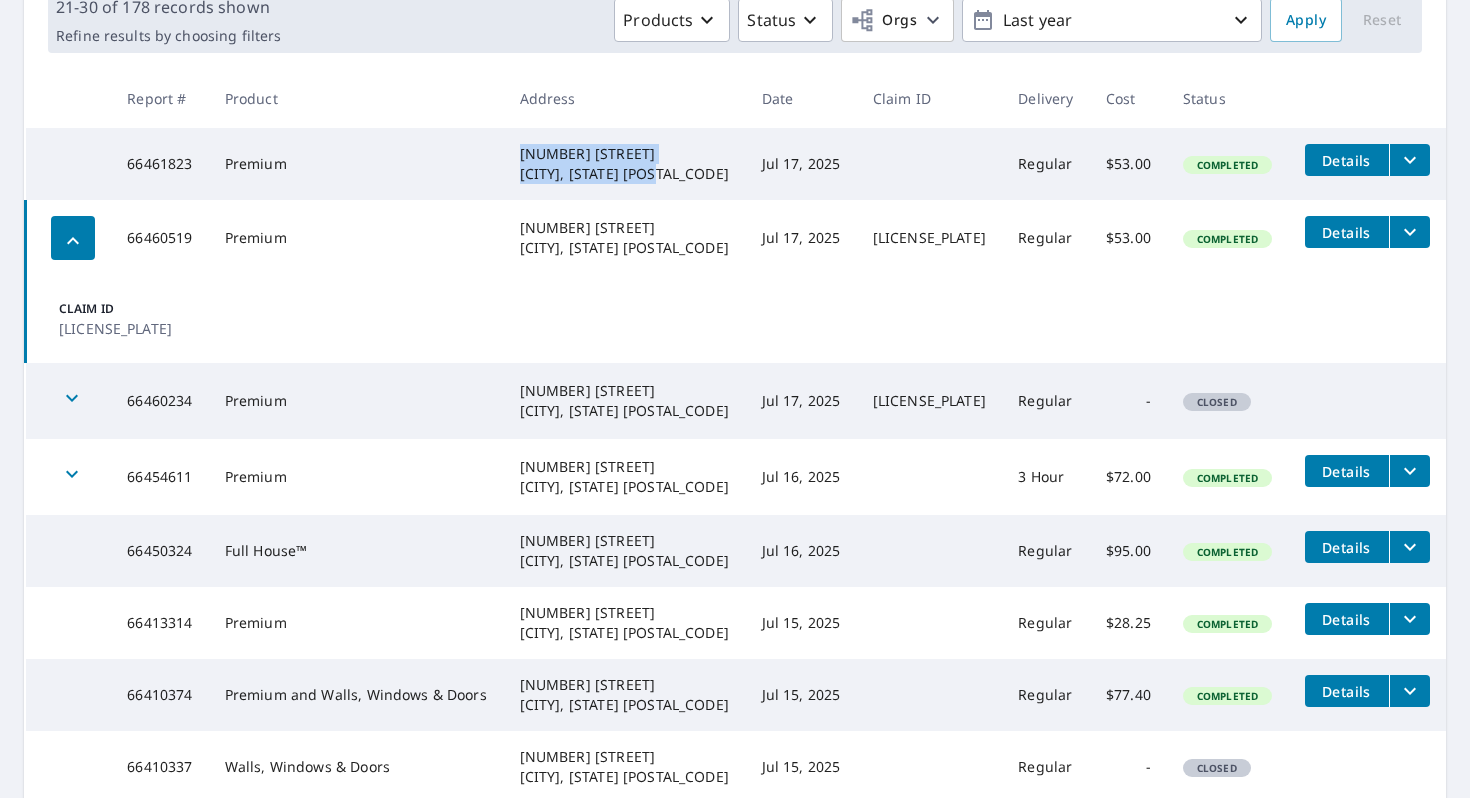 drag, startPoint x: 529, startPoint y: 153, endPoint x: 716, endPoint y: 181, distance: 189.08464 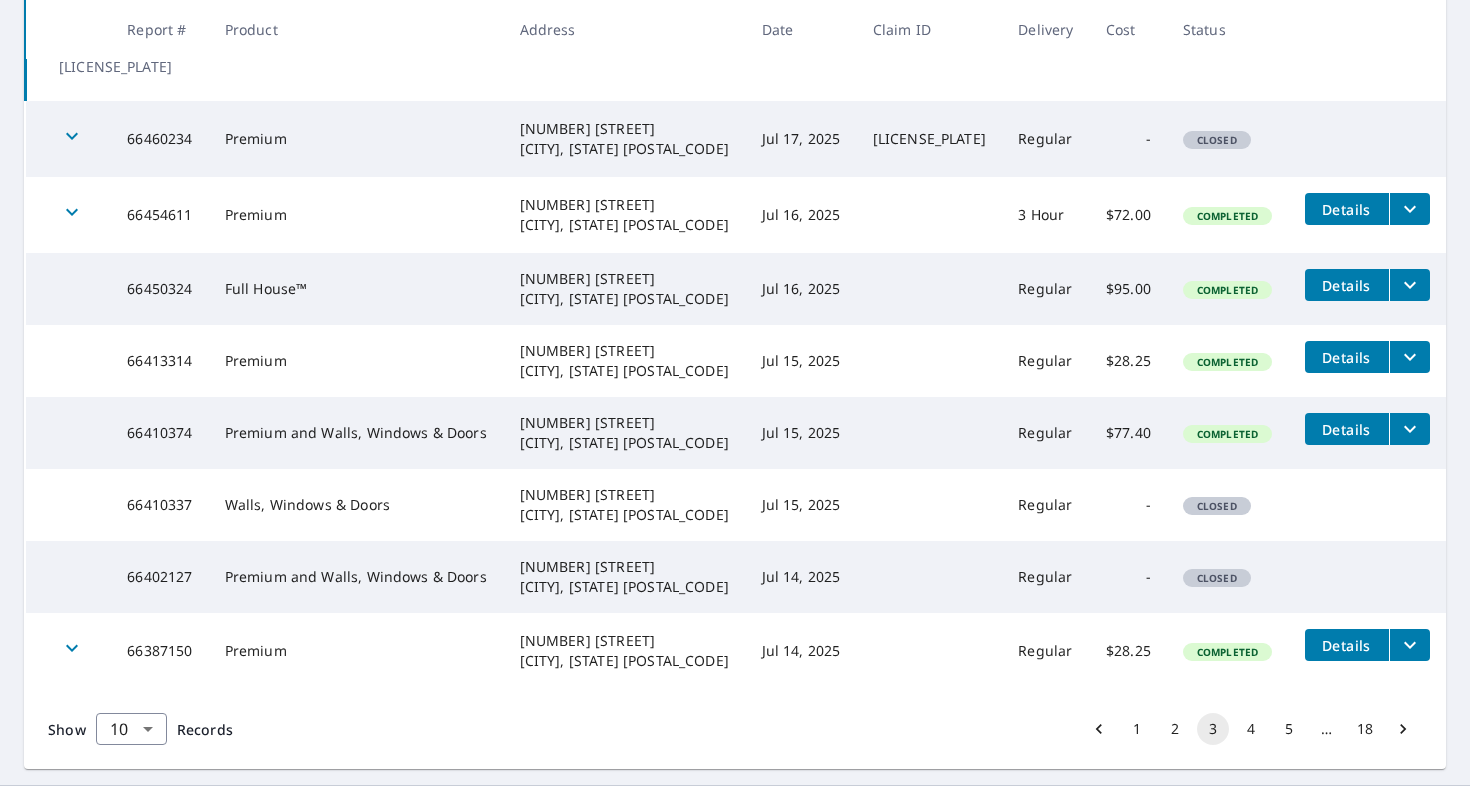 scroll, scrollTop: 615, scrollLeft: 0, axis: vertical 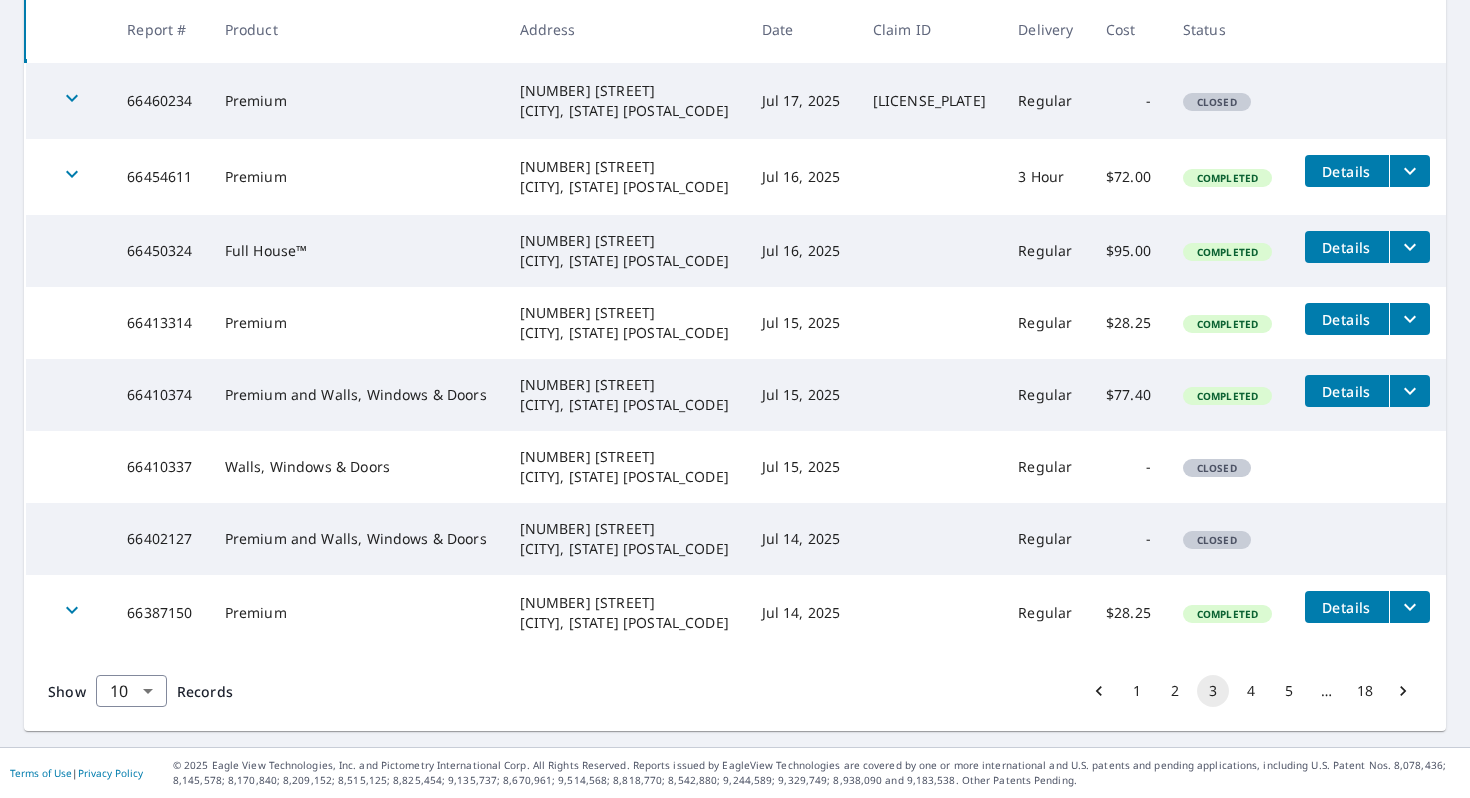 click on "2" at bounding box center [1175, 691] 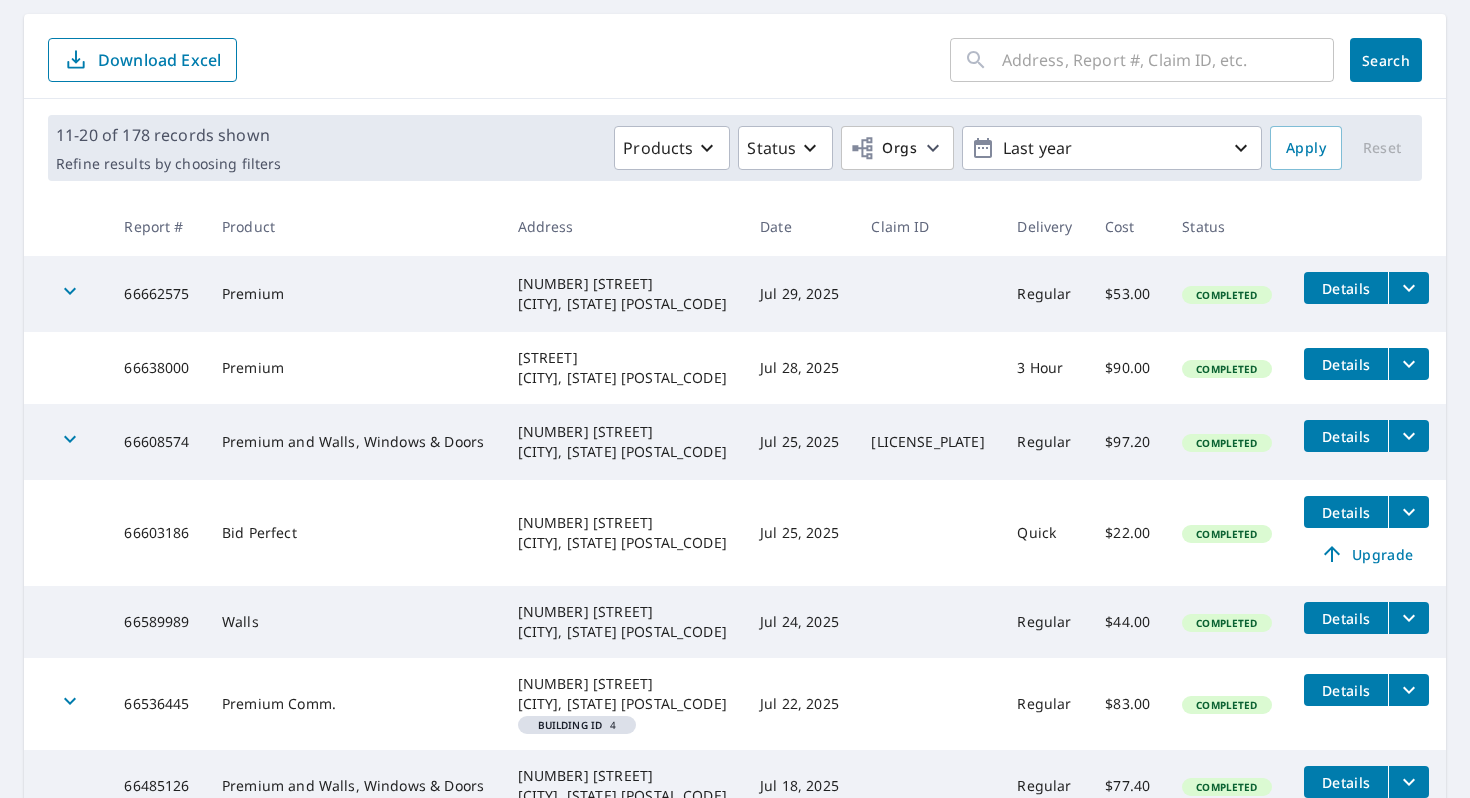 scroll, scrollTop: 583, scrollLeft: 0, axis: vertical 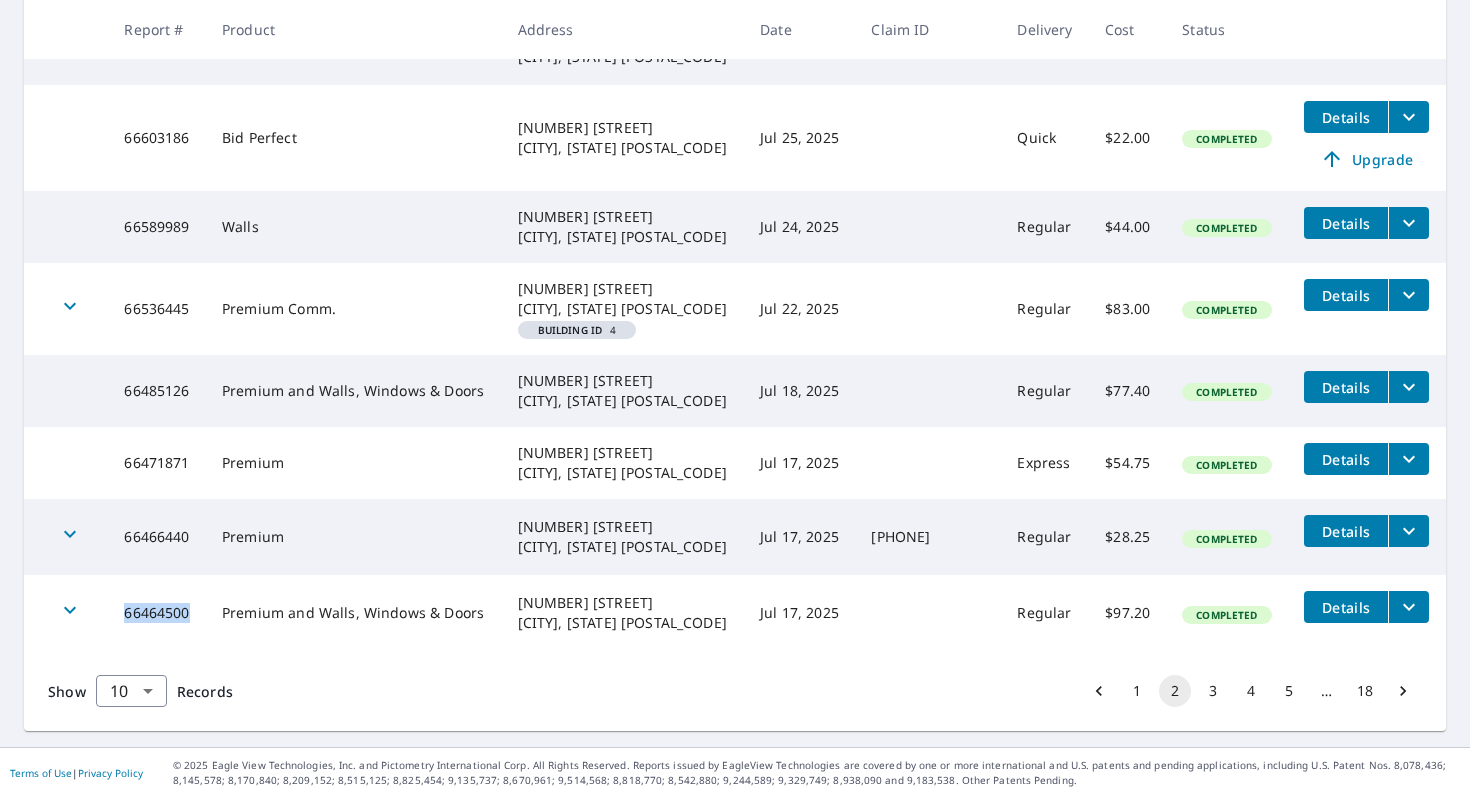 drag, startPoint x: 188, startPoint y: 612, endPoint x: 147, endPoint y: 612, distance: 41 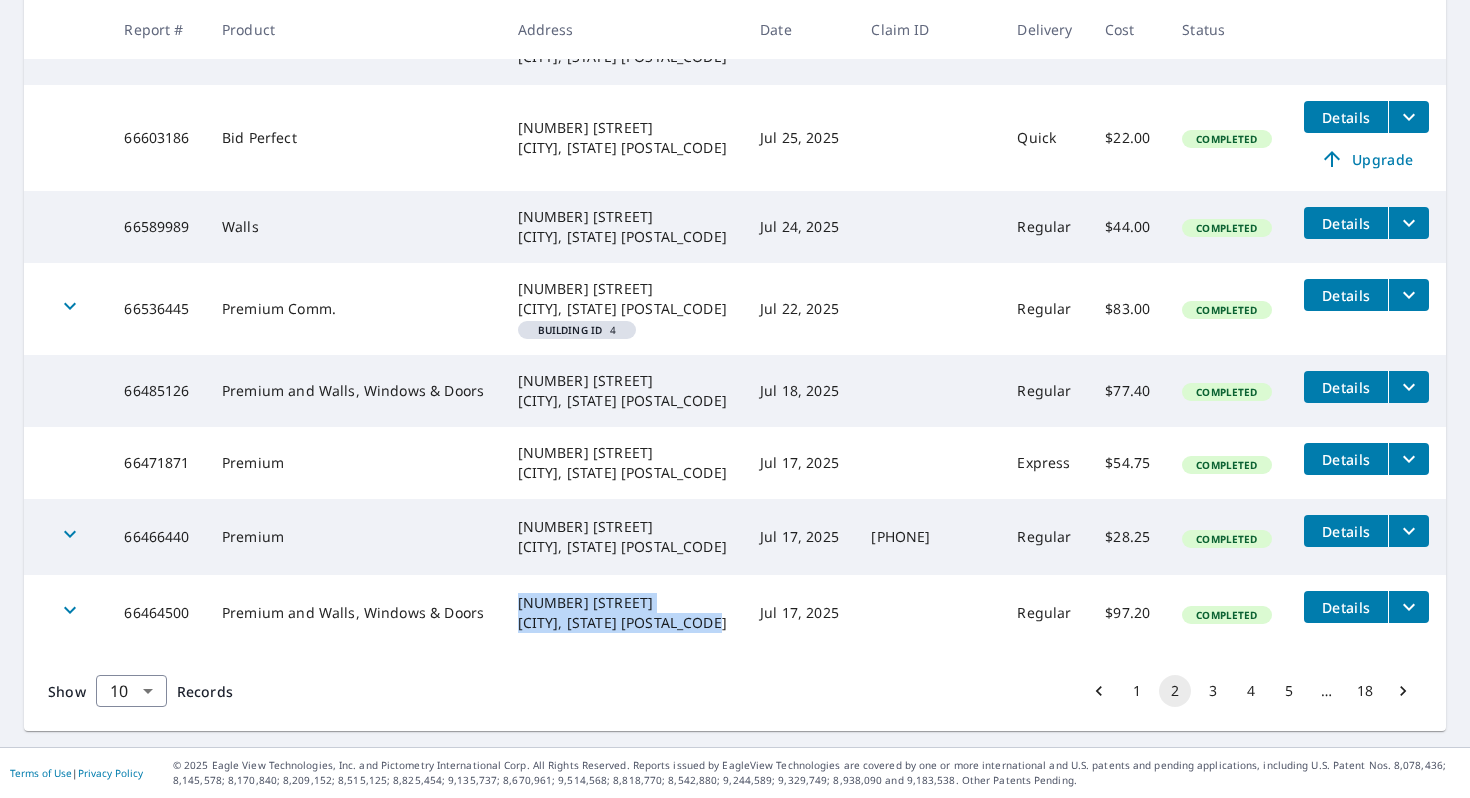 drag, startPoint x: 520, startPoint y: 603, endPoint x: 681, endPoint y: 612, distance: 161.25136 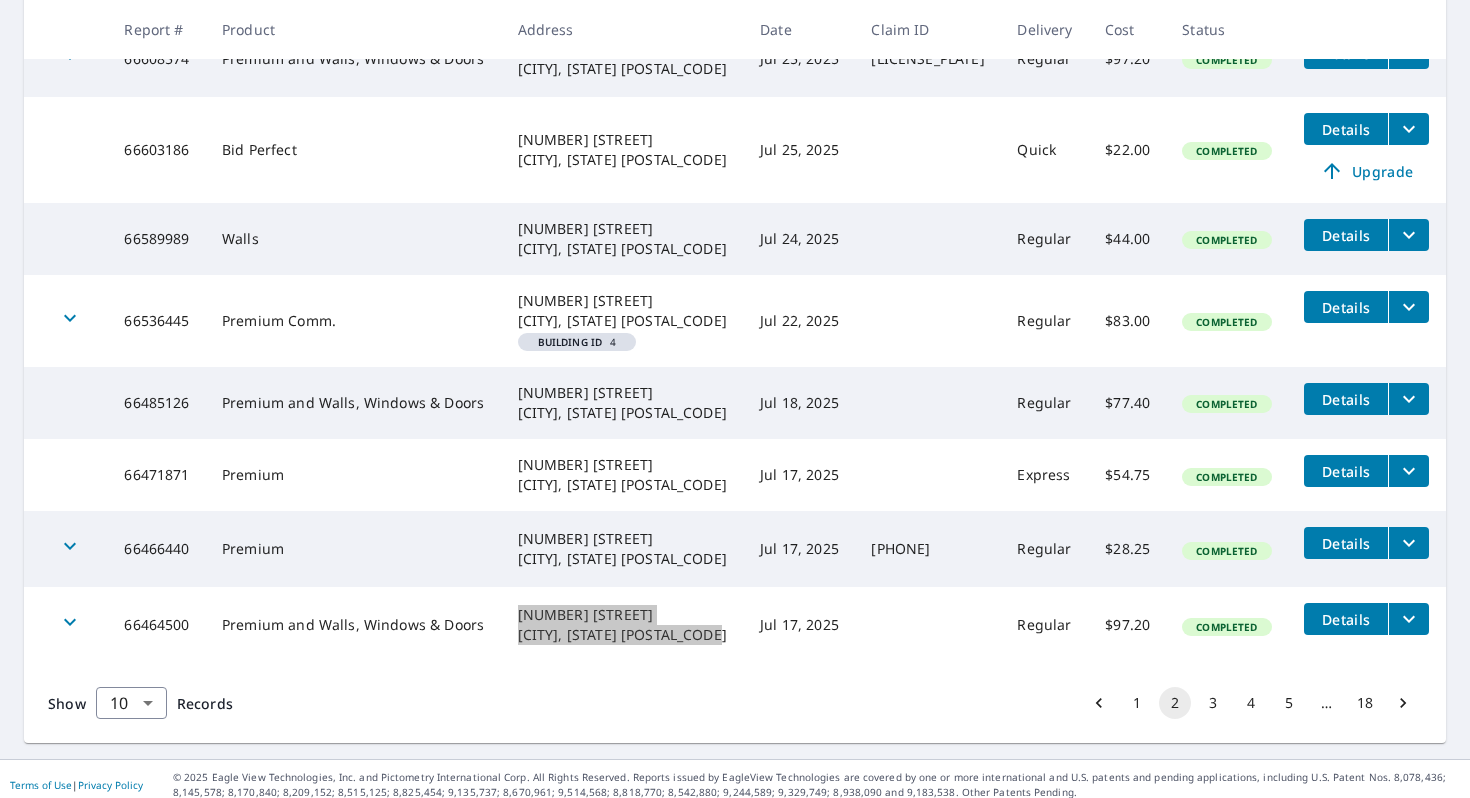 scroll, scrollTop: 565, scrollLeft: 0, axis: vertical 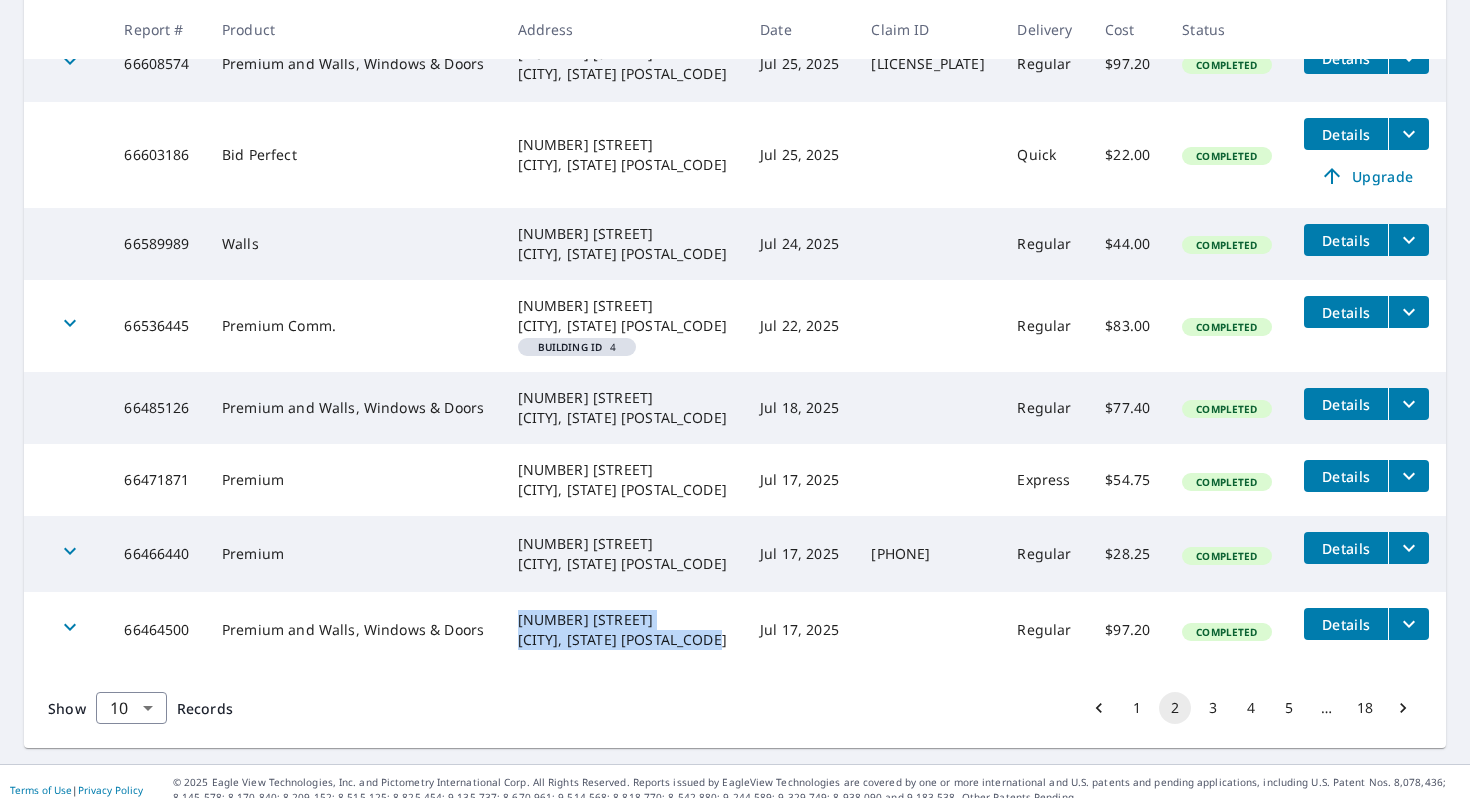 click on "66466440" at bounding box center (157, 554) 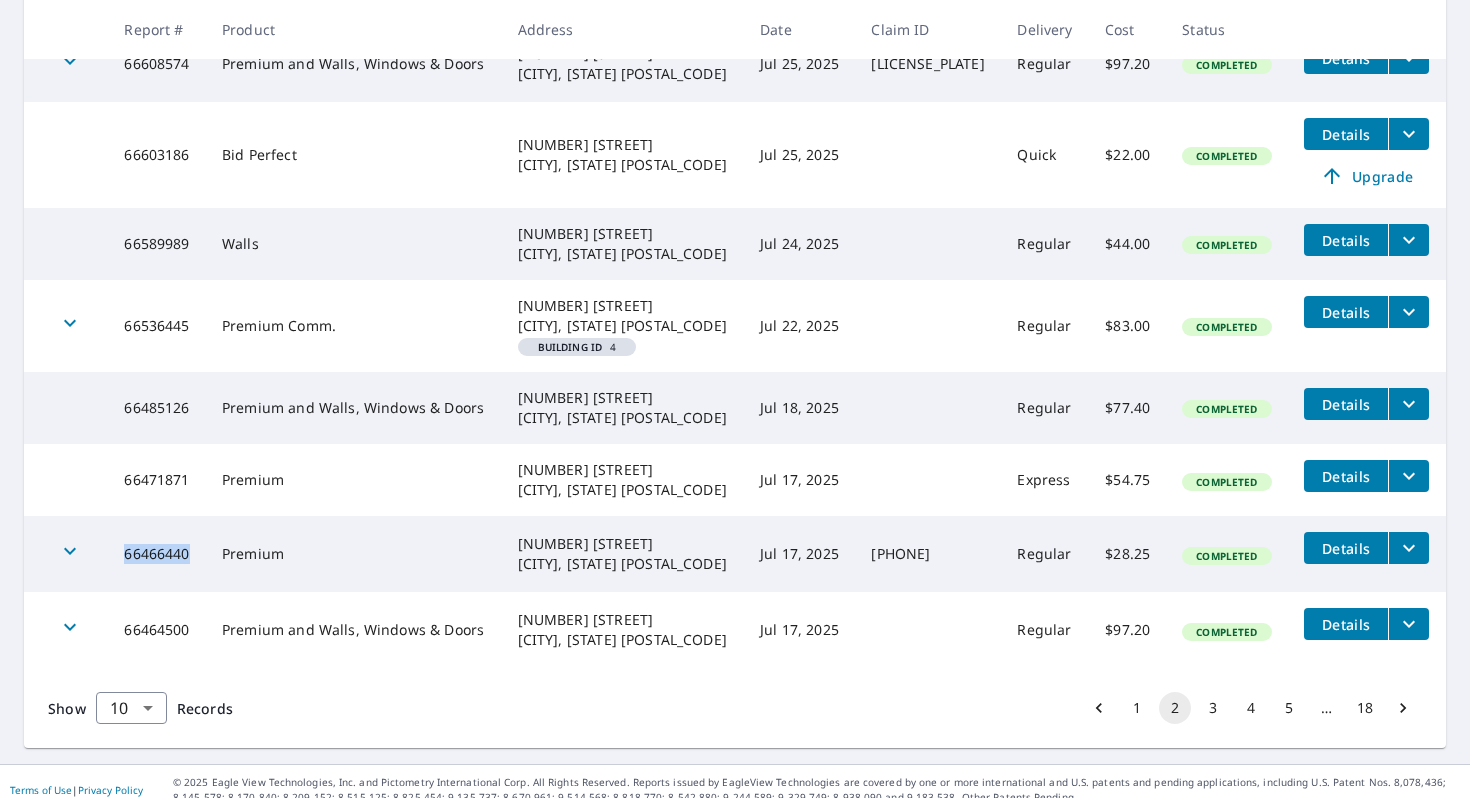 drag, startPoint x: 192, startPoint y: 556, endPoint x: 131, endPoint y: 557, distance: 61.008198 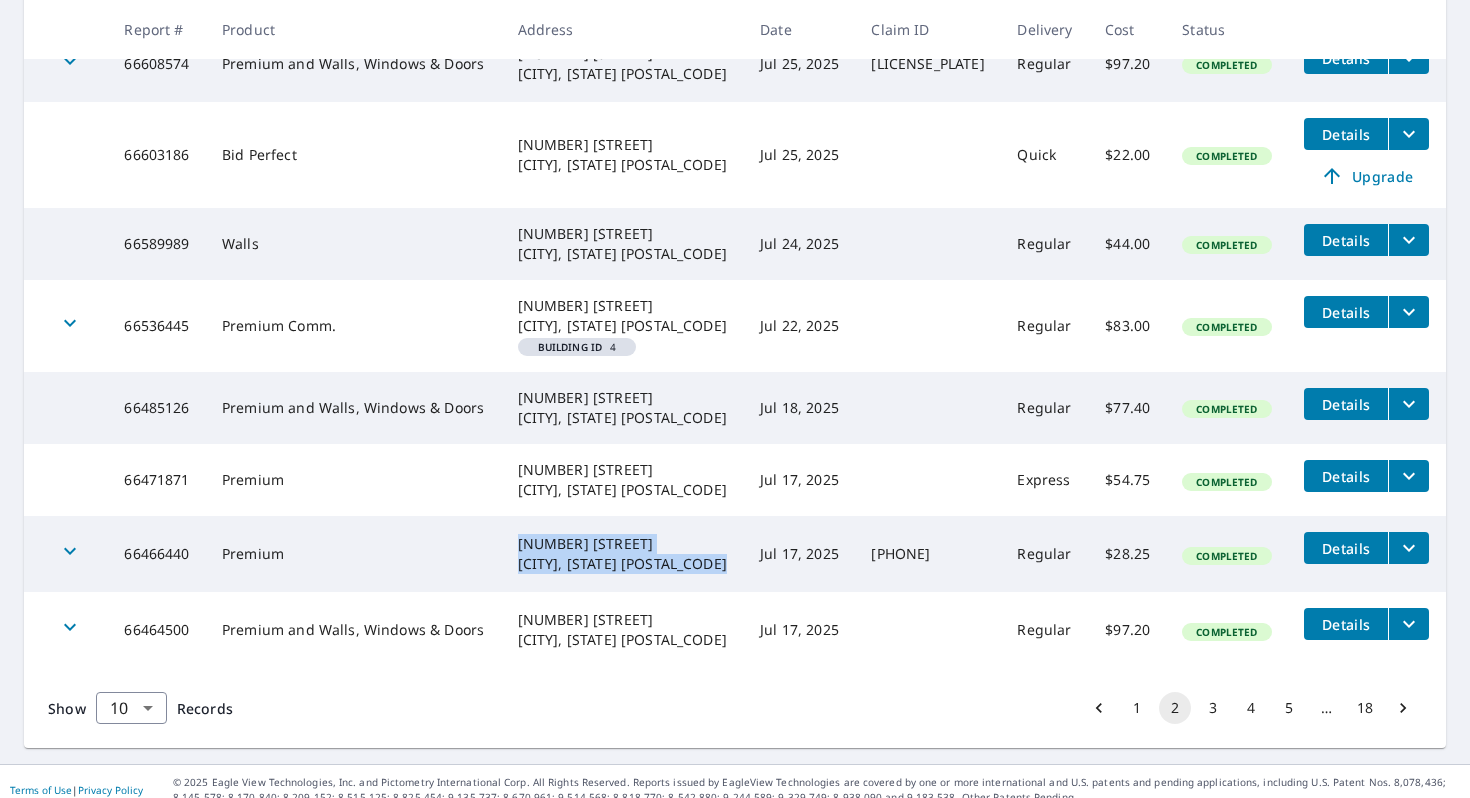 drag, startPoint x: 700, startPoint y: 567, endPoint x: 519, endPoint y: 548, distance: 181.9945 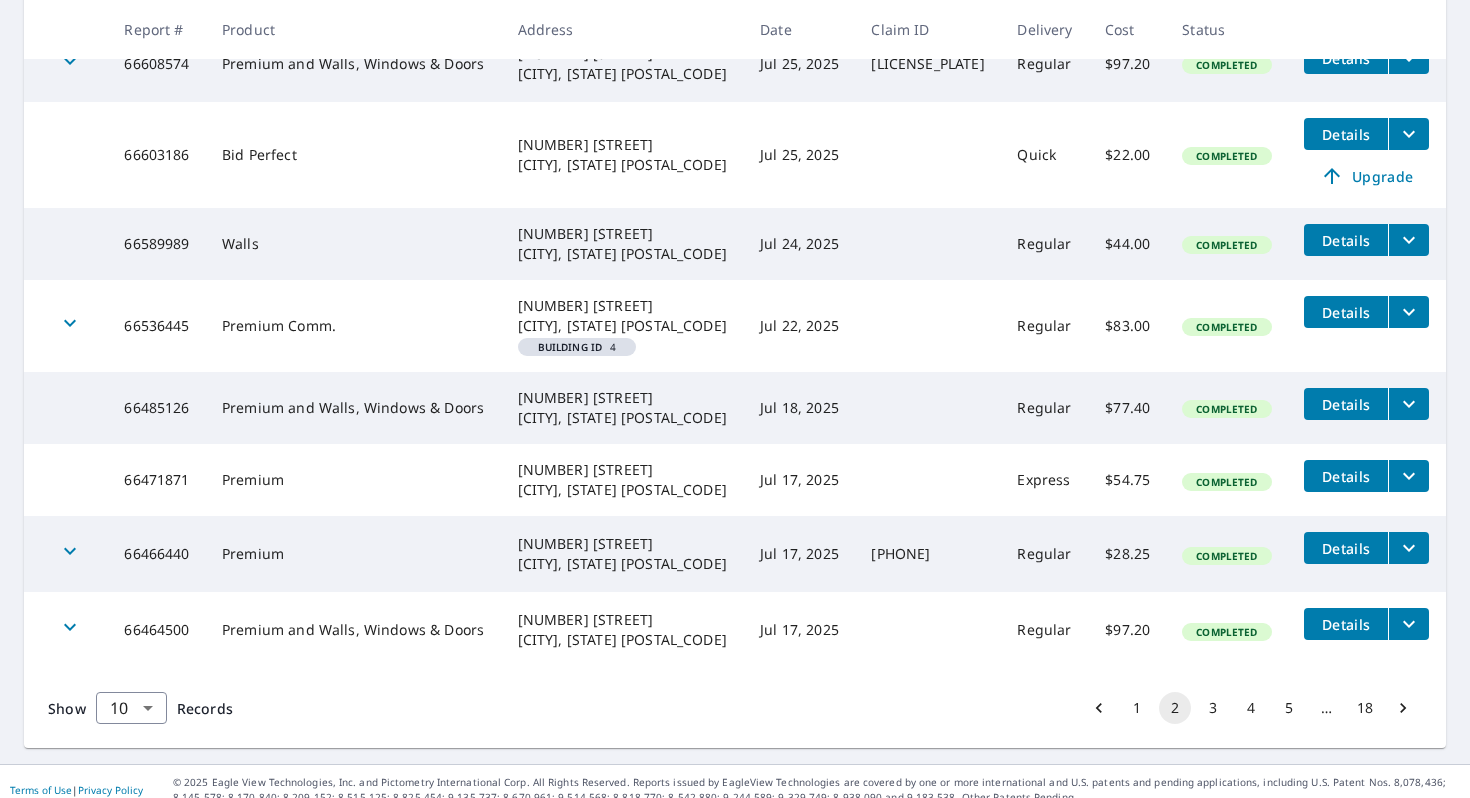 click on "[NUMBER] [STREET]
[CITY], [STATE] [POSTAL_CODE]-[CODE]" at bounding box center [623, 554] 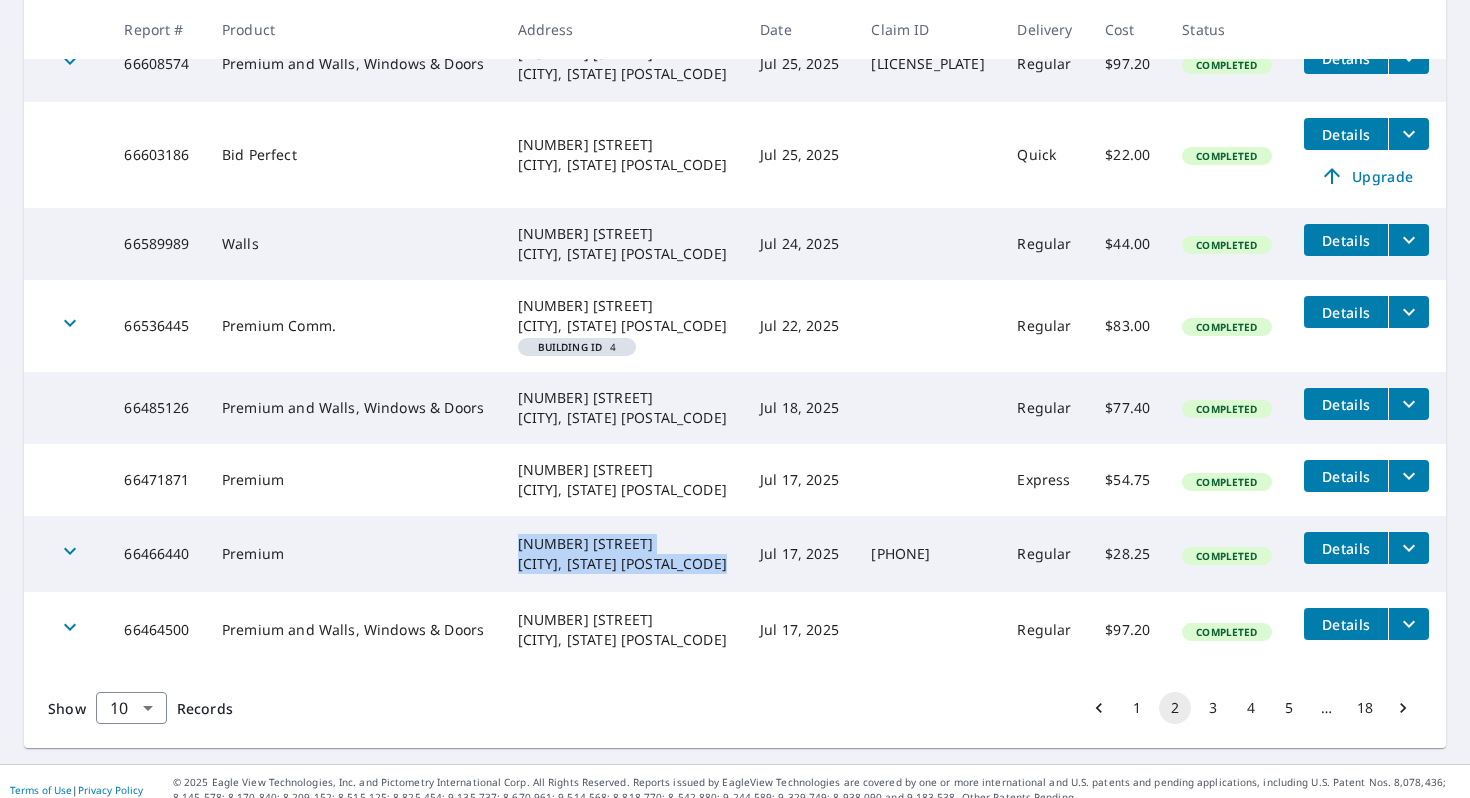 drag, startPoint x: 698, startPoint y: 566, endPoint x: 521, endPoint y: 543, distance: 178.4881 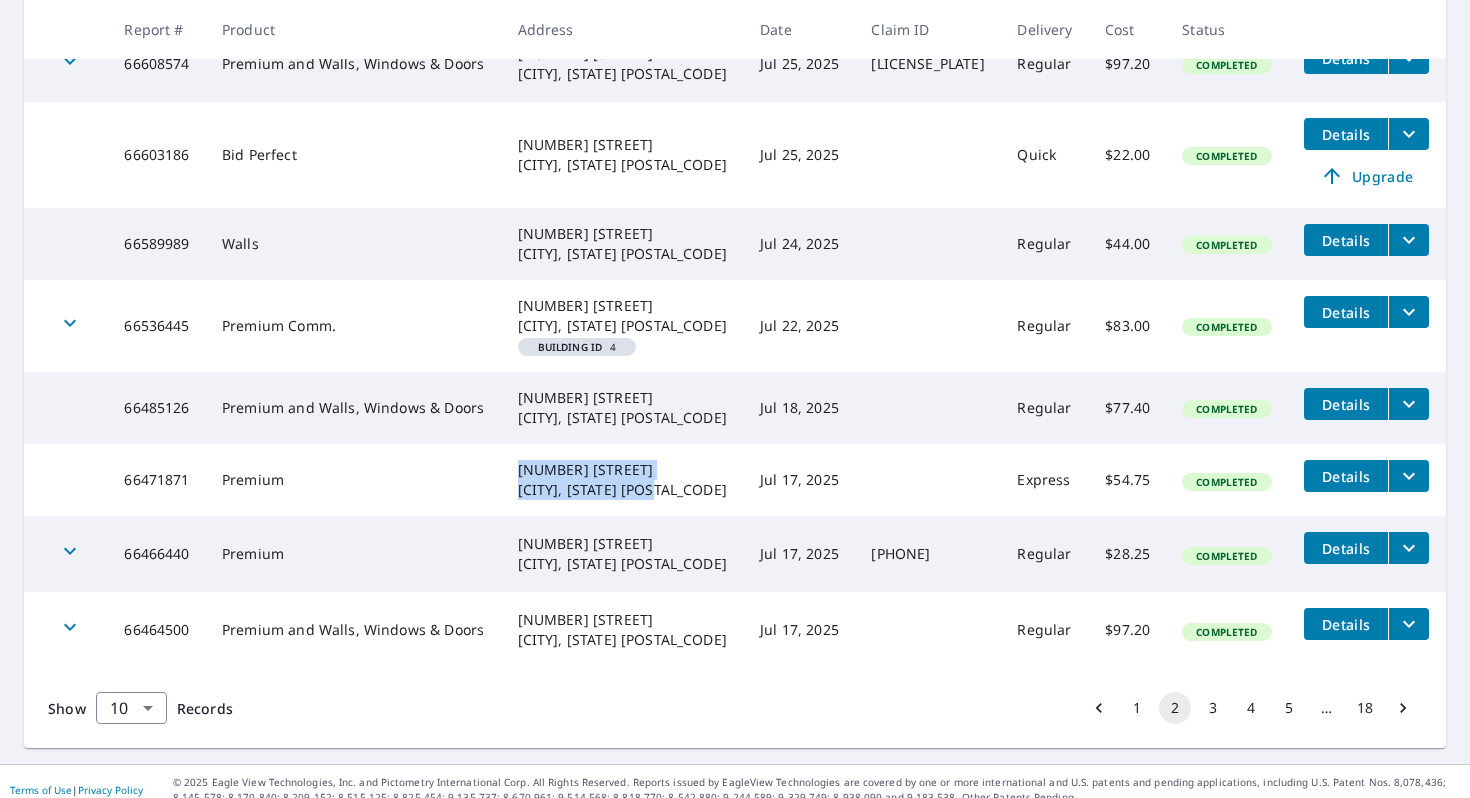 drag, startPoint x: 522, startPoint y: 467, endPoint x: 640, endPoint y: 488, distance: 119.85408 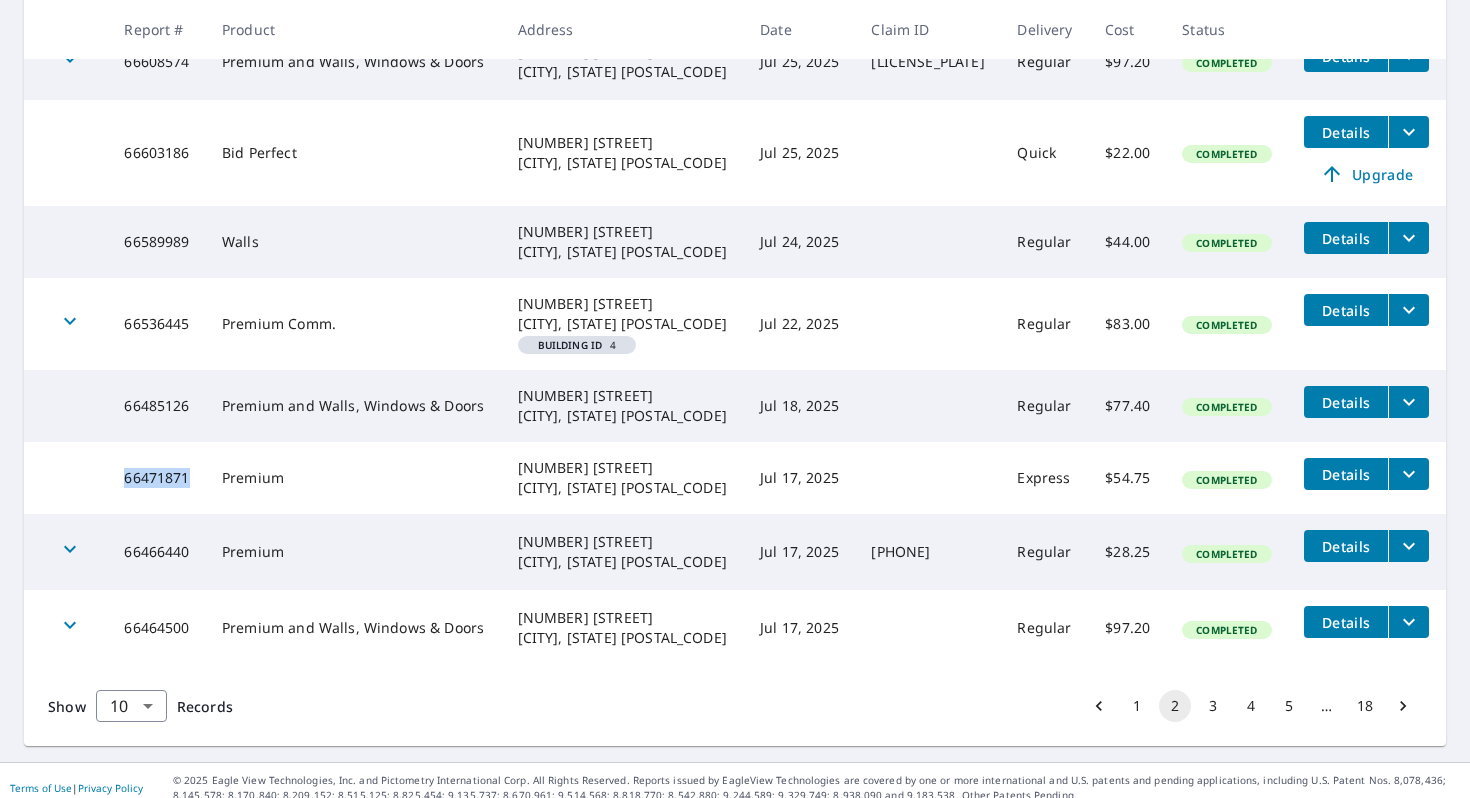 drag, startPoint x: 194, startPoint y: 478, endPoint x: 126, endPoint y: 476, distance: 68.0294 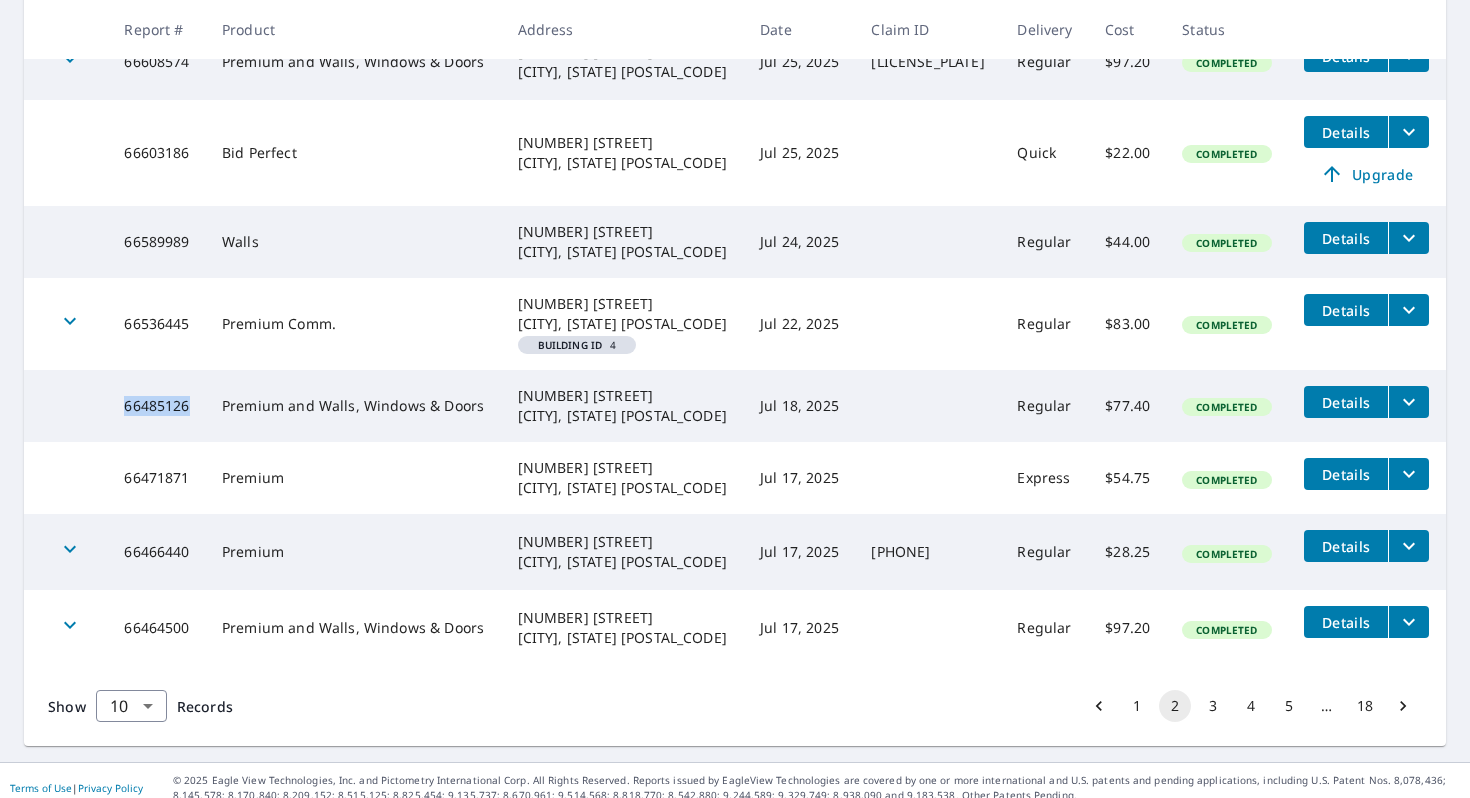 drag, startPoint x: 192, startPoint y: 407, endPoint x: 147, endPoint y: 410, distance: 45.099888 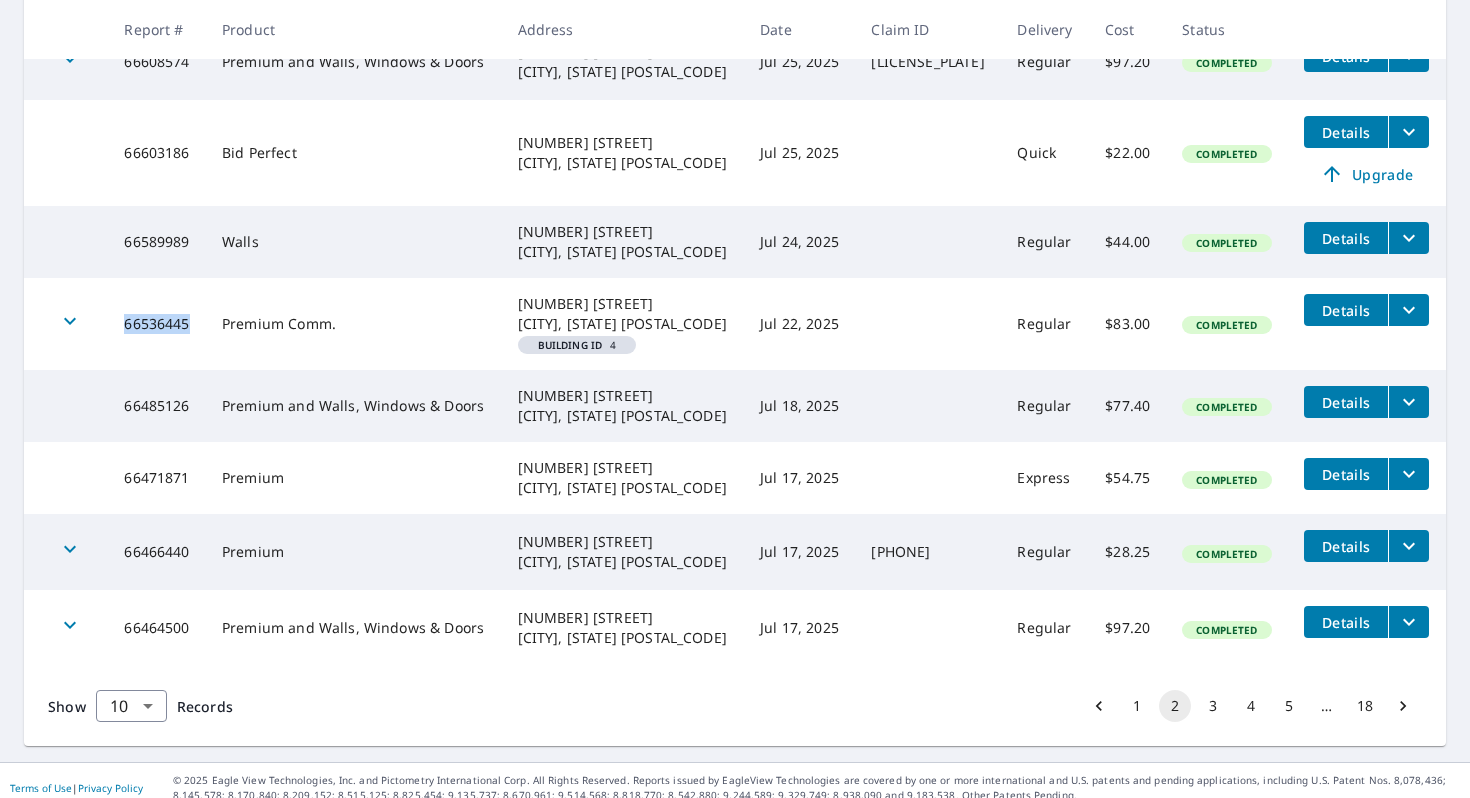 drag, startPoint x: 192, startPoint y: 323, endPoint x: 134, endPoint y: 324, distance: 58.00862 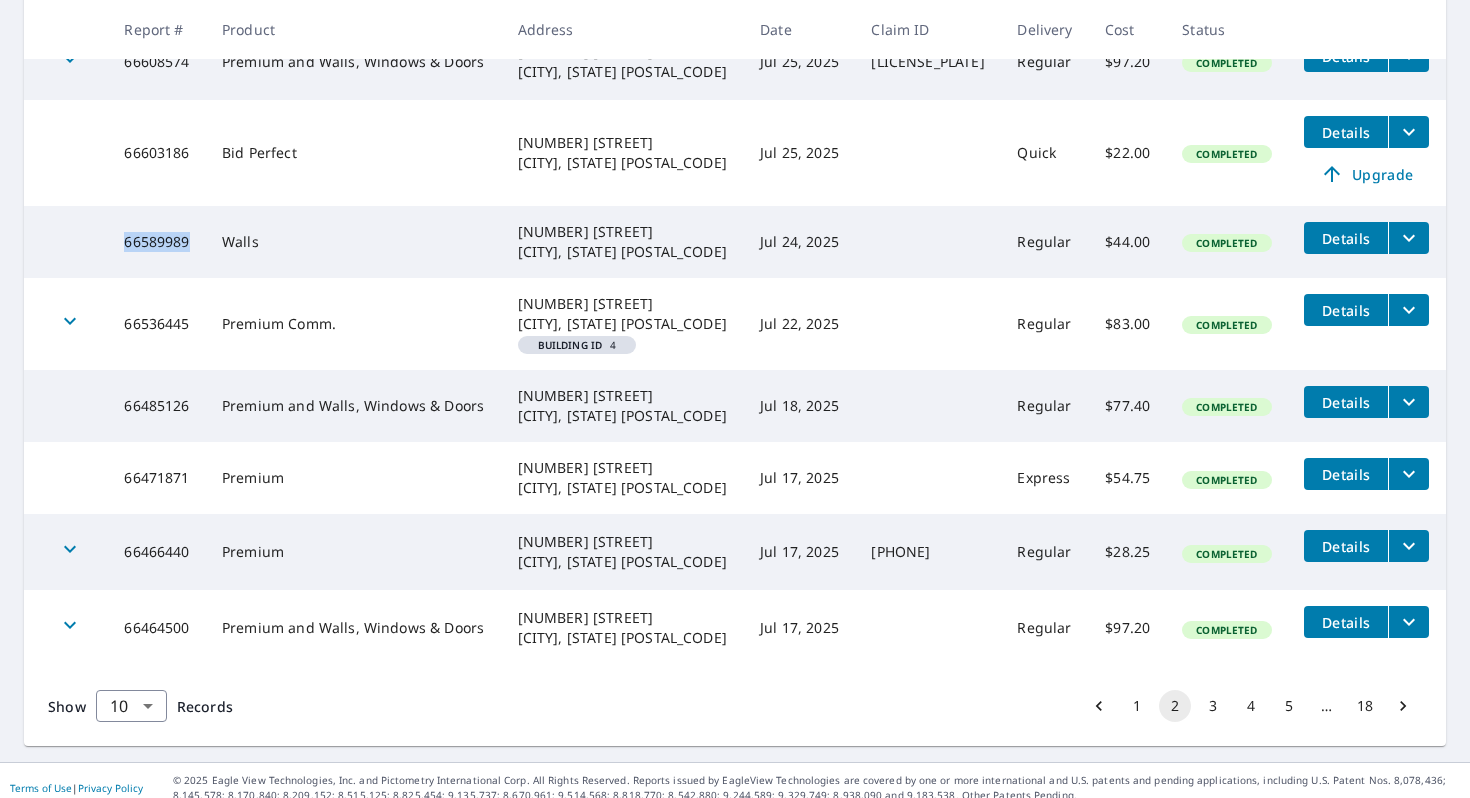 drag, startPoint x: 194, startPoint y: 239, endPoint x: 145, endPoint y: 243, distance: 49.162994 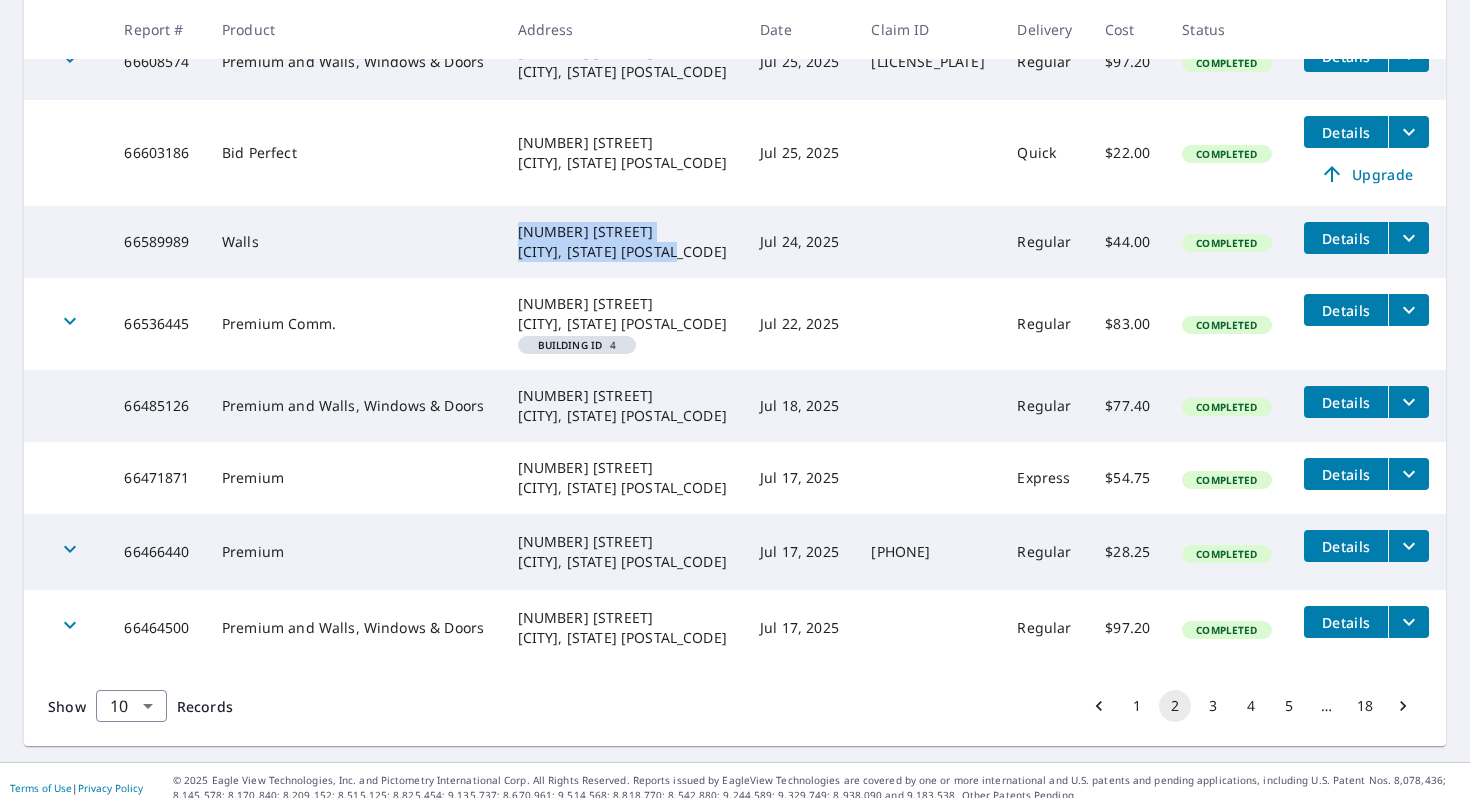drag, startPoint x: 669, startPoint y: 250, endPoint x: 531, endPoint y: 230, distance: 139.44174 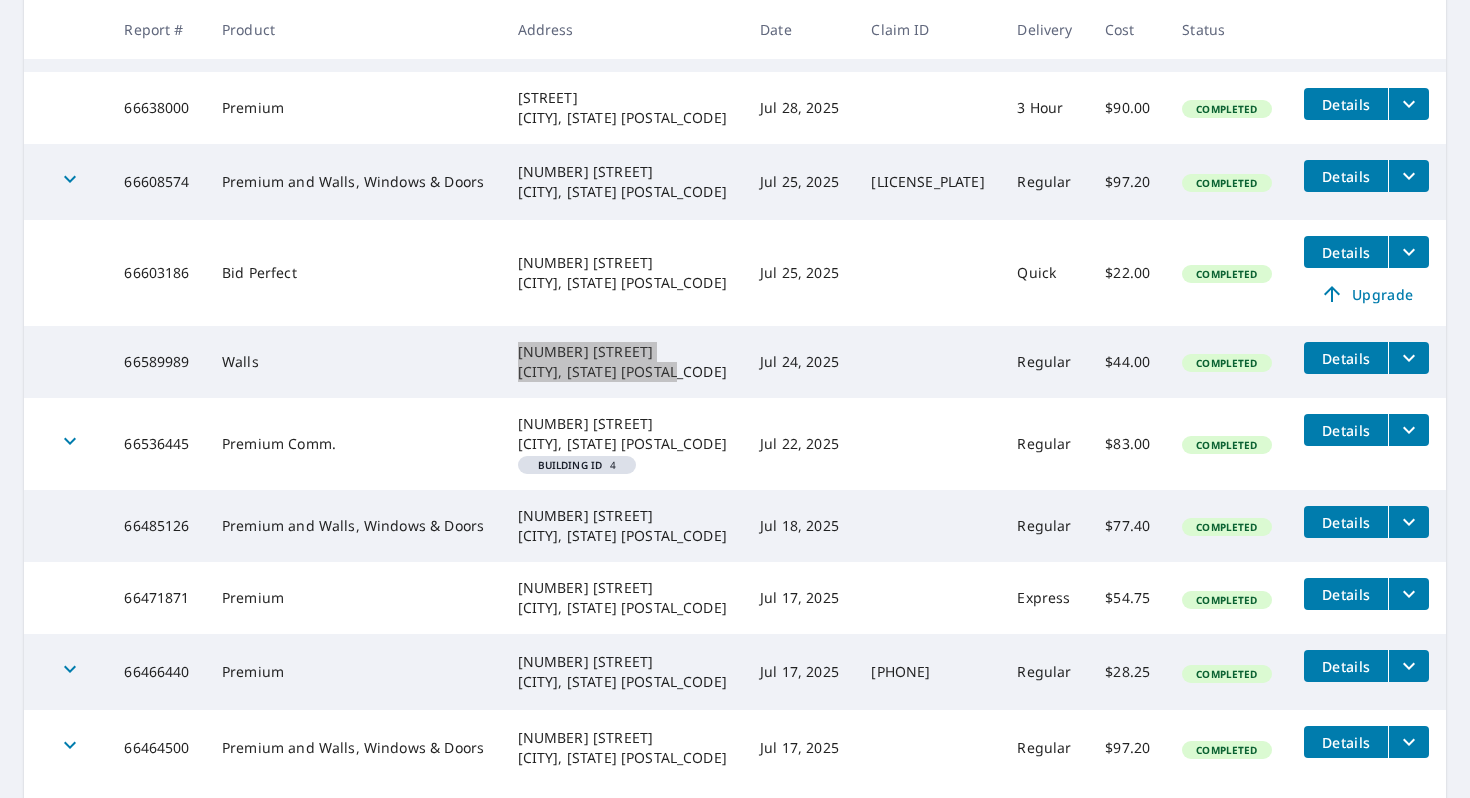 scroll, scrollTop: 438, scrollLeft: 0, axis: vertical 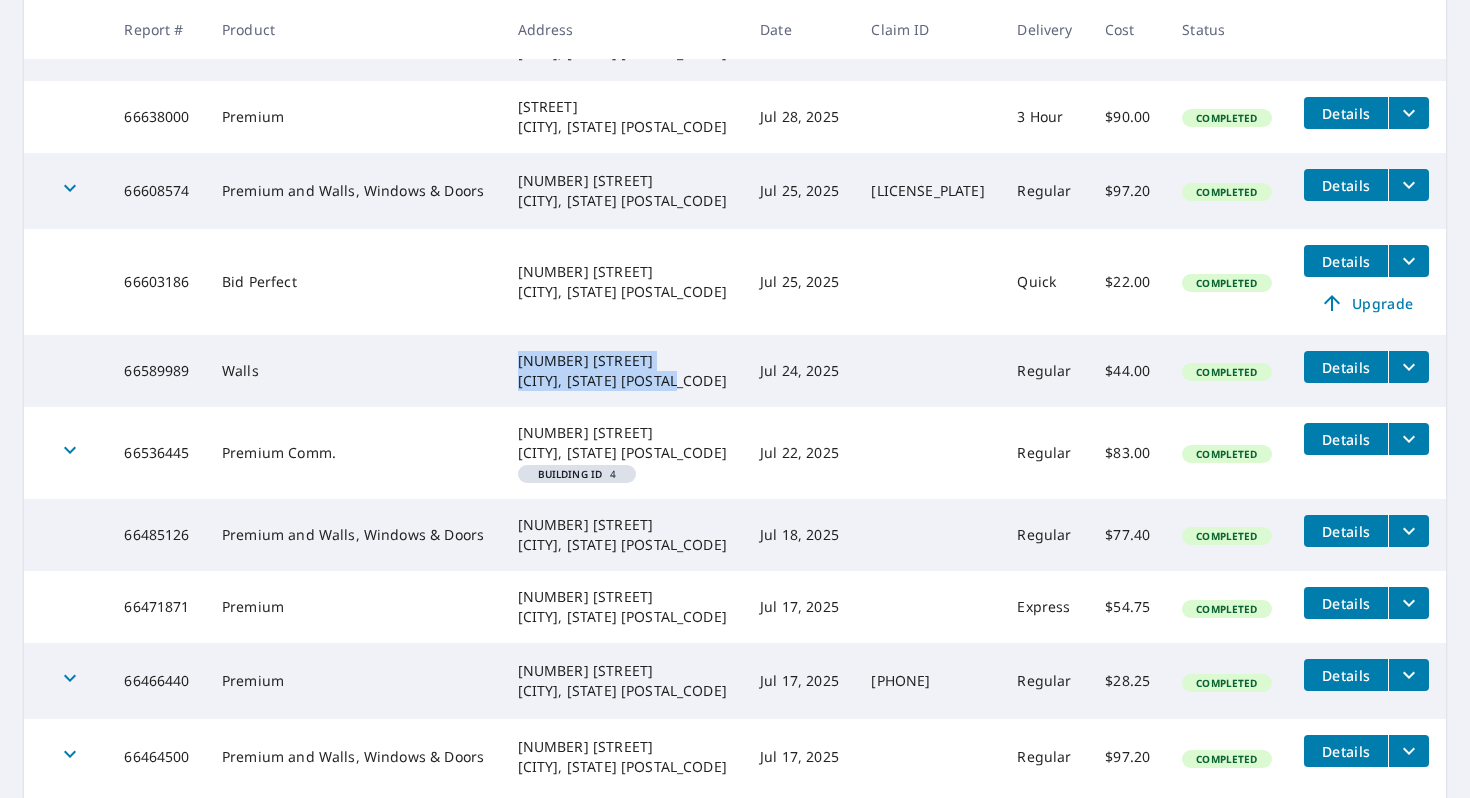 click on "66603186" at bounding box center [157, 282] 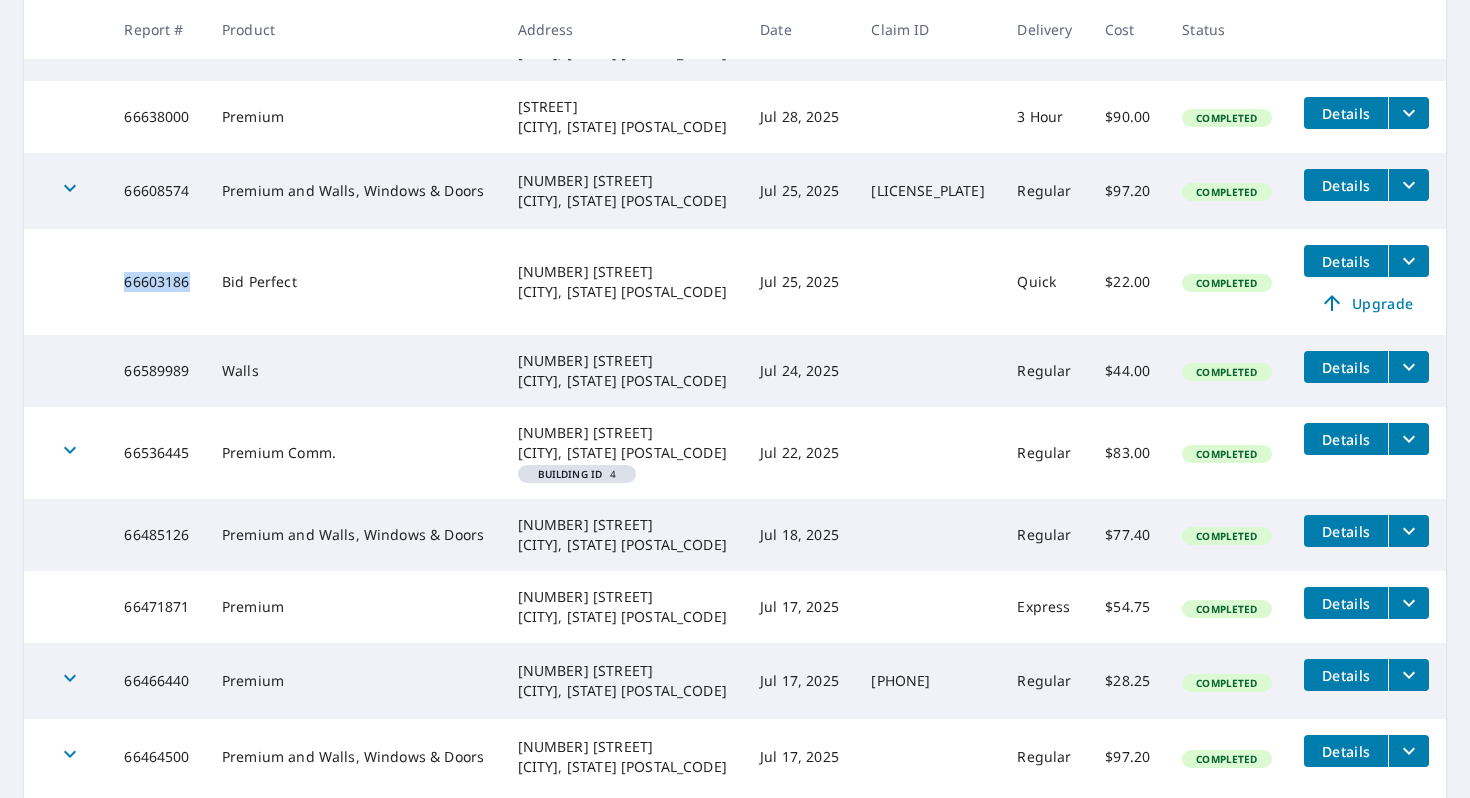 drag, startPoint x: 182, startPoint y: 283, endPoint x: 143, endPoint y: 283, distance: 39 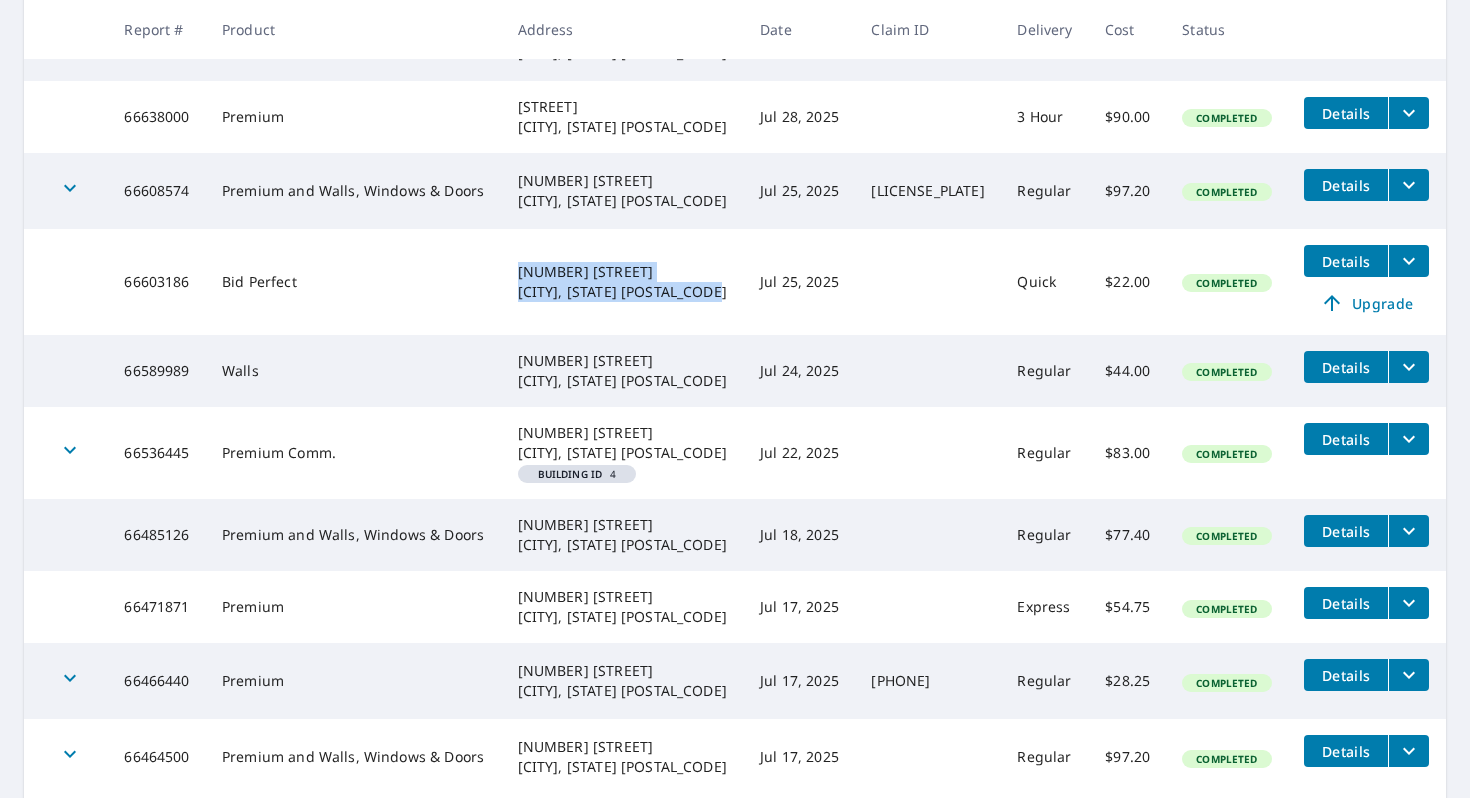drag, startPoint x: 517, startPoint y: 271, endPoint x: 647, endPoint y: 287, distance: 130.98091 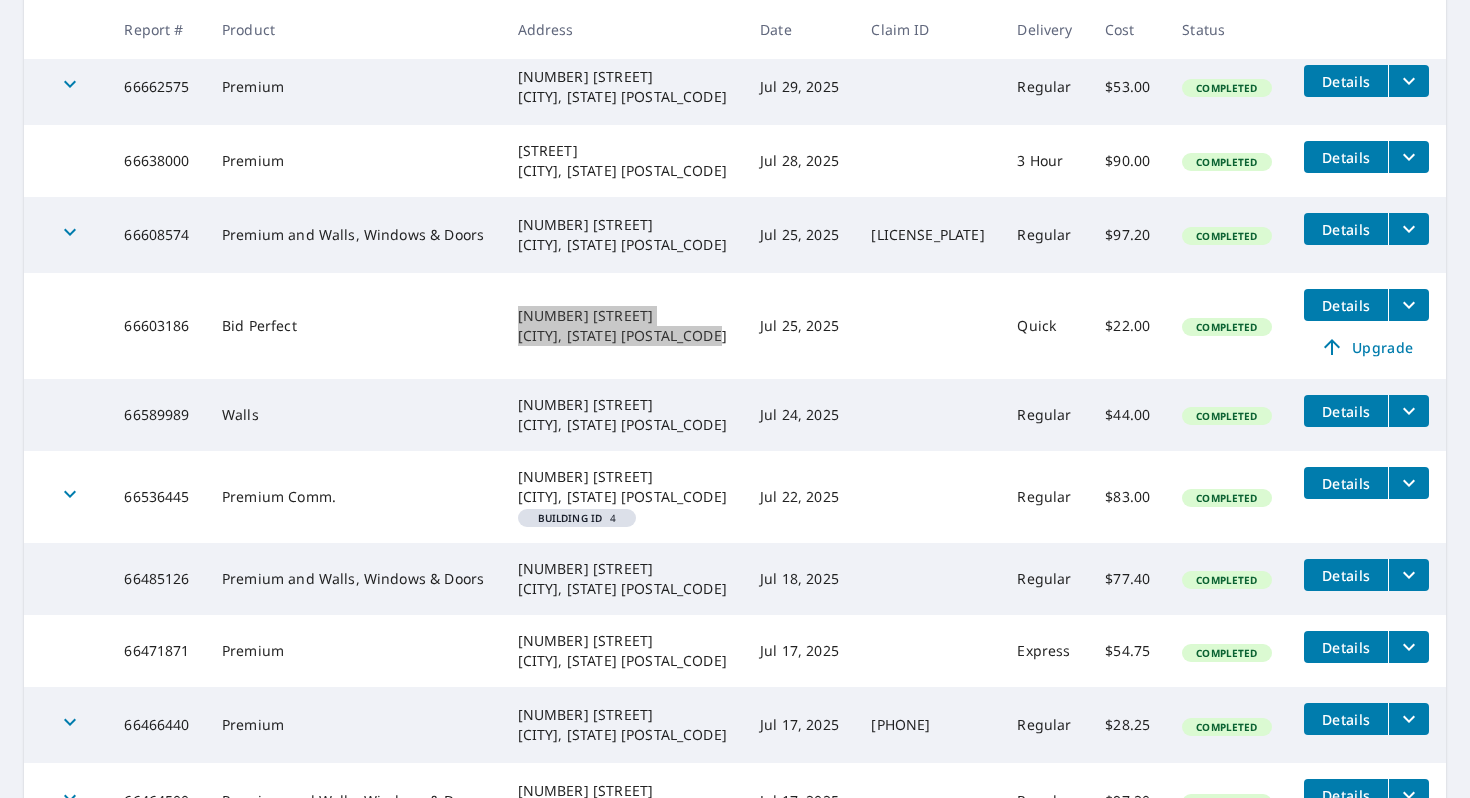 scroll, scrollTop: 385, scrollLeft: 0, axis: vertical 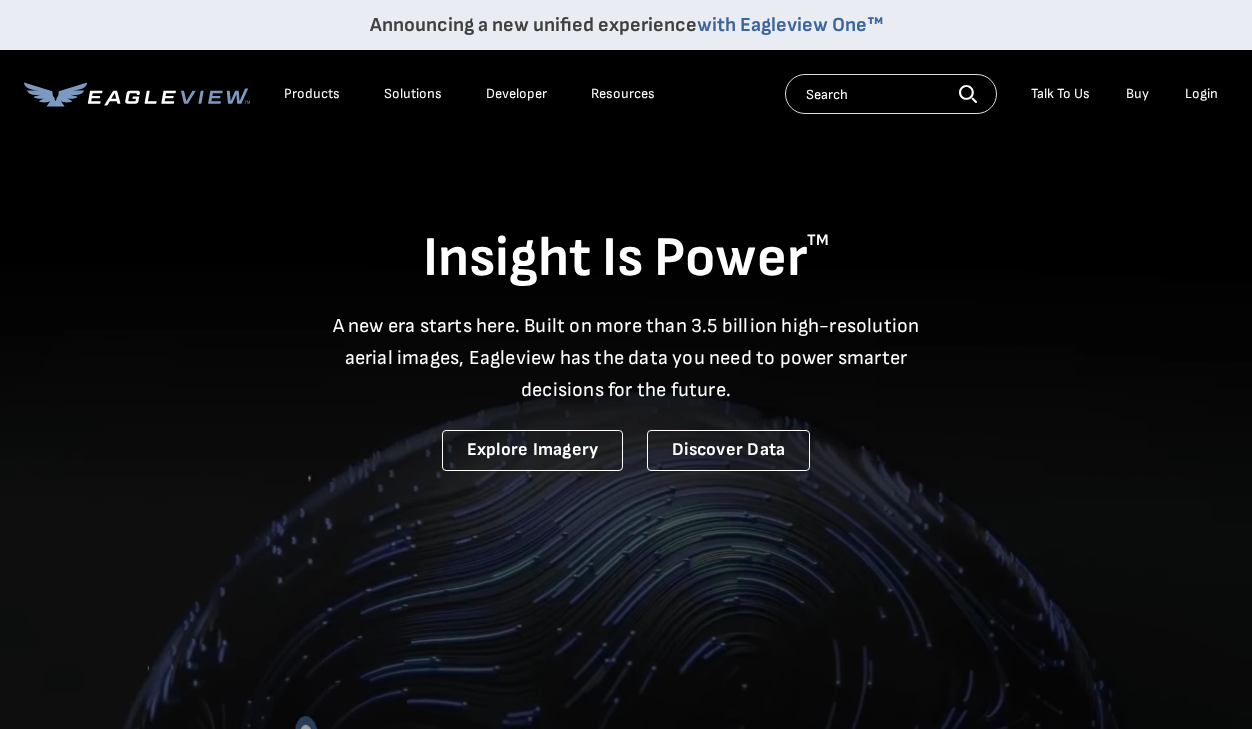 click on "Login" at bounding box center (1201, 94) 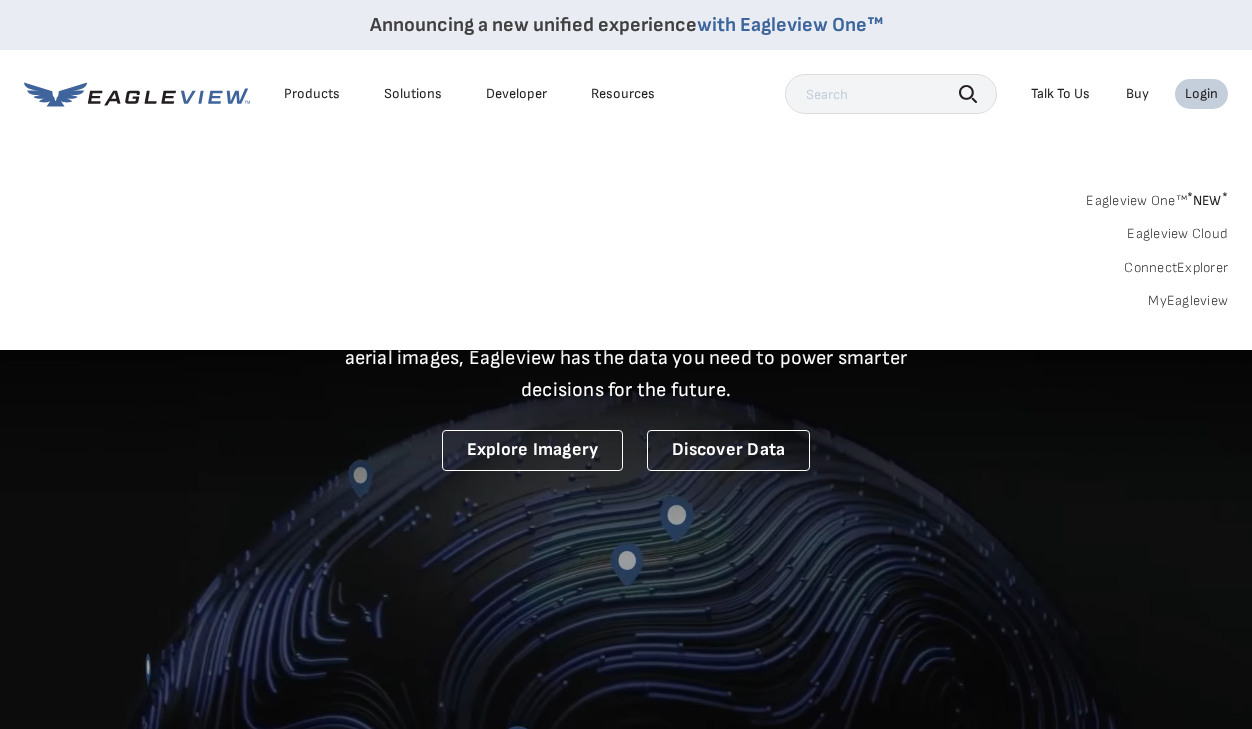 click on "MyEagleview" at bounding box center (1188, 301) 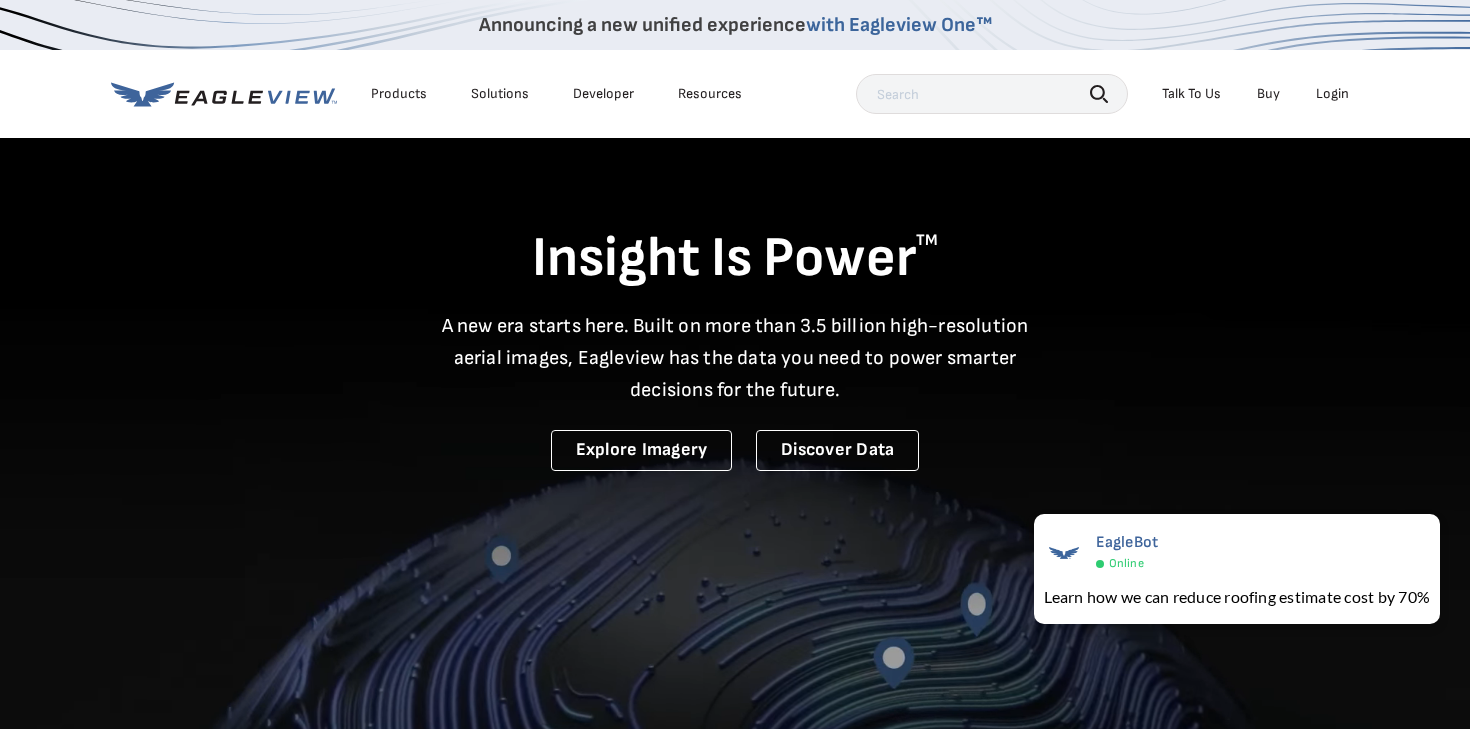 click on "Login" at bounding box center (1332, 94) 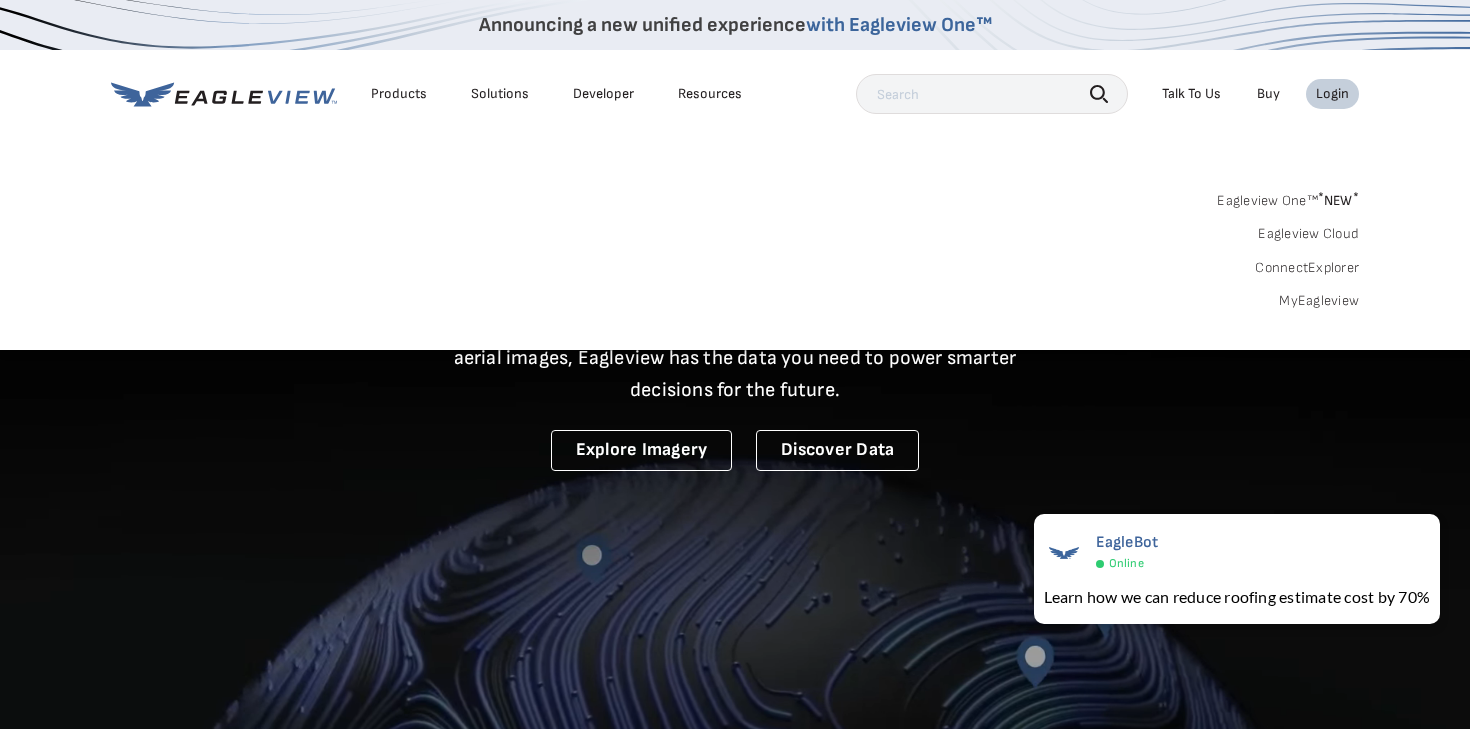 click on "Search
Products
Our Product Areas
Imagery 1-Inch GSD Aerial Imagery   *" at bounding box center [735, 256] 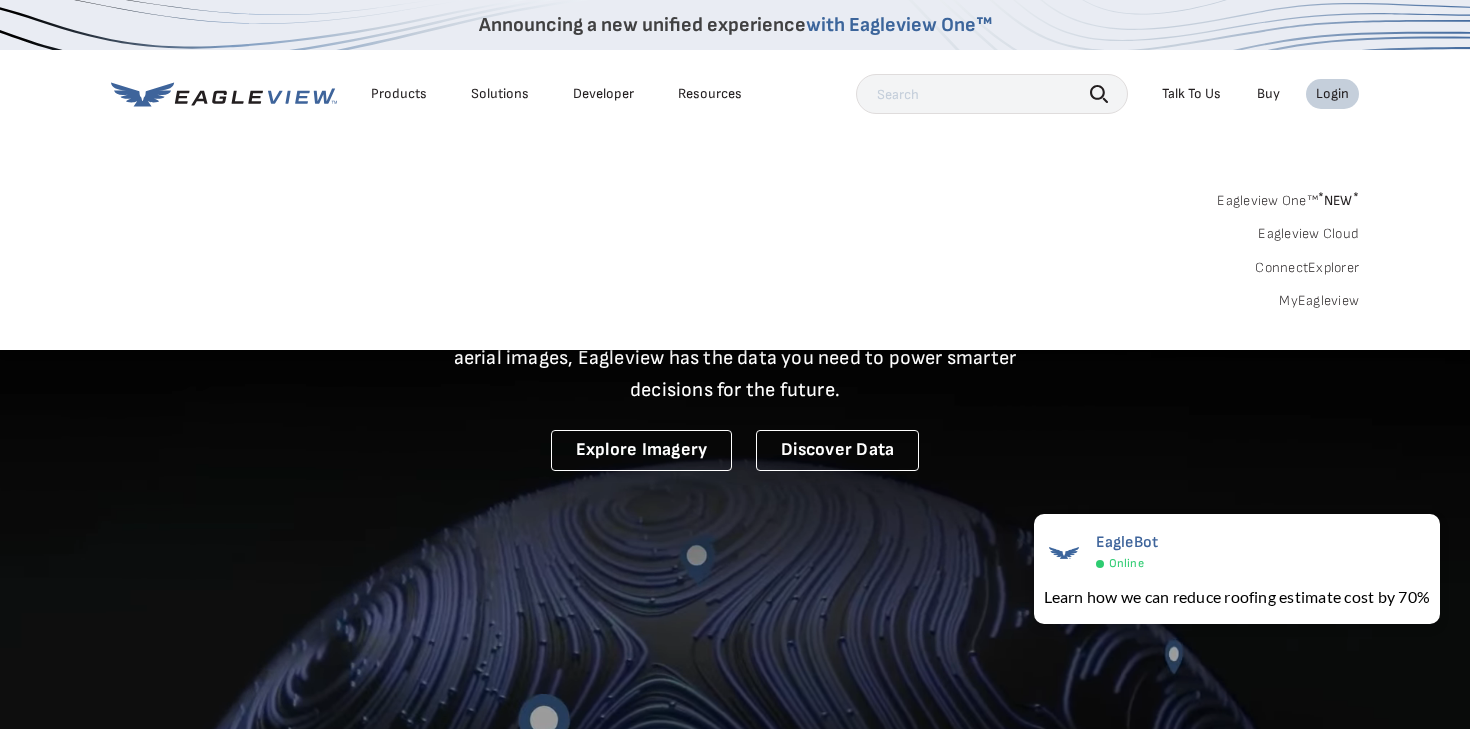 click on "MyEagleview" at bounding box center [1319, 301] 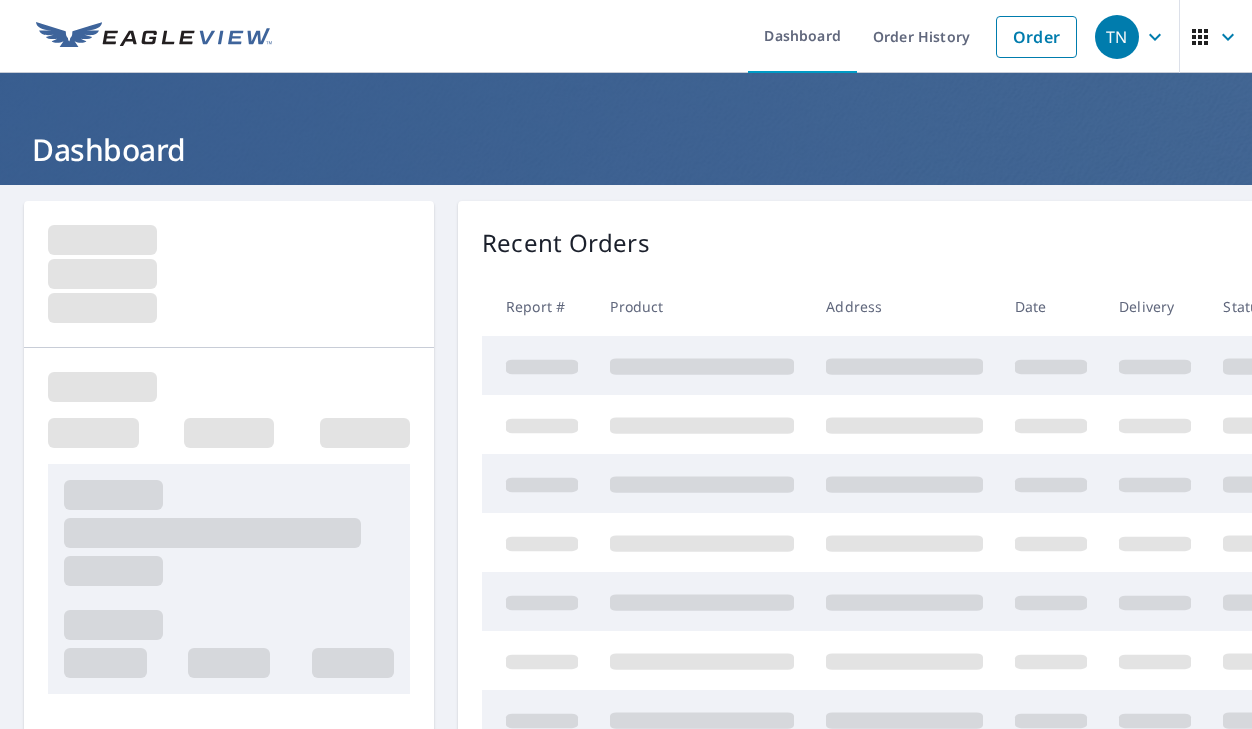 scroll, scrollTop: 0, scrollLeft: 0, axis: both 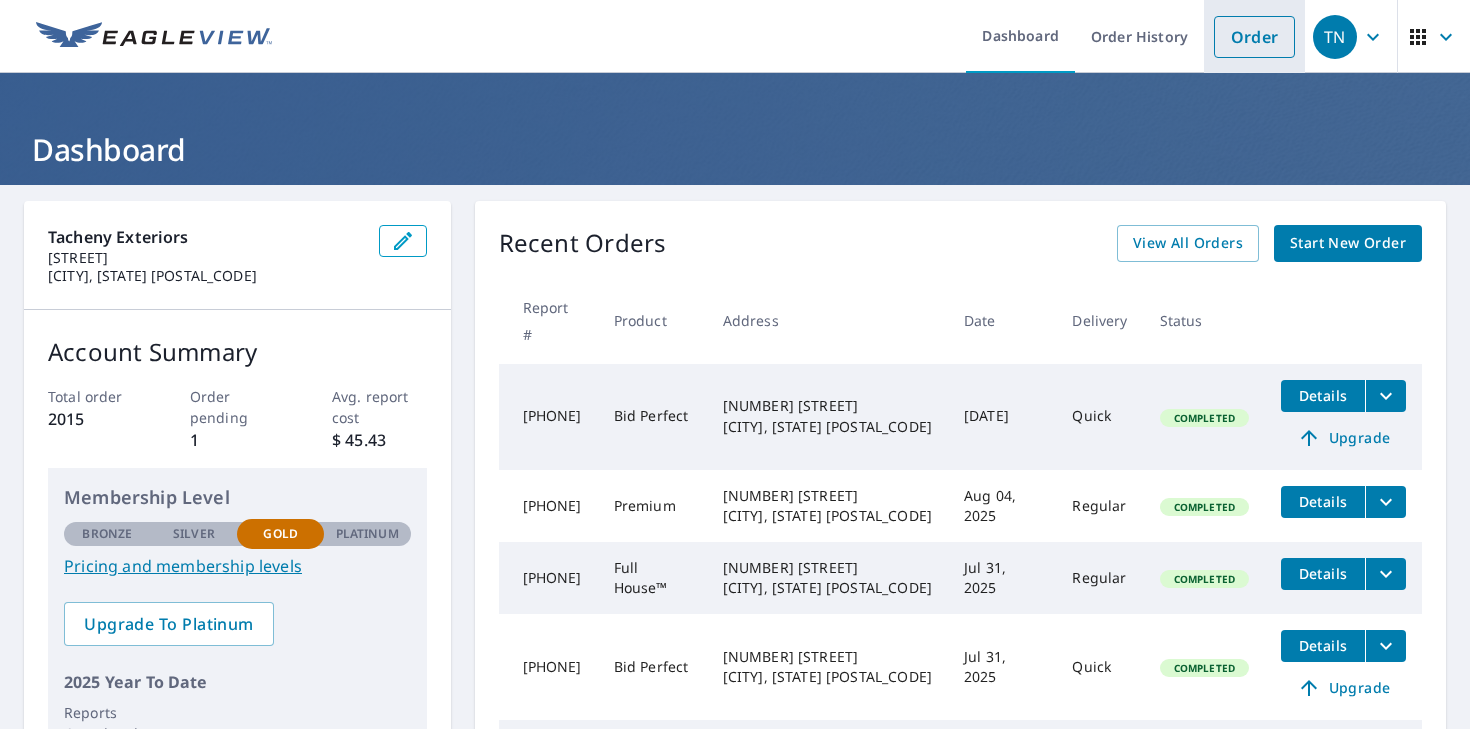 click on "Order" at bounding box center [1254, 37] 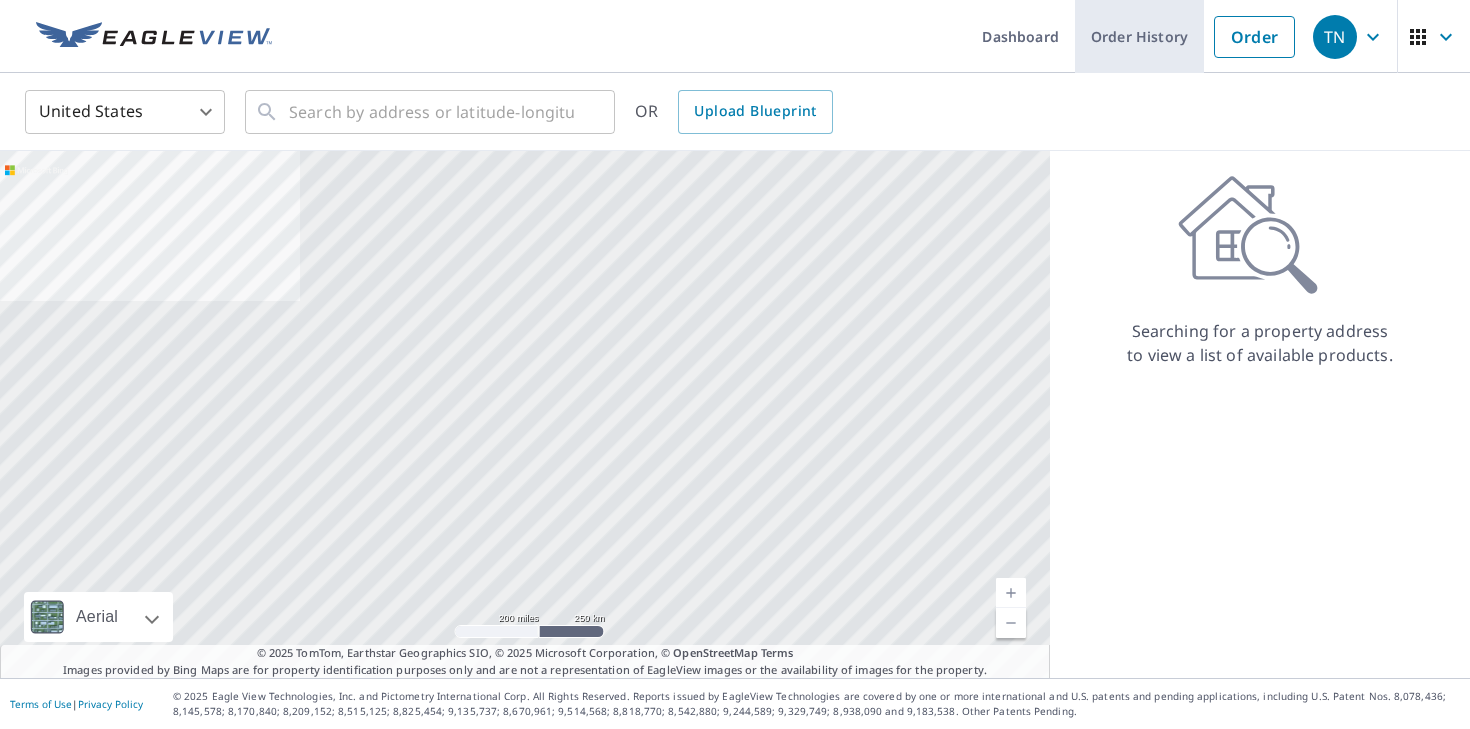 click on "Order History" at bounding box center (1139, 36) 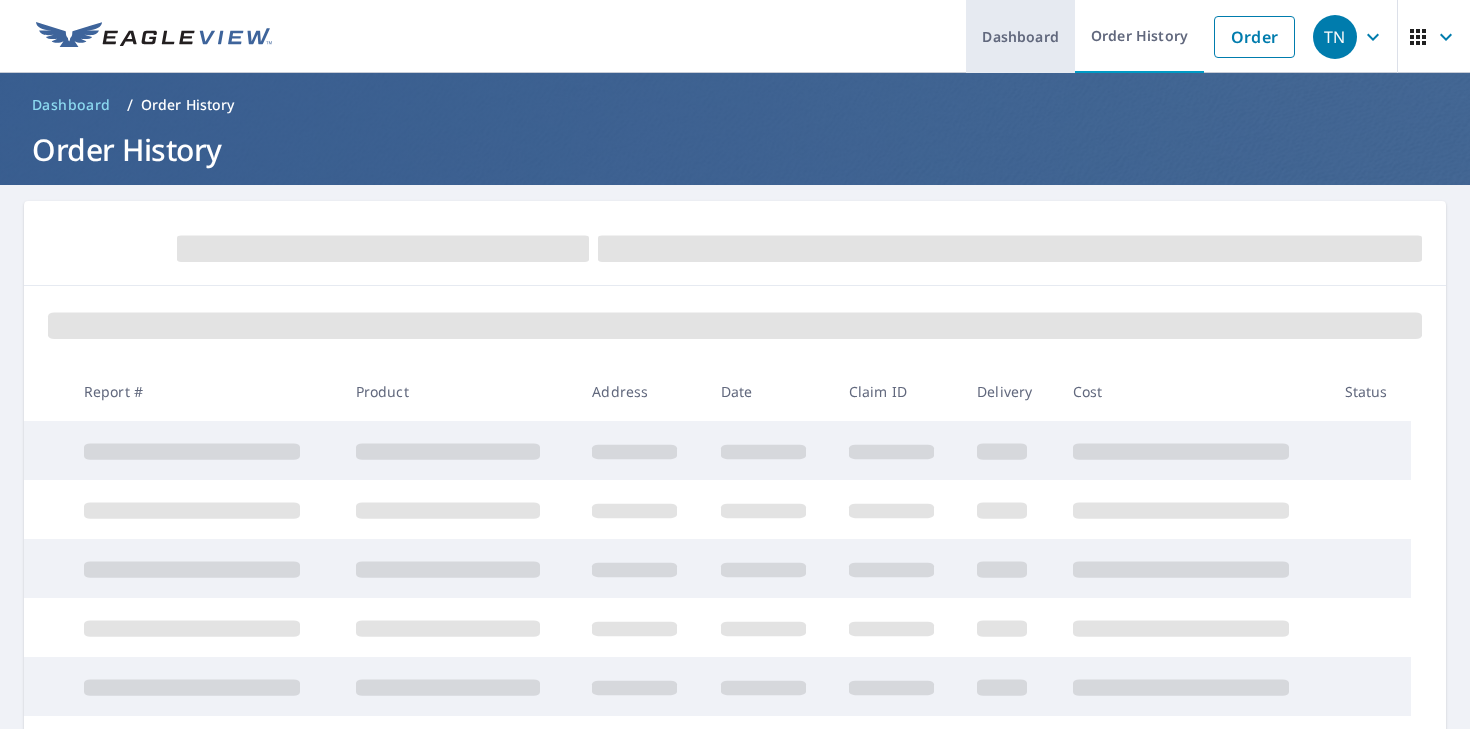 click on "Dashboard" at bounding box center [1020, 36] 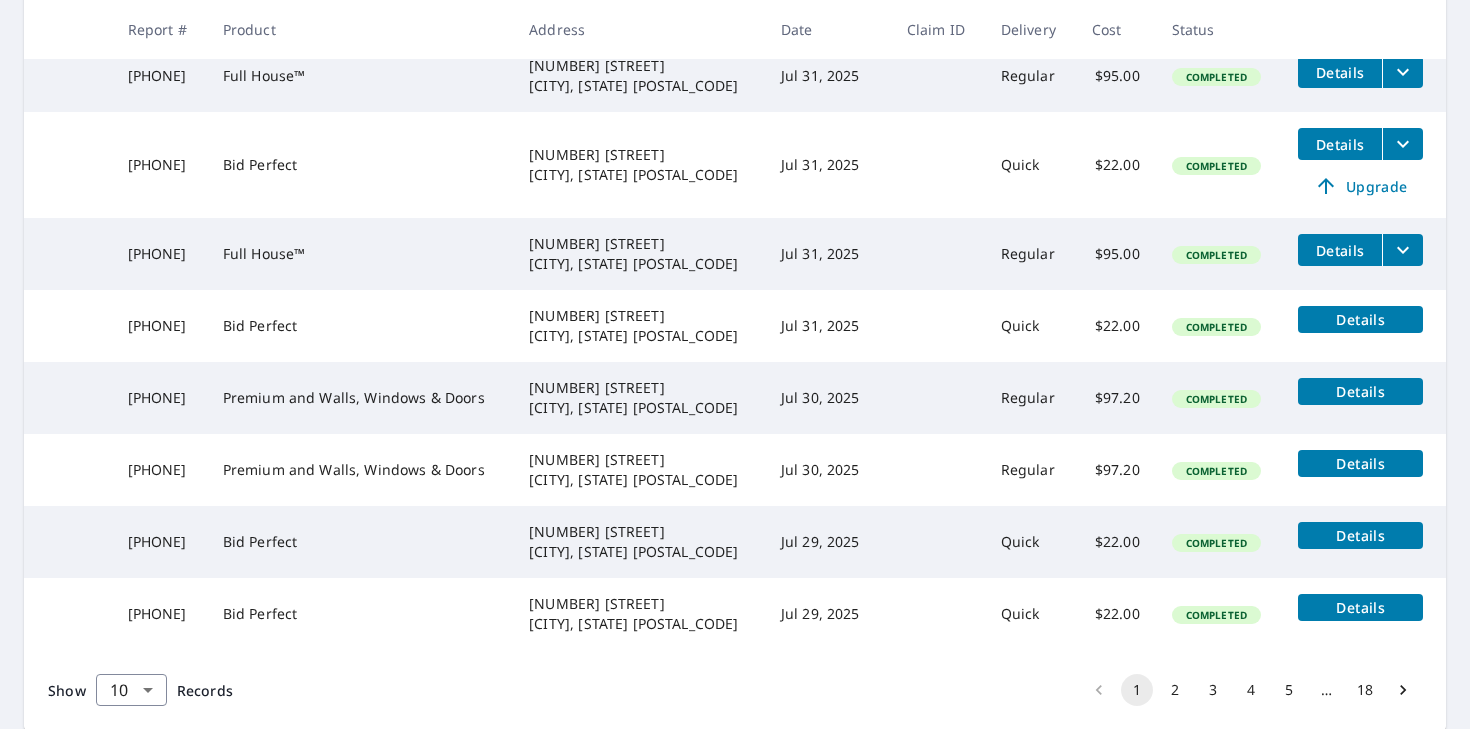 scroll, scrollTop: 653, scrollLeft: 0, axis: vertical 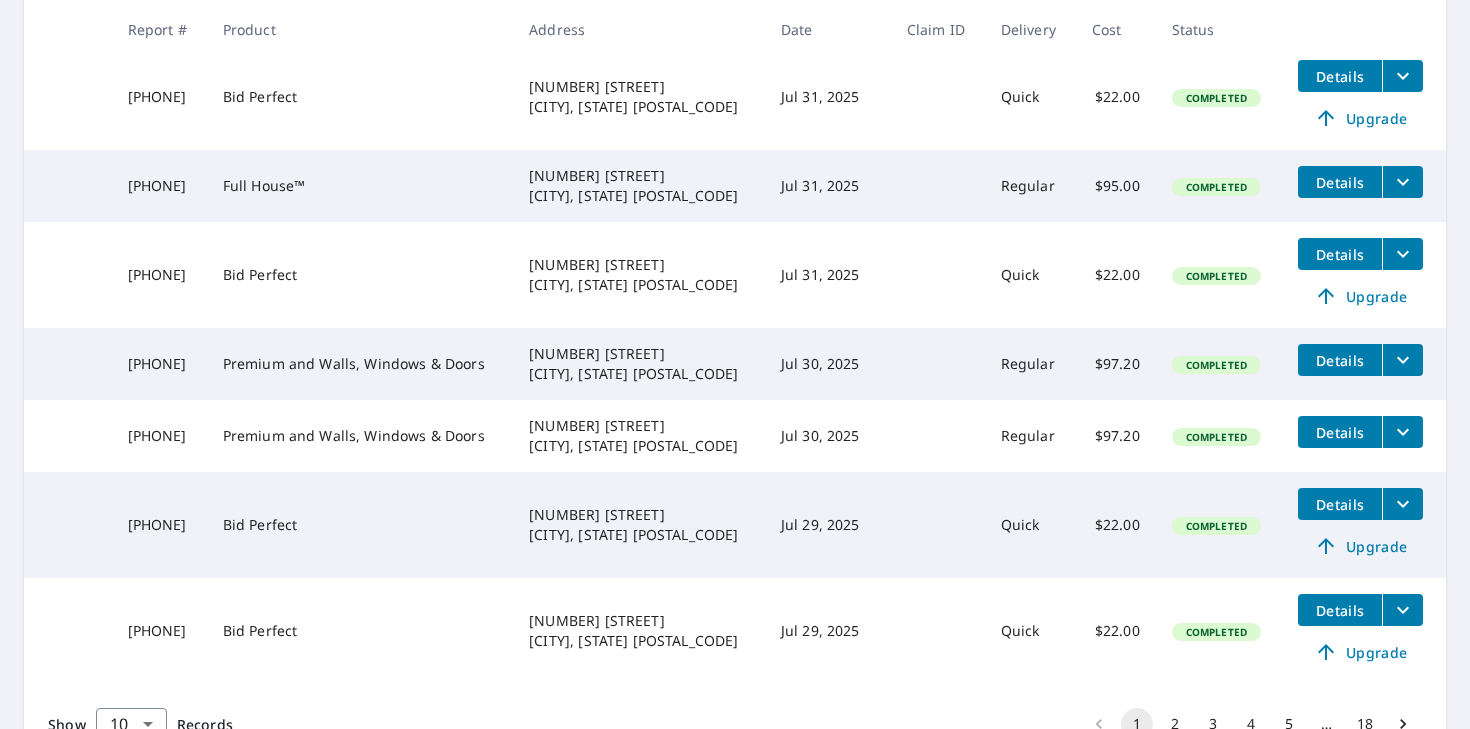 click on "2" at bounding box center [1175, 724] 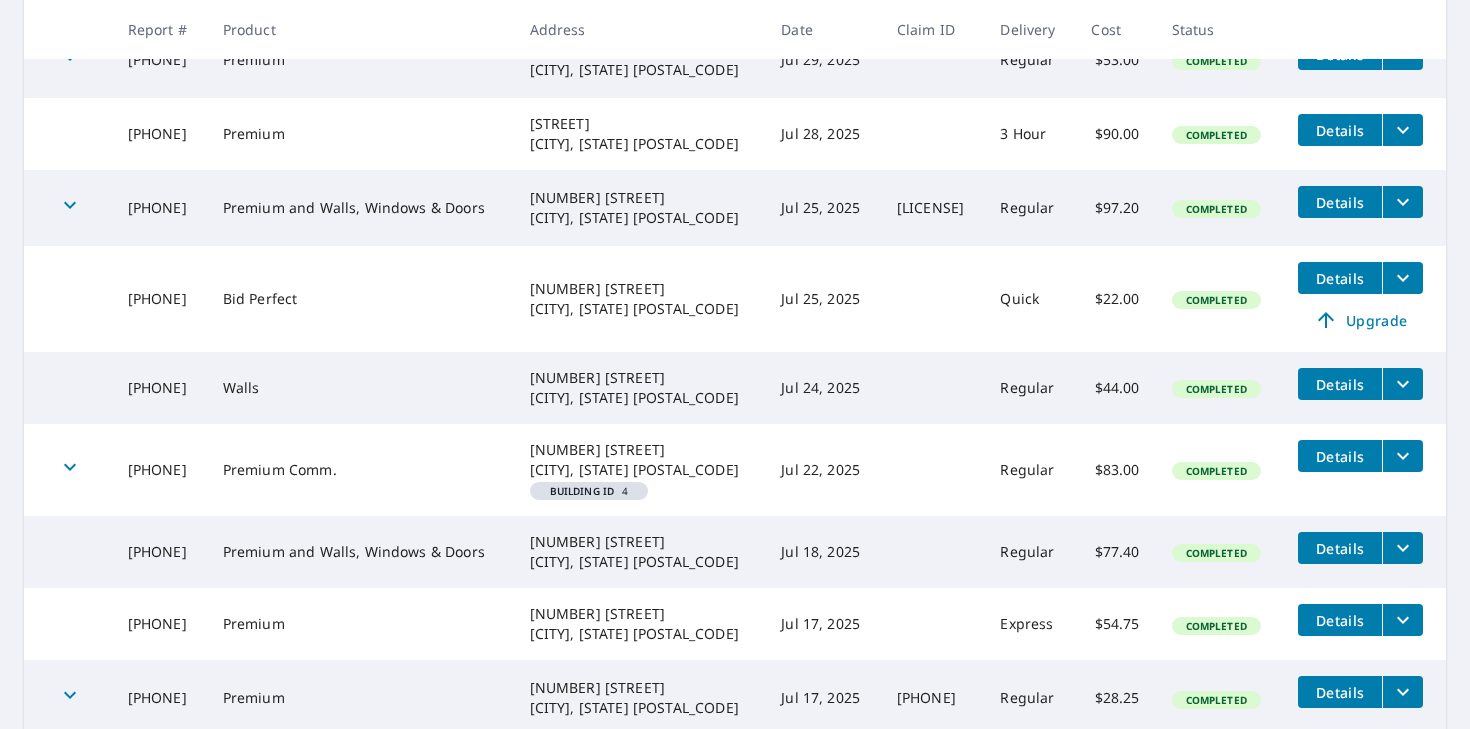 scroll, scrollTop: 652, scrollLeft: 0, axis: vertical 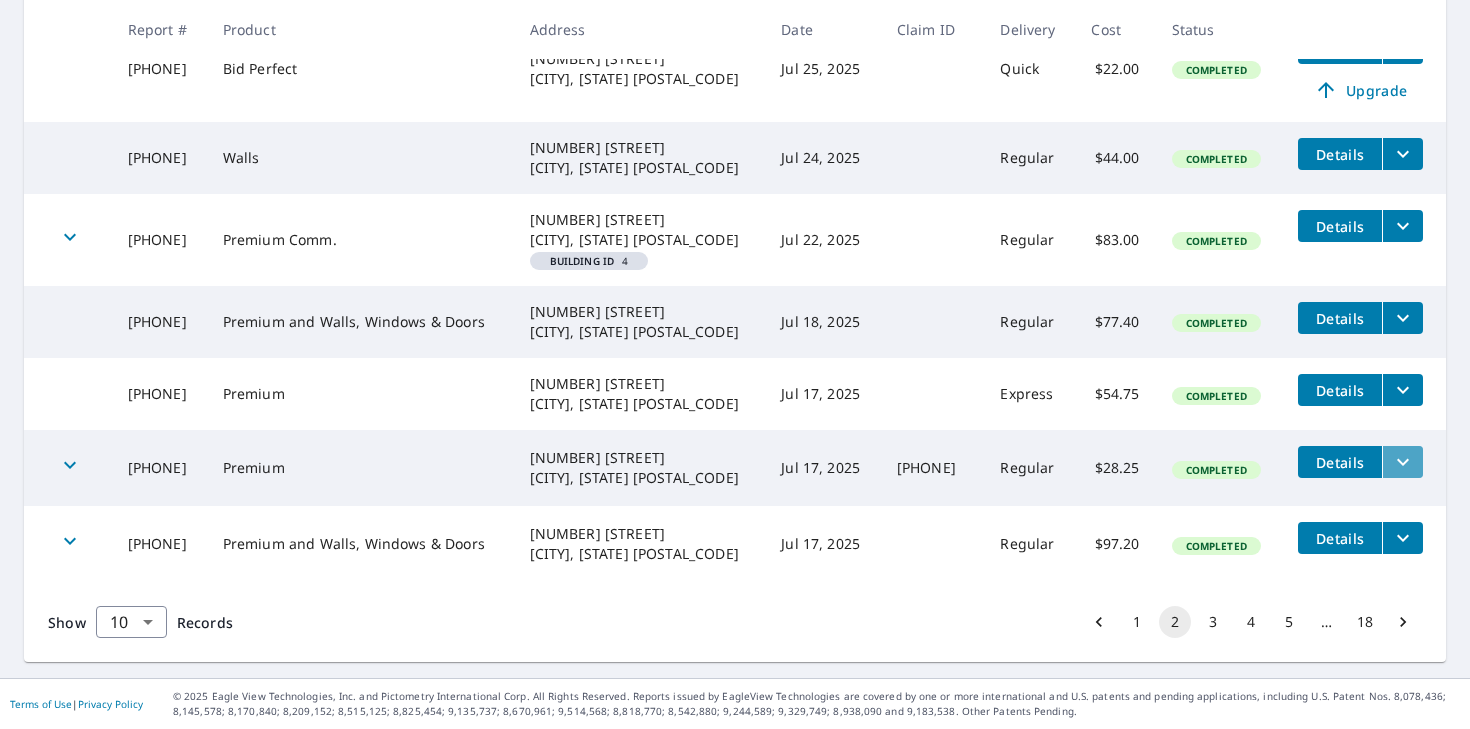 click 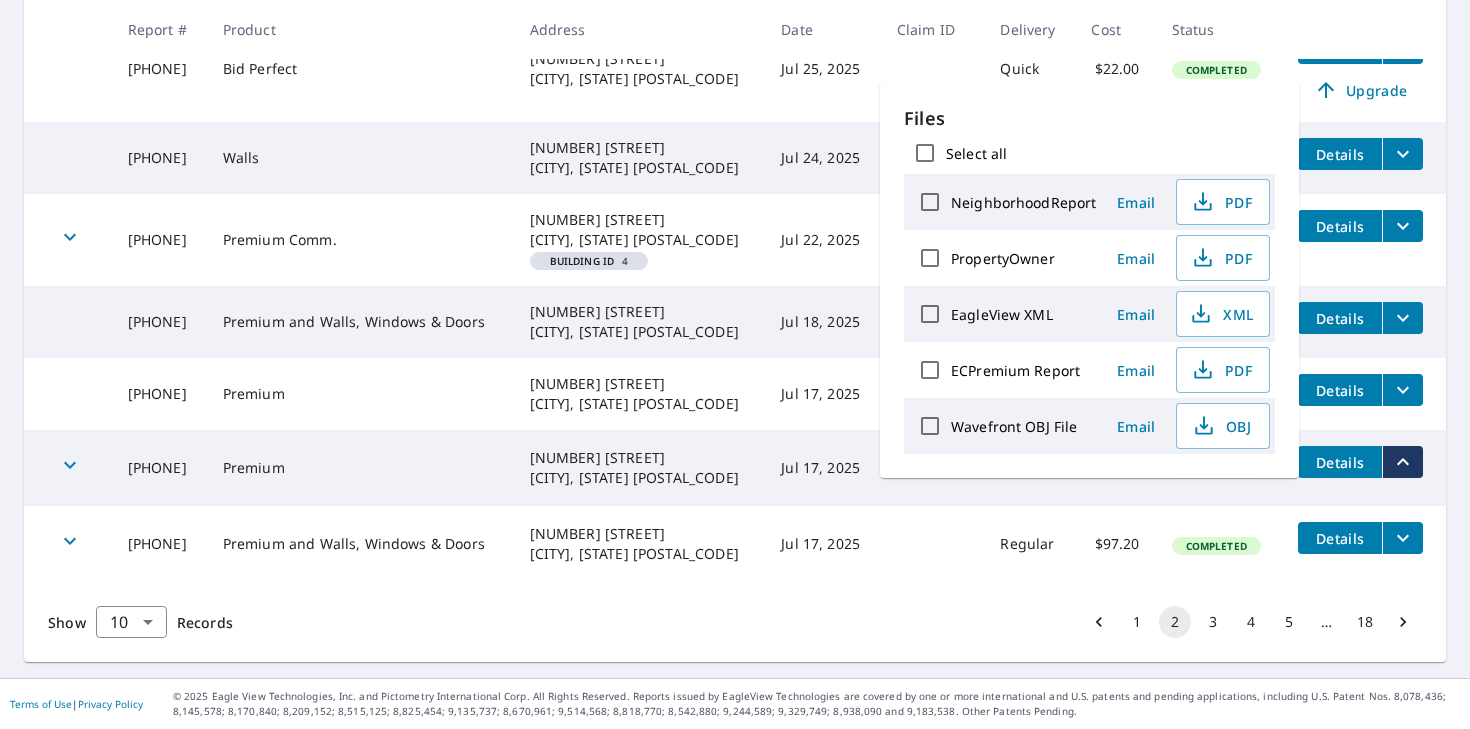 click 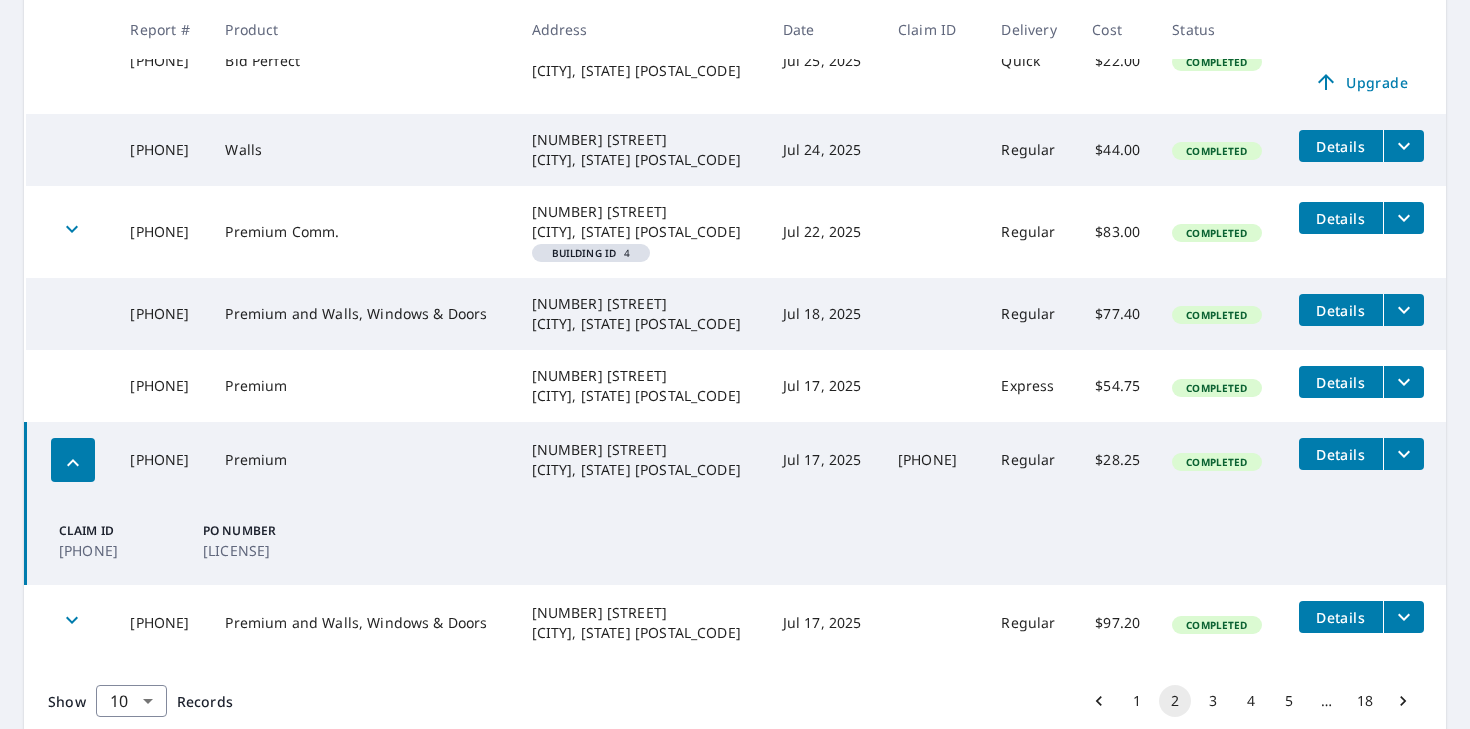 click on "Details" at bounding box center (1341, 454) 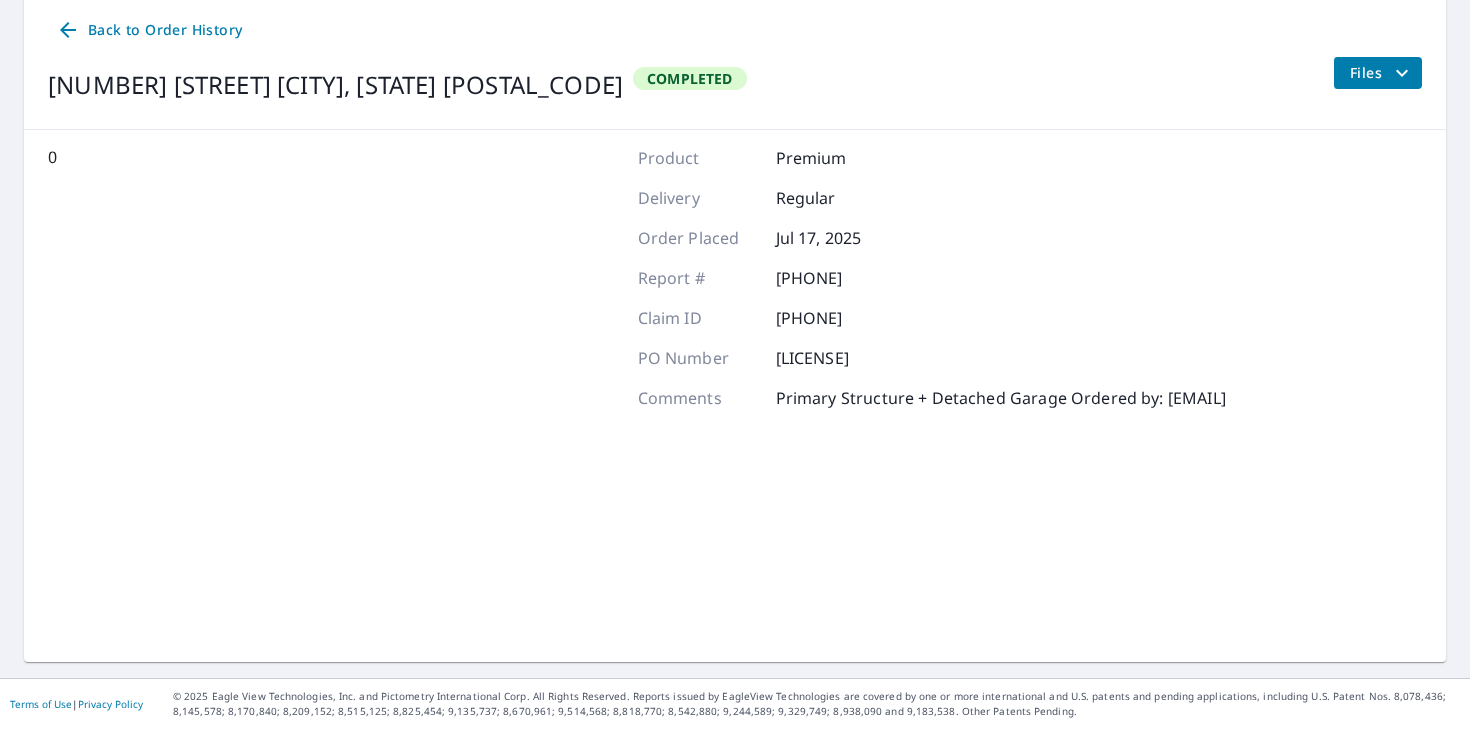 scroll, scrollTop: 204, scrollLeft: 0, axis: vertical 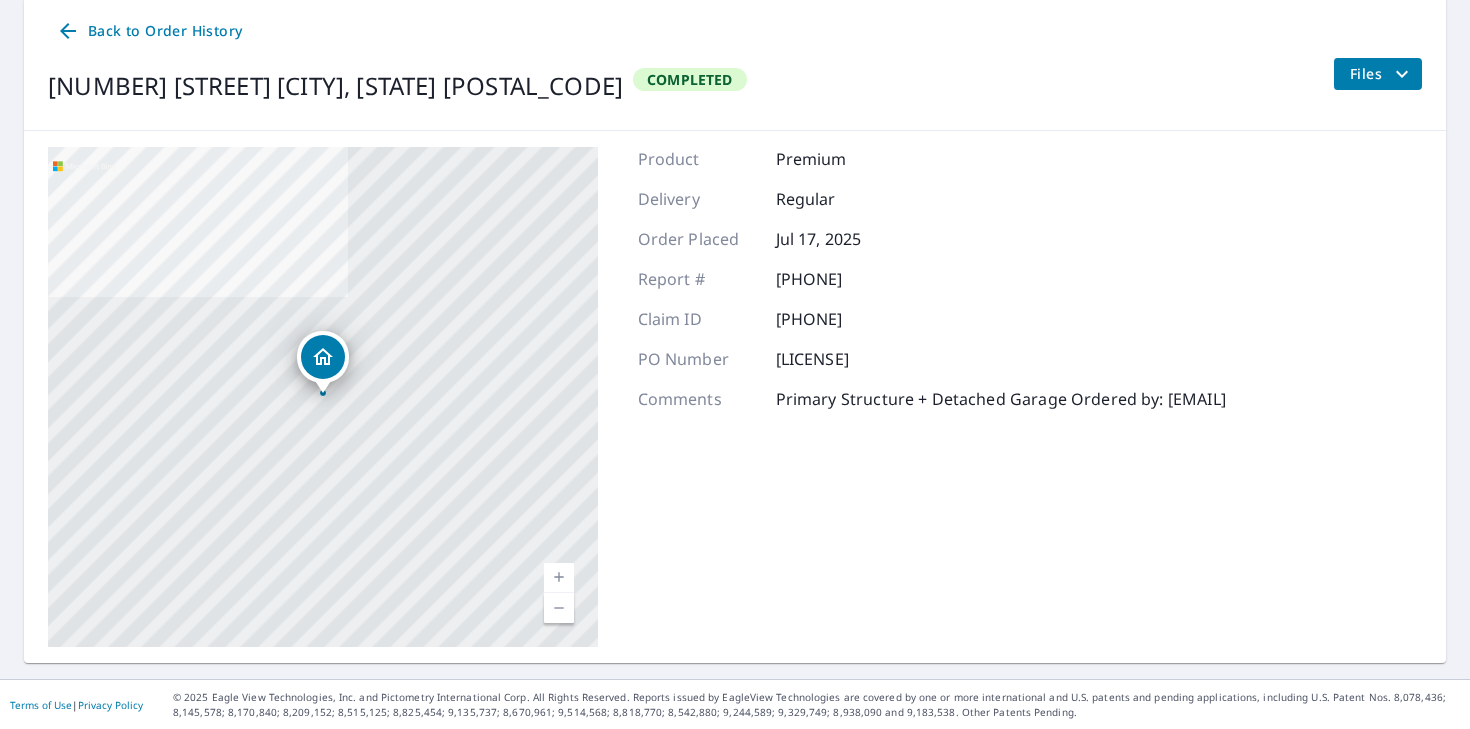 click on "Files" at bounding box center (1382, 74) 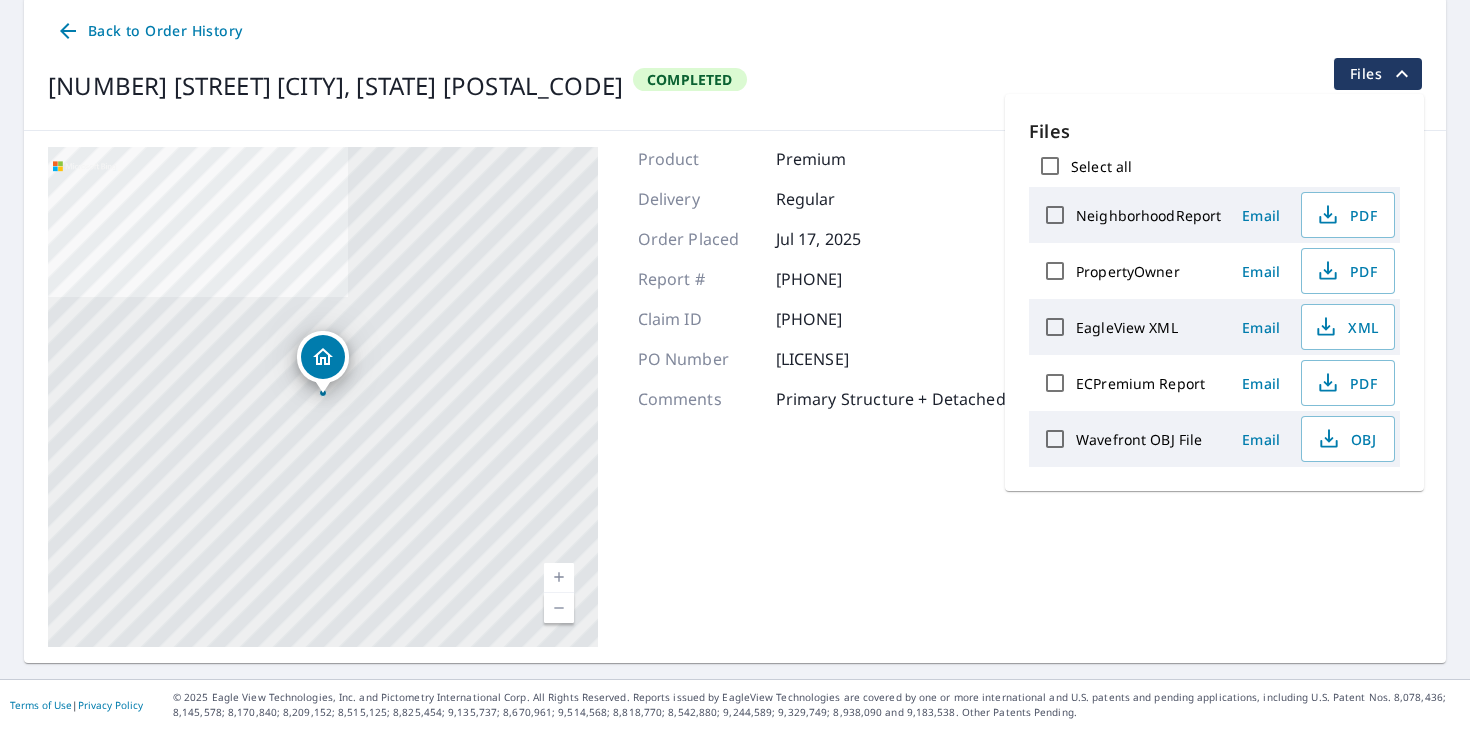 click on "EagleView XML" at bounding box center (1127, 327) 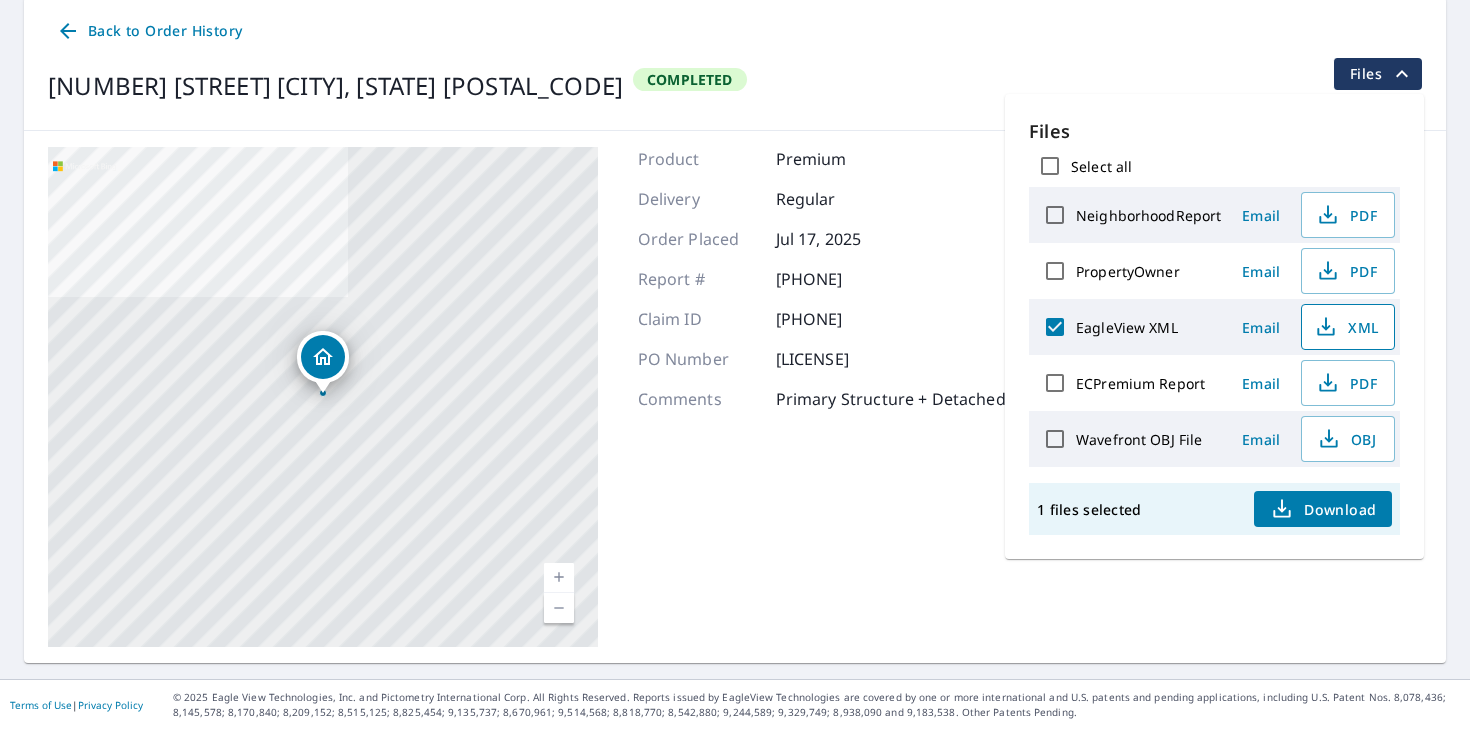 click on "XML" at bounding box center [1346, 327] 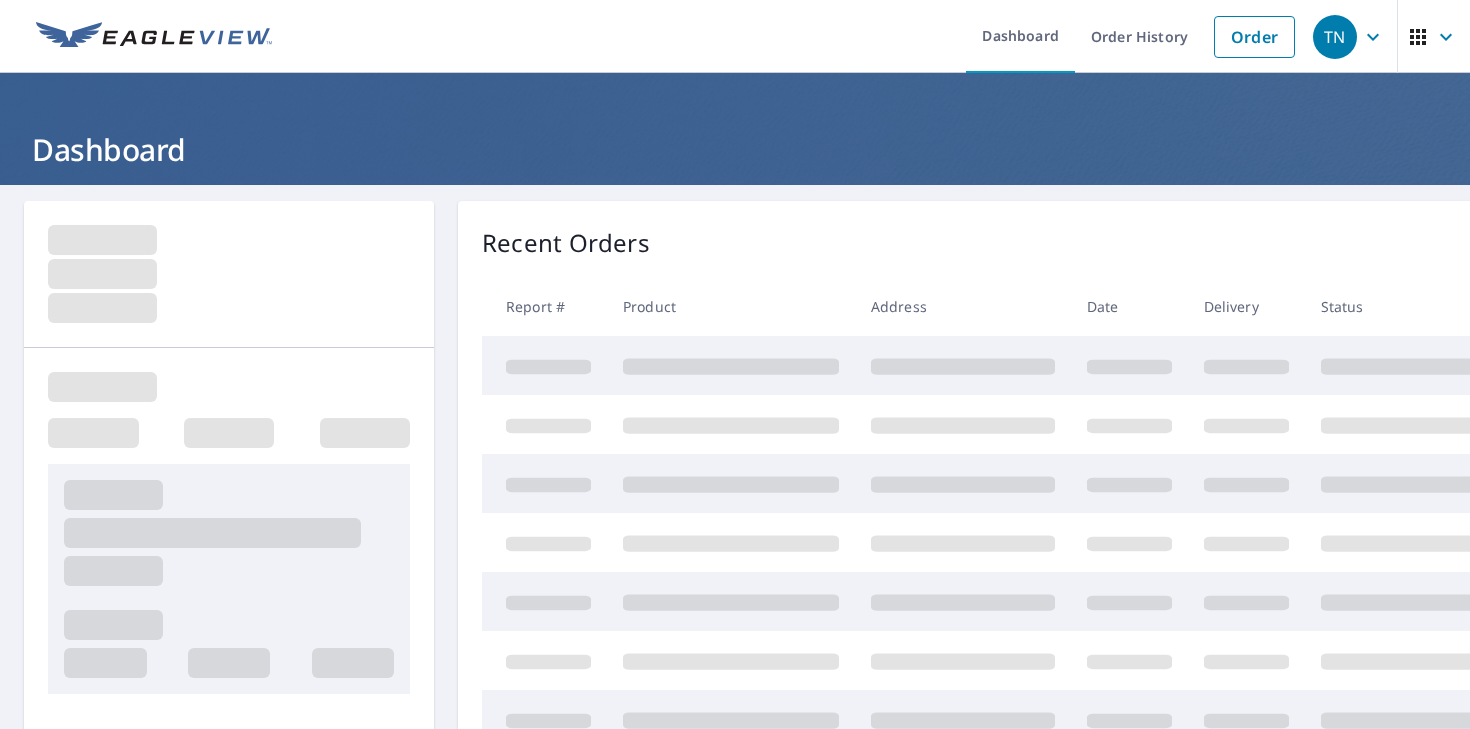 scroll, scrollTop: 0, scrollLeft: 0, axis: both 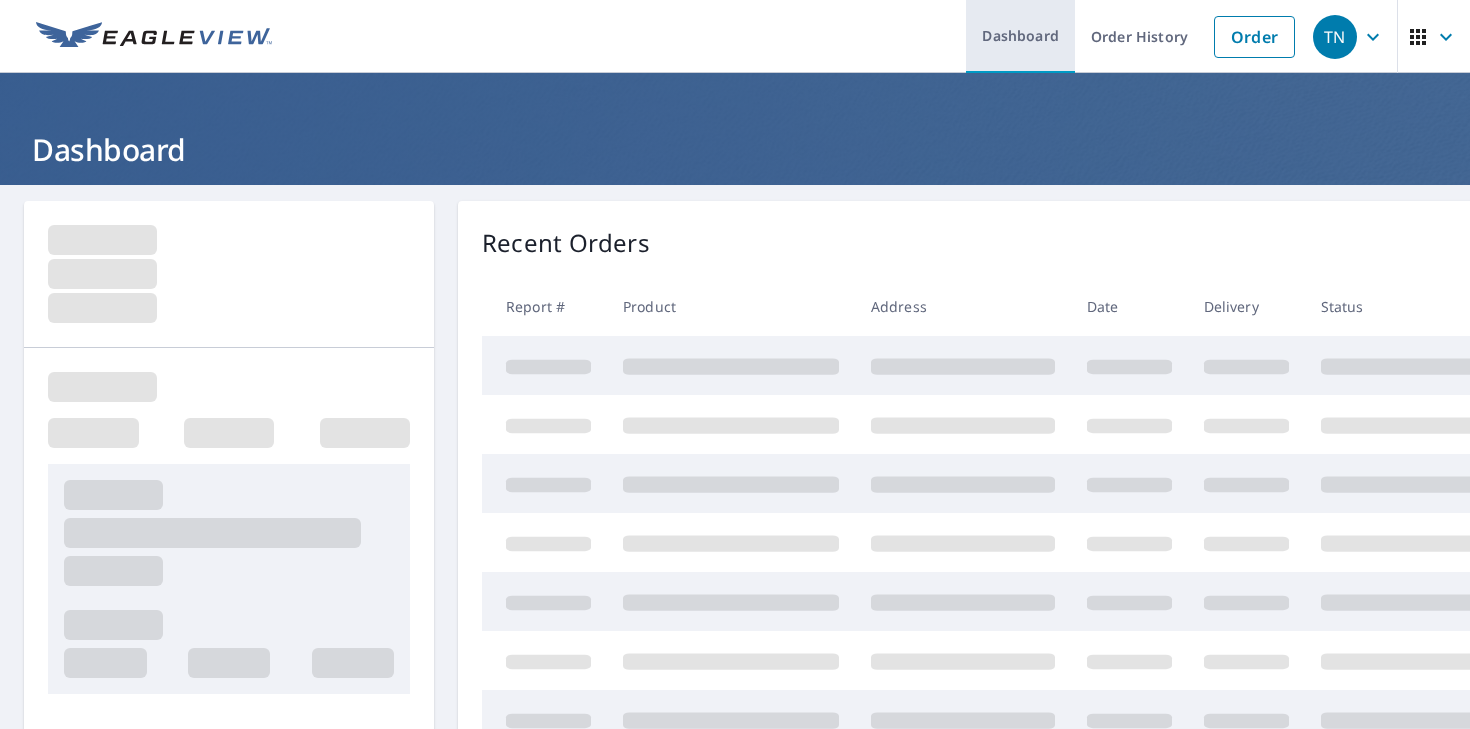 click on "Dashboard" at bounding box center [1020, 36] 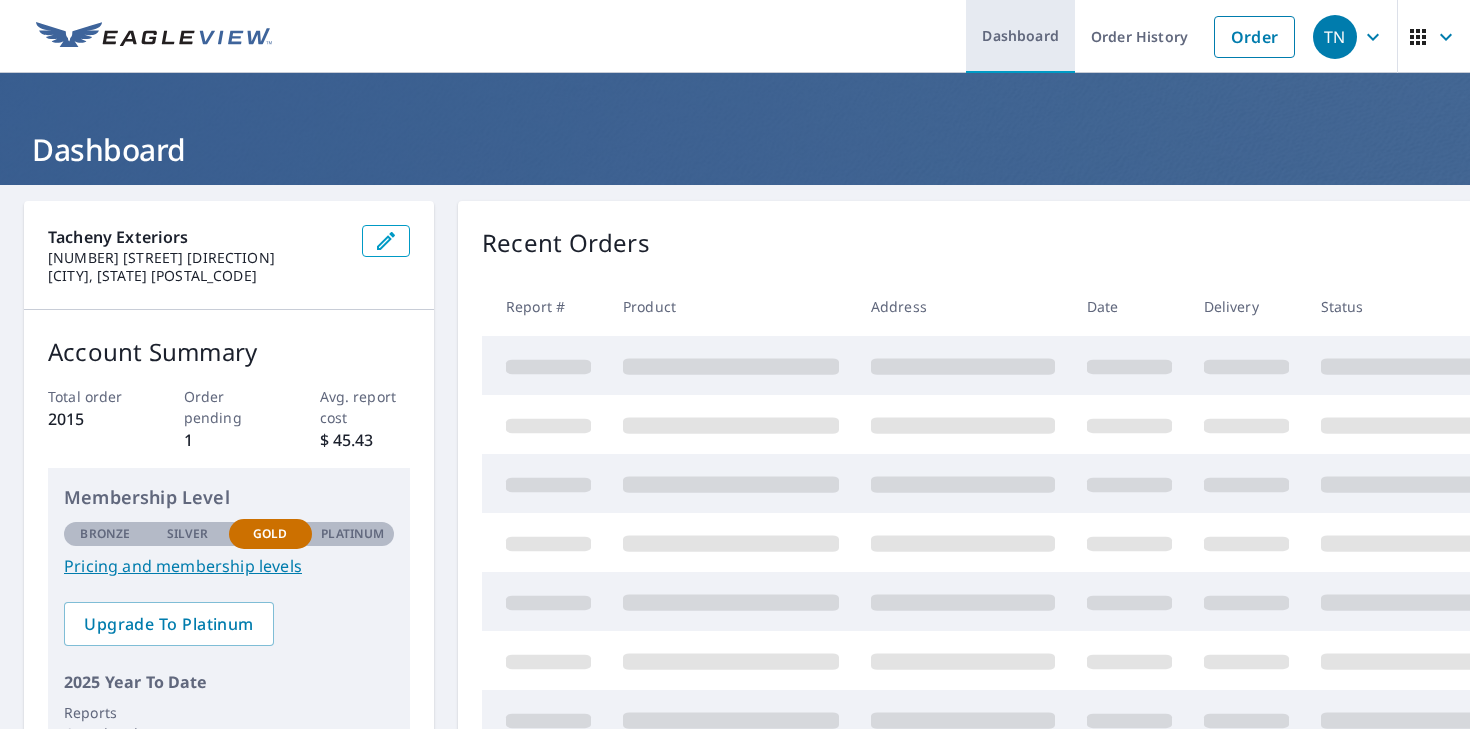 scroll, scrollTop: 0, scrollLeft: 5, axis: horizontal 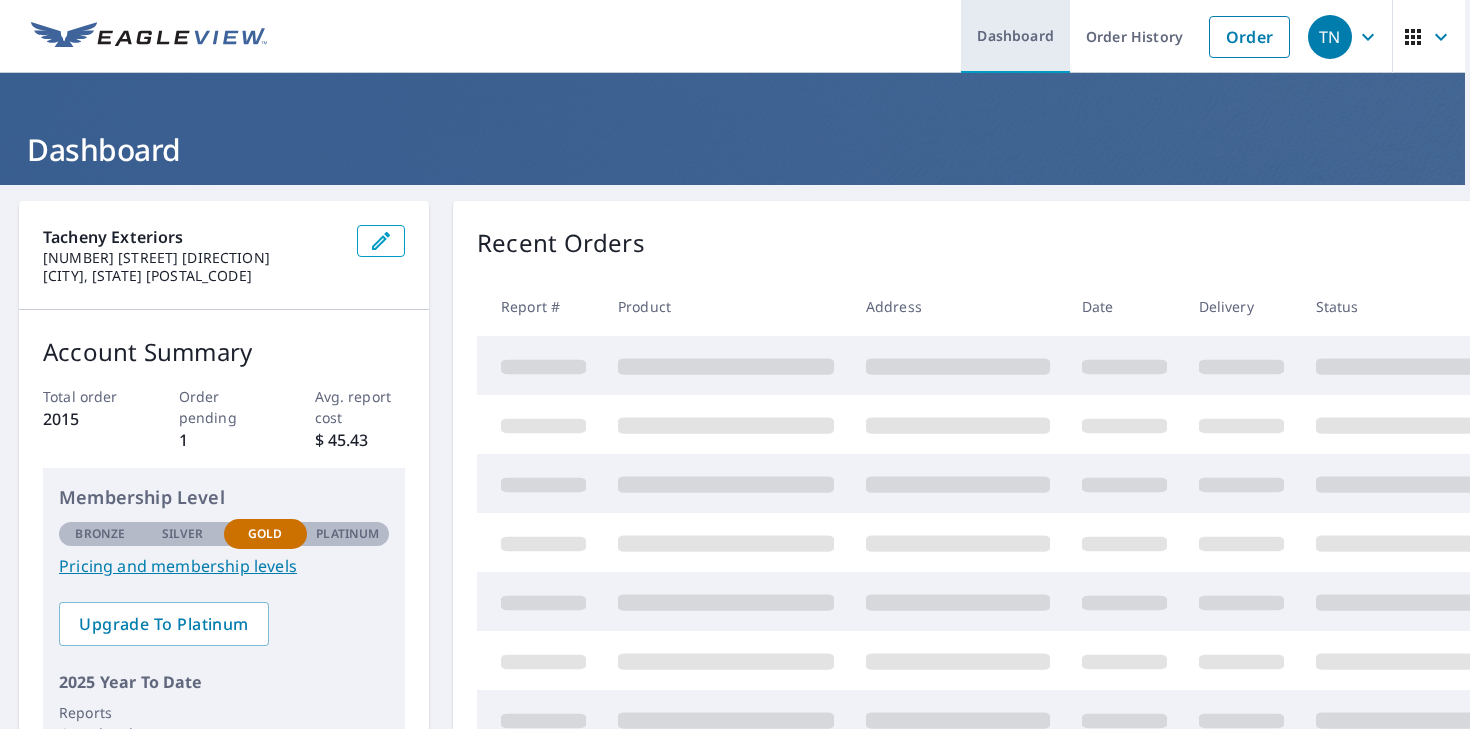 click on "Dashboard" at bounding box center [1015, 36] 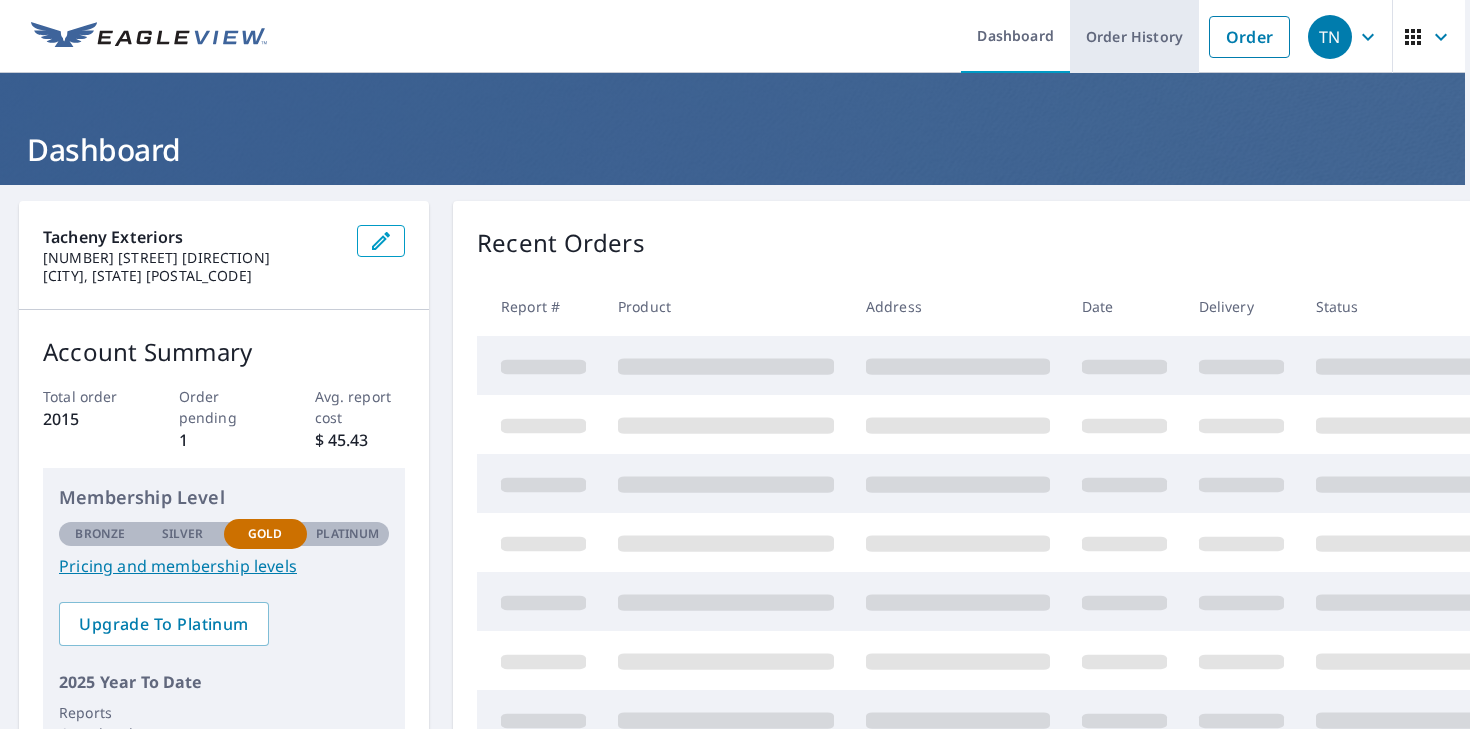 click on "Order History" at bounding box center (1134, 36) 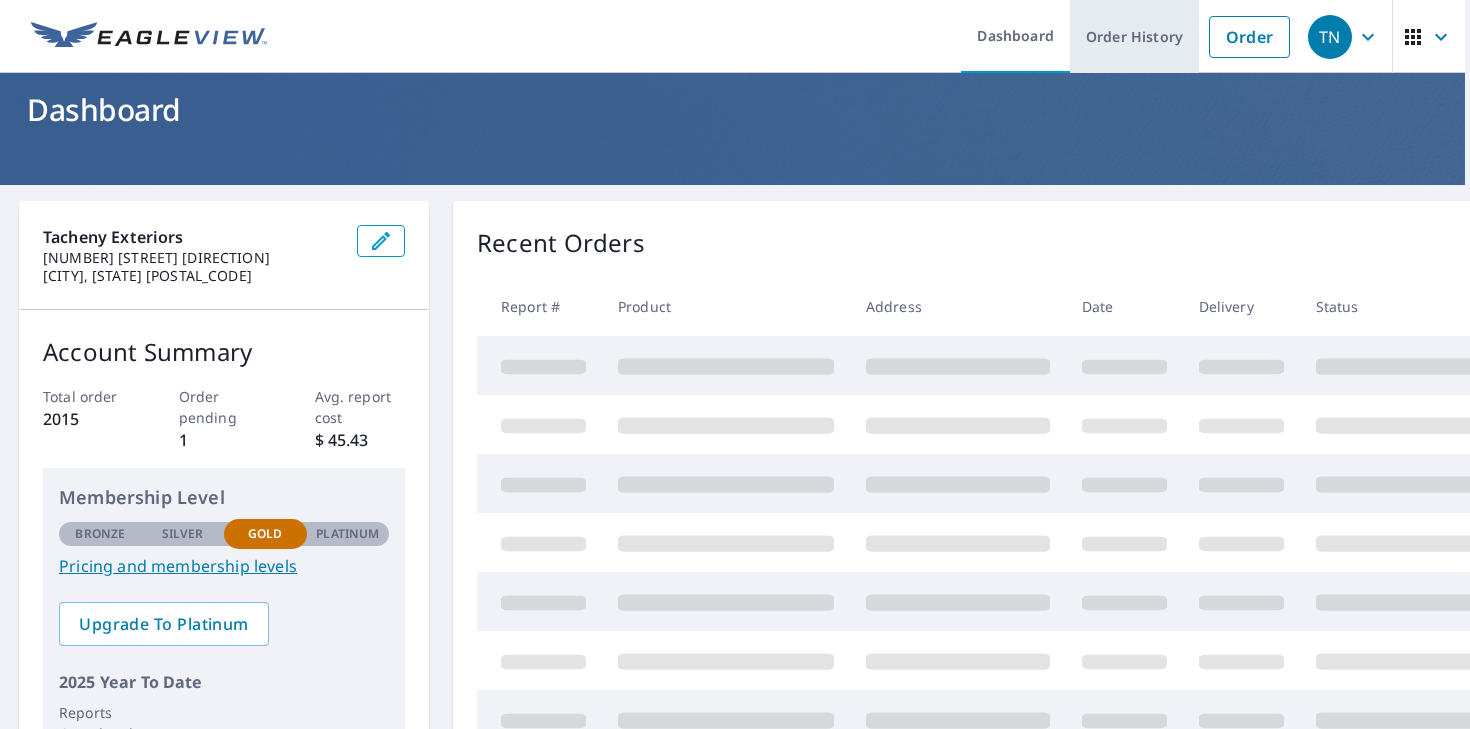 scroll, scrollTop: 0, scrollLeft: 0, axis: both 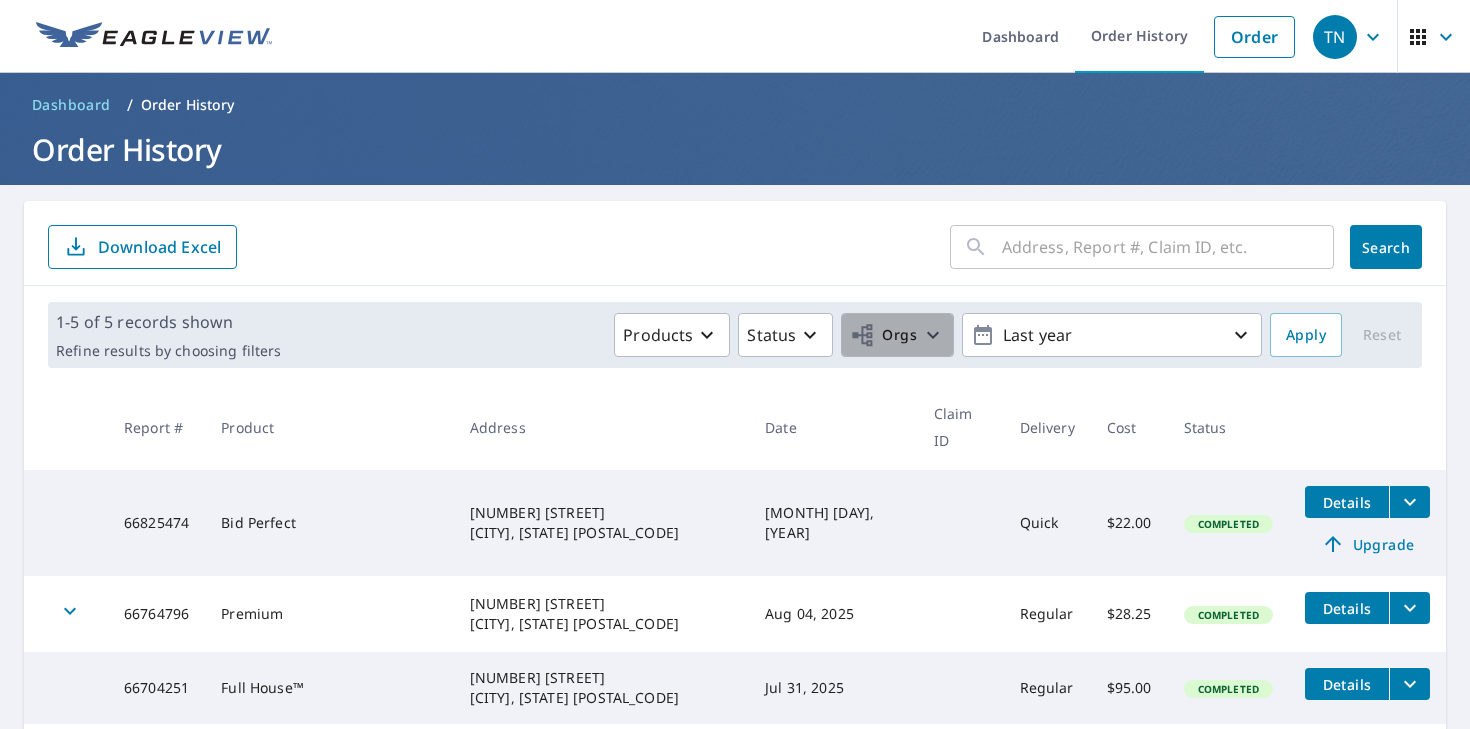 click on "Orgs" at bounding box center [883, 335] 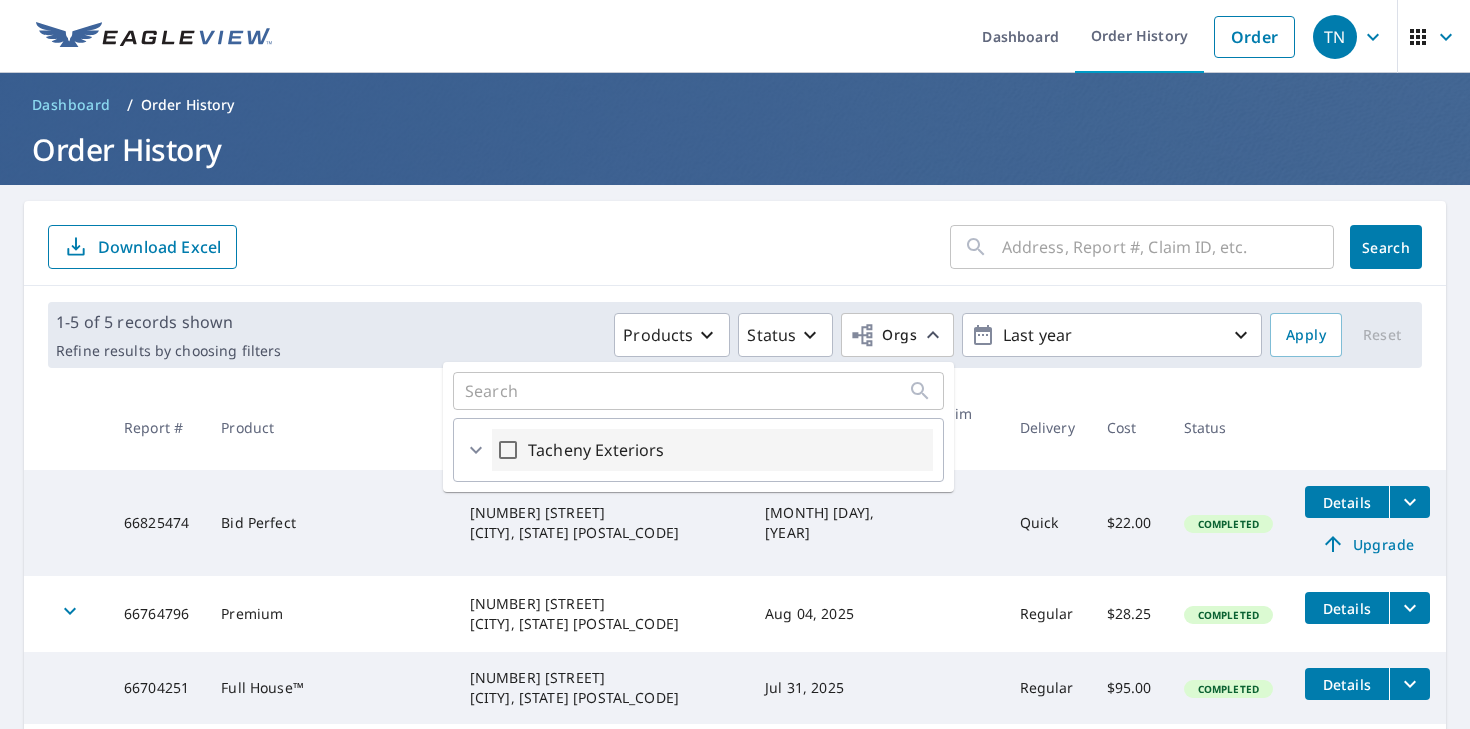 click on "Tacheny Exteriors" at bounding box center [712, 450] 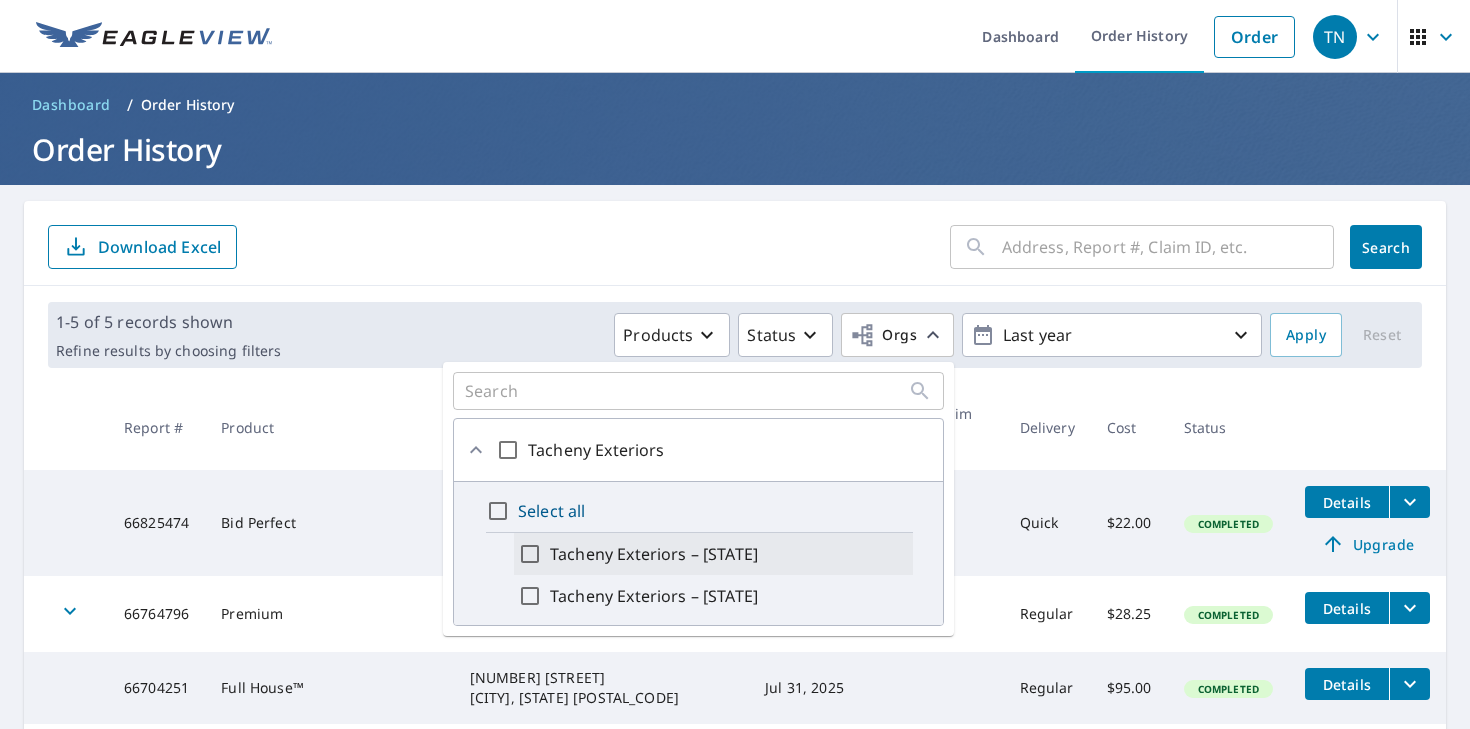 click on "Tacheny Exteriors – [STATE]" at bounding box center [654, 554] 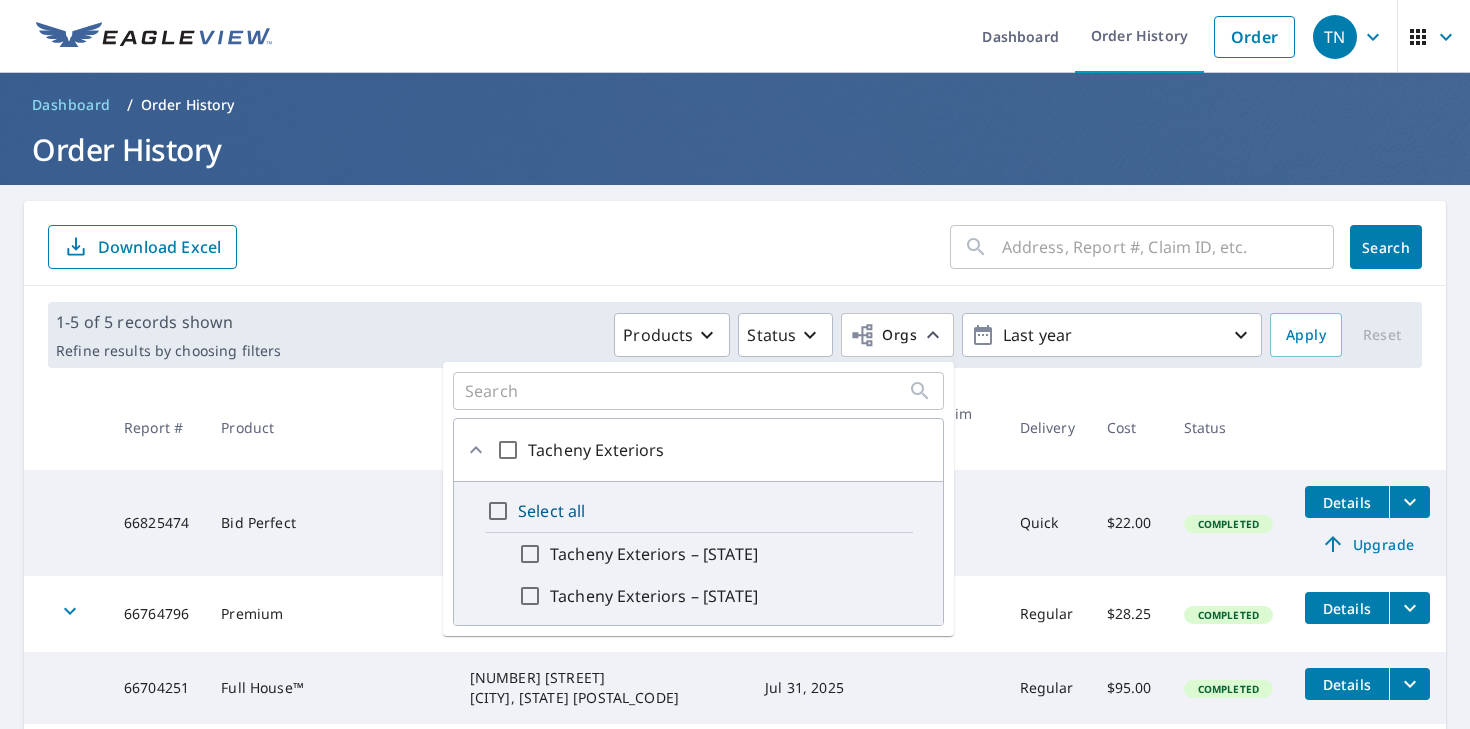 click on "Tacheny Exteriors – [STATE]" at bounding box center (530, 554) 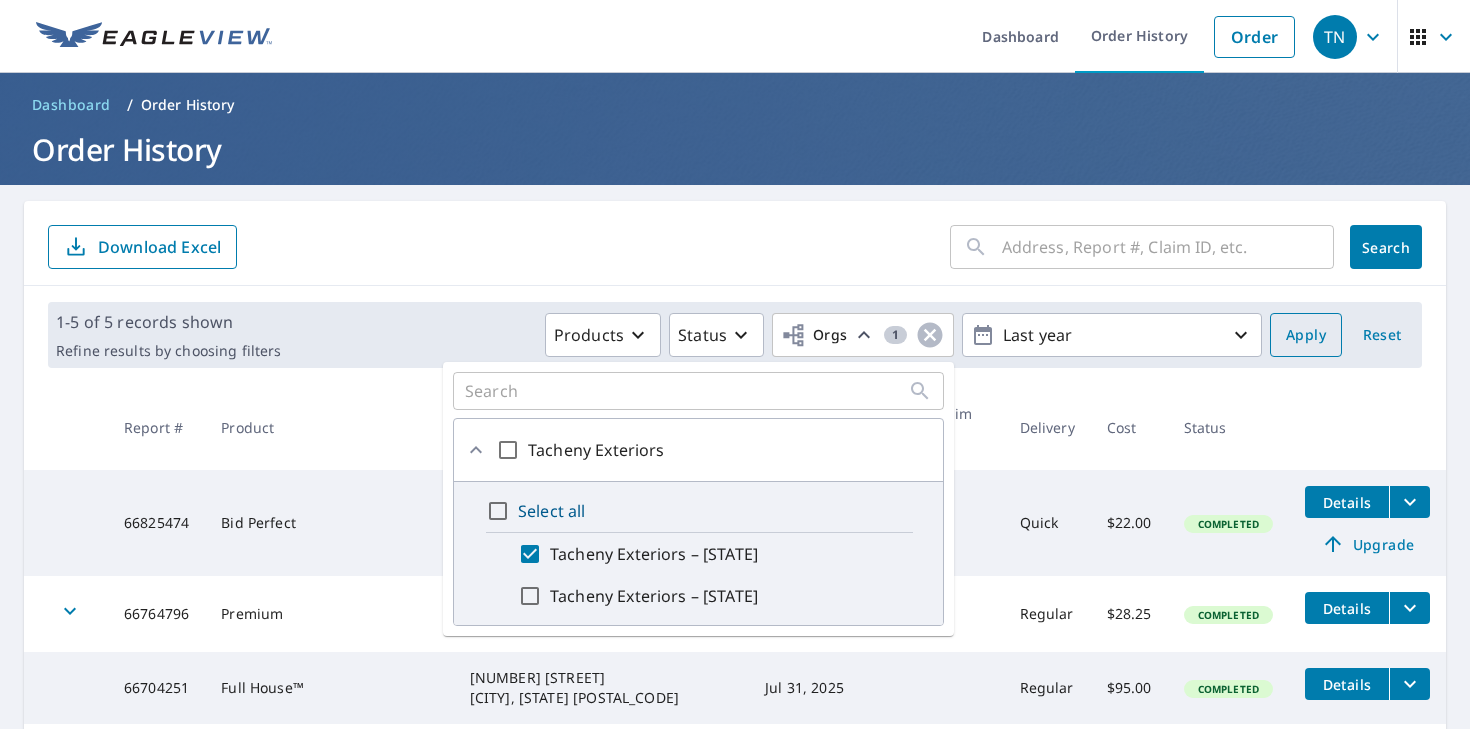 click on "Apply" at bounding box center [1306, 335] 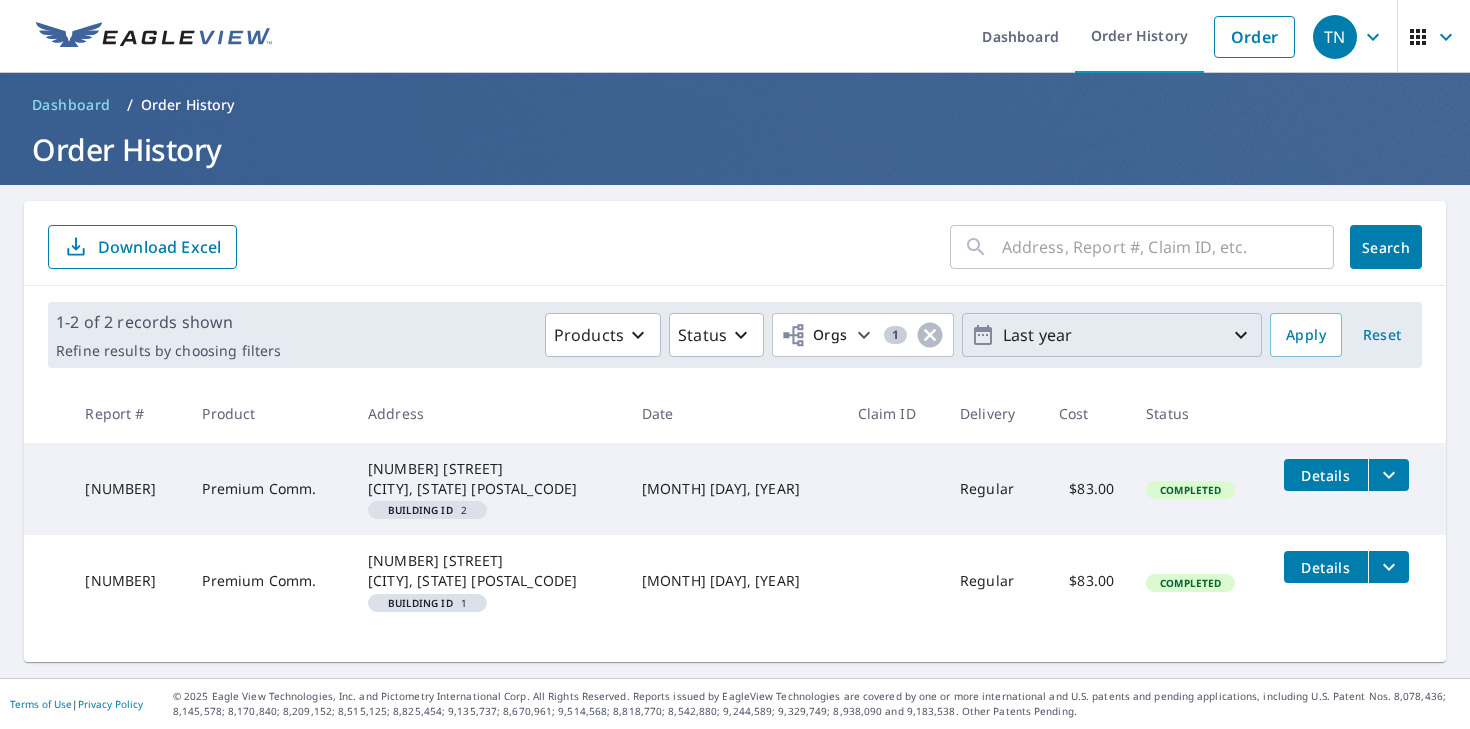 click on "Last year" at bounding box center (1112, 335) 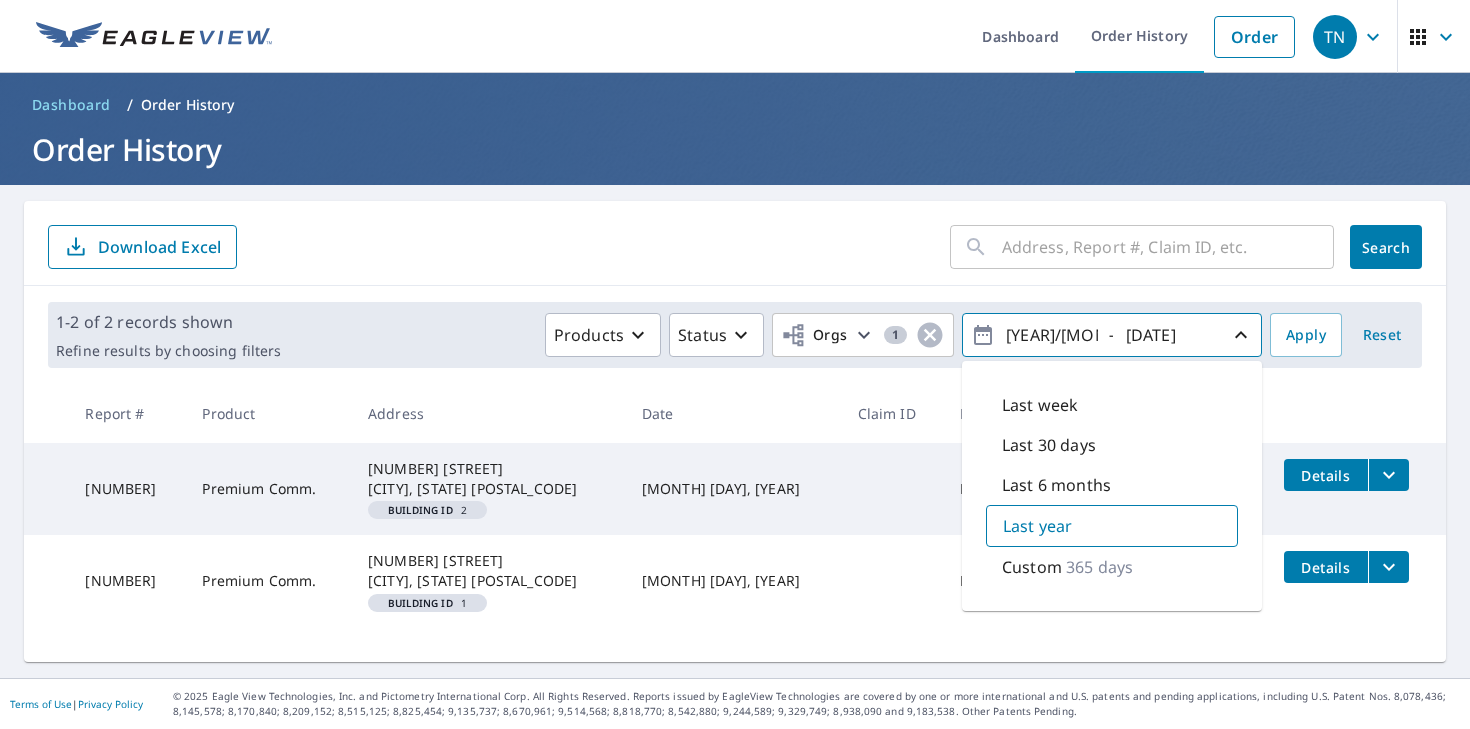 click on "Last 30 days" at bounding box center [1112, 445] 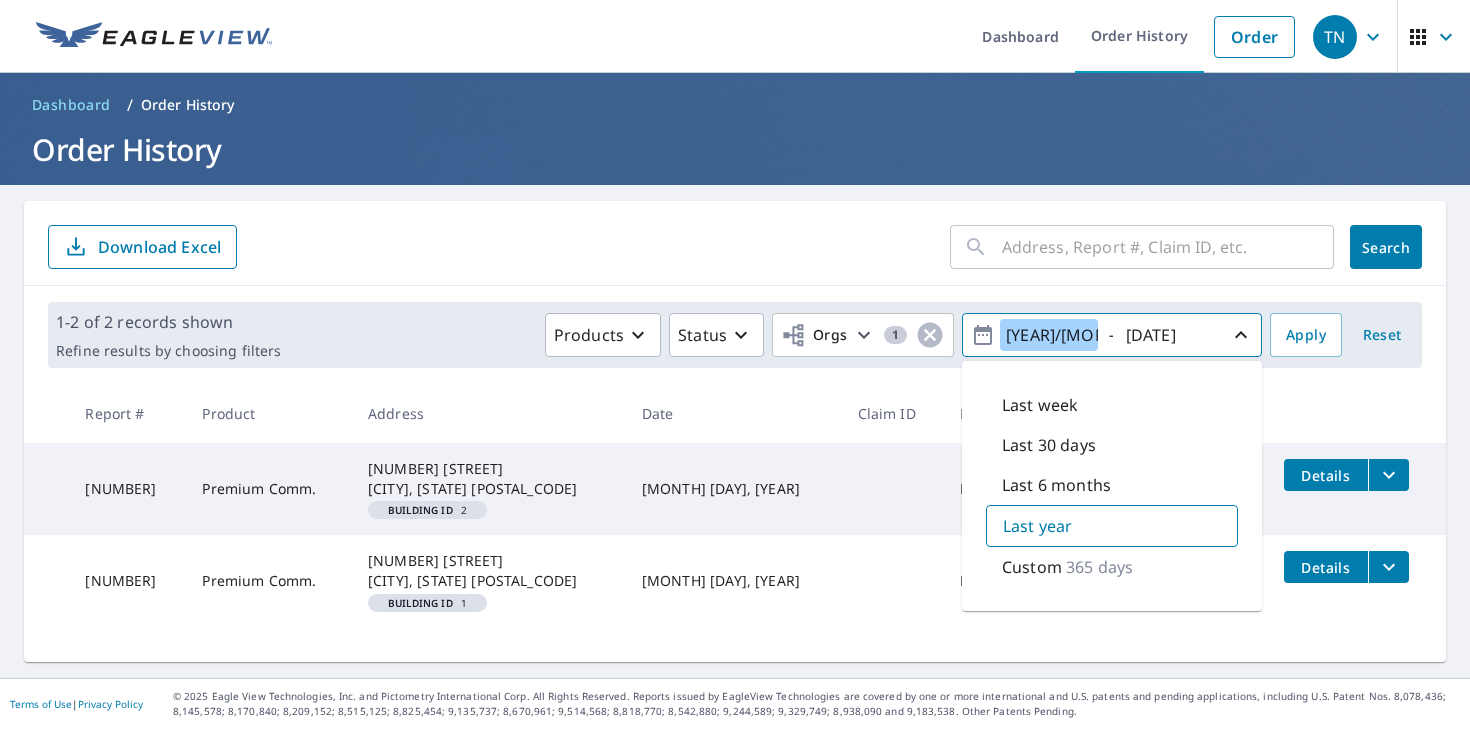 type on "[YEAR]/[MONTH]/[DAY]" 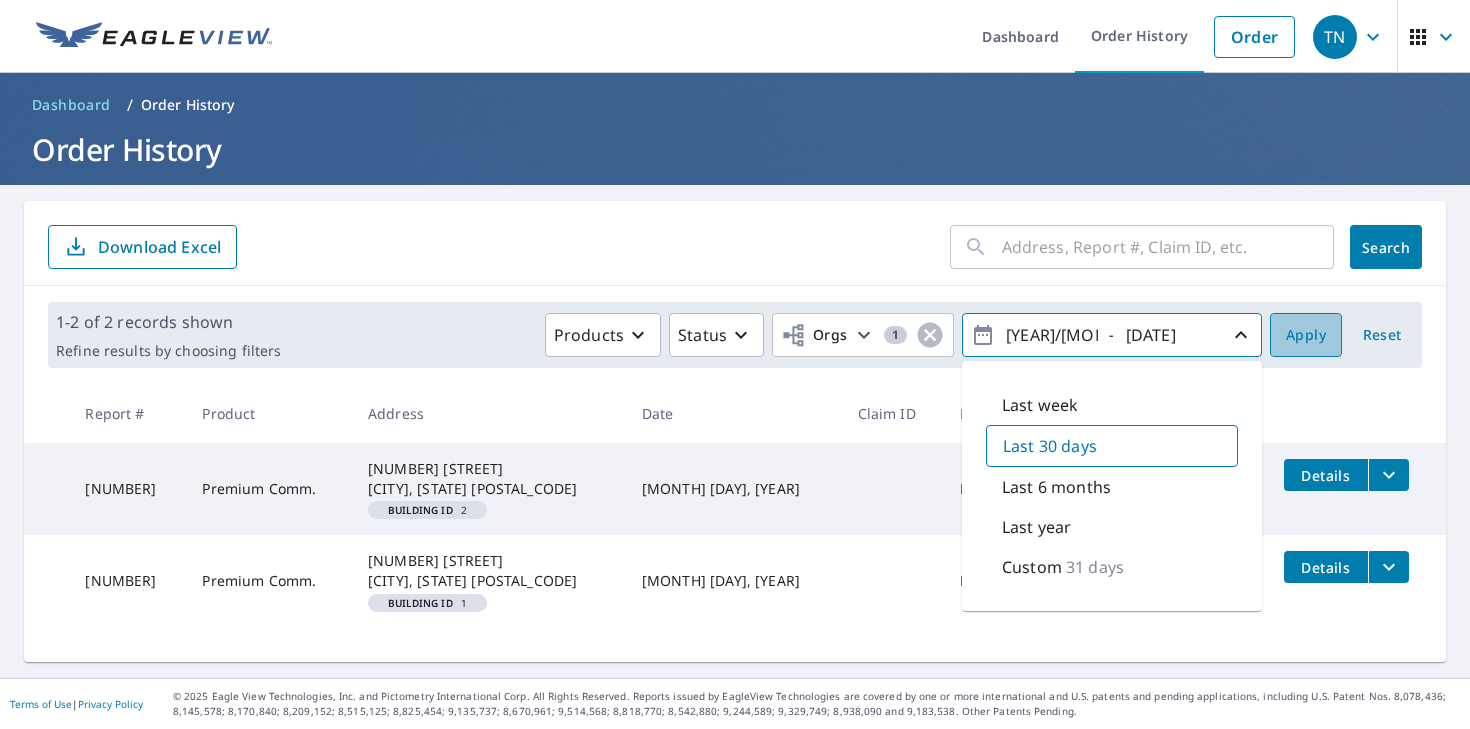 click on "Apply" at bounding box center (1306, 335) 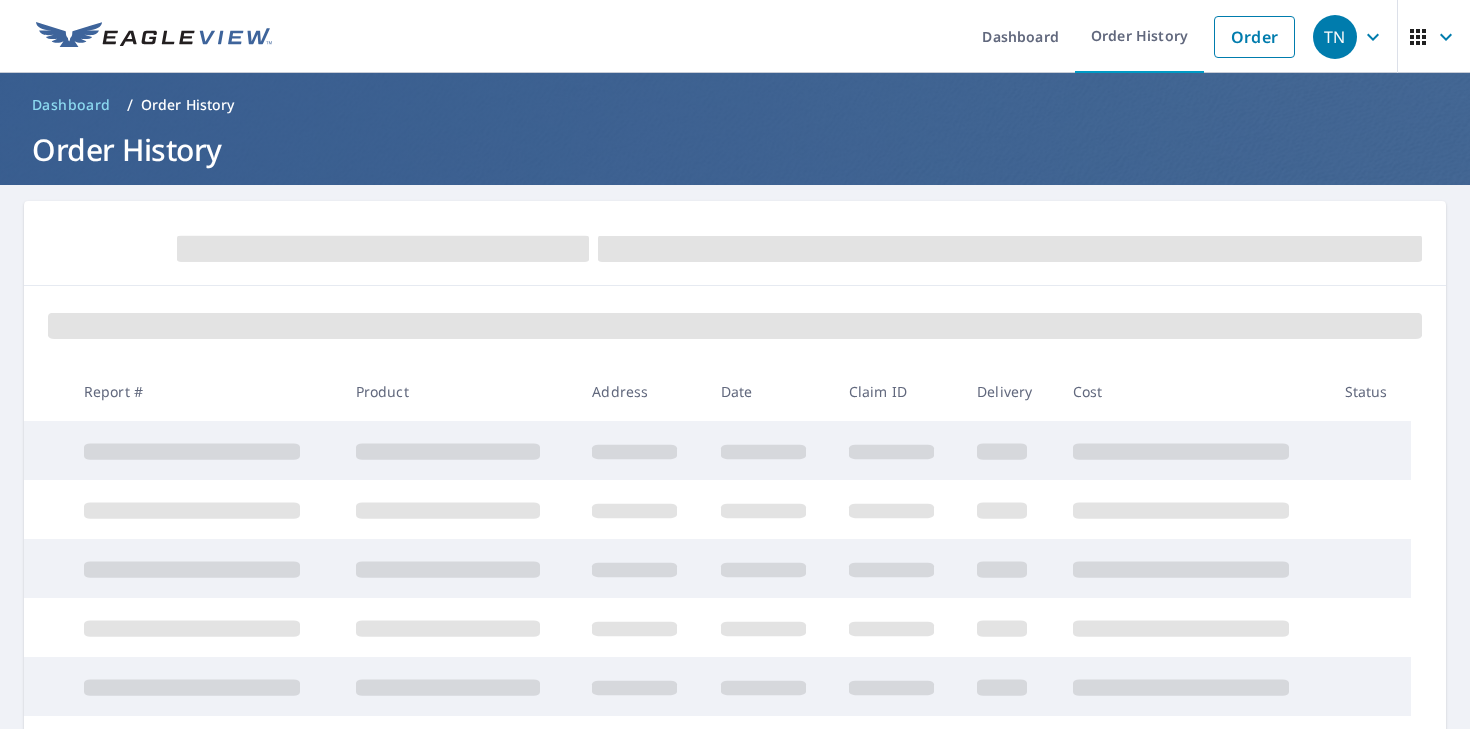 click at bounding box center [735, 324] 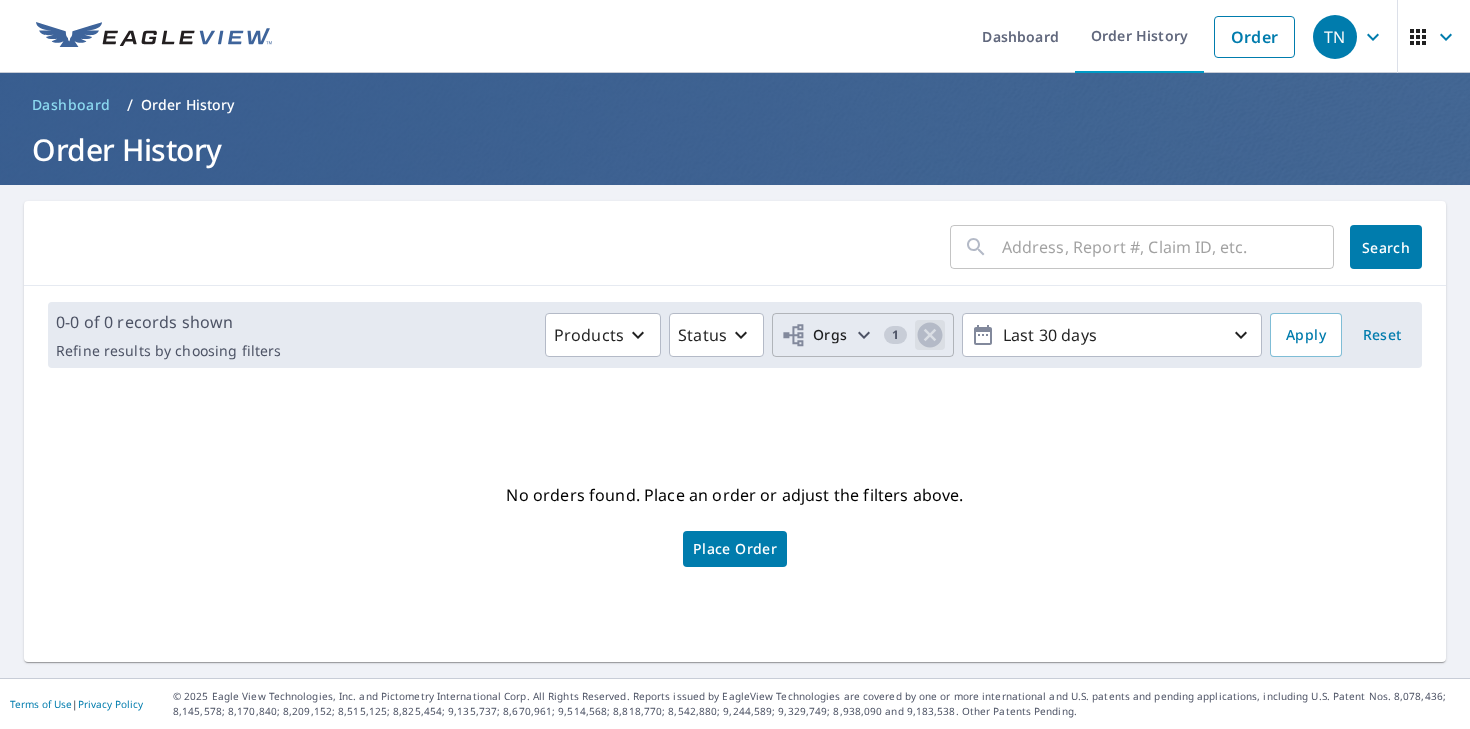 click 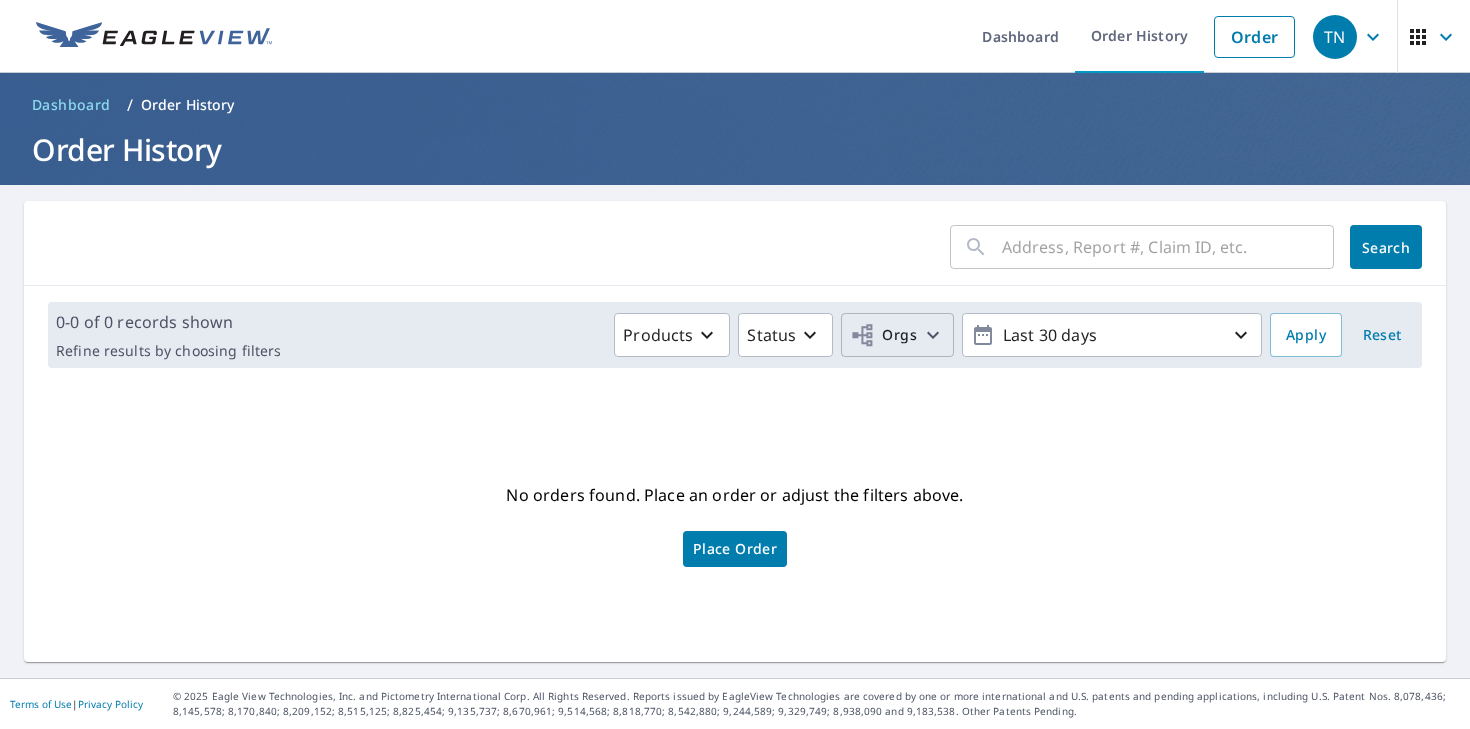click 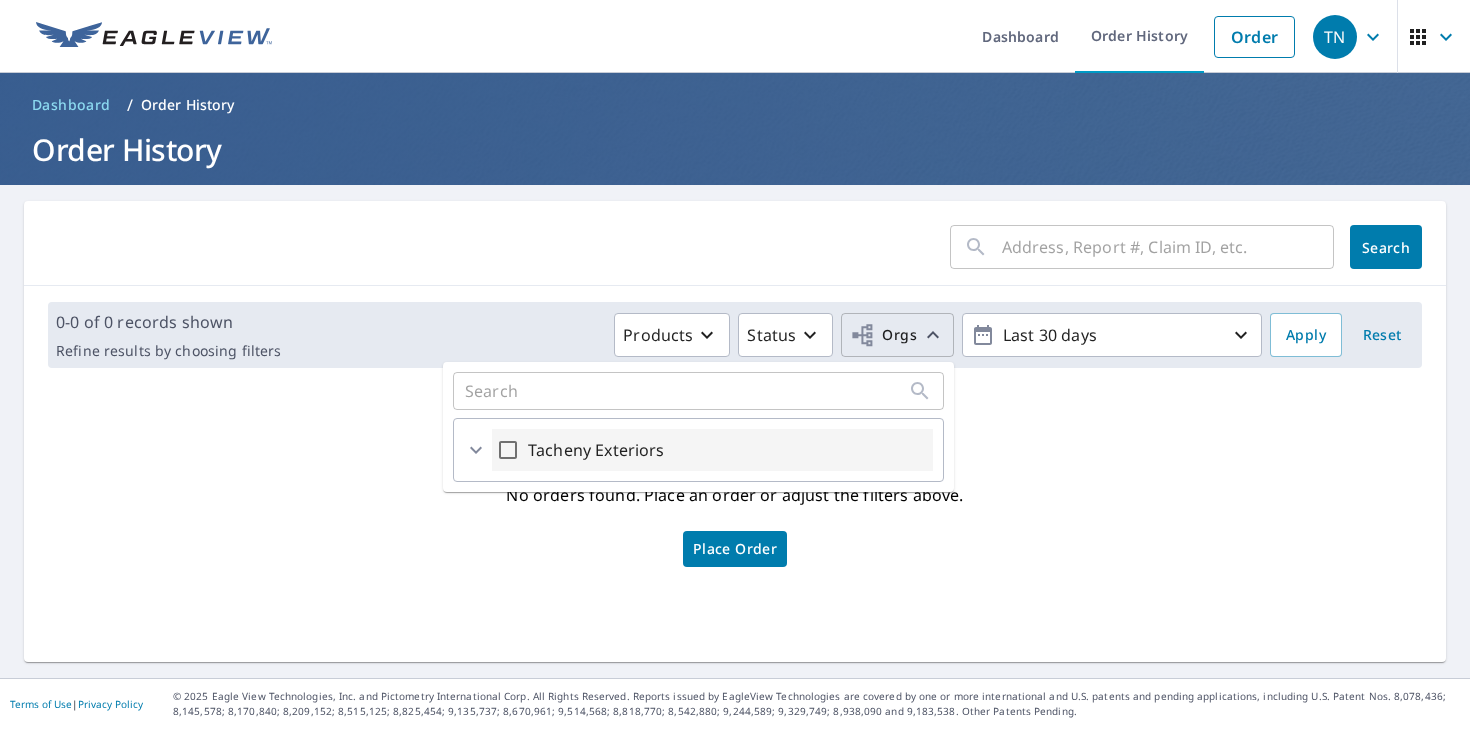 click on "Tacheny Exteriors" at bounding box center (712, 450) 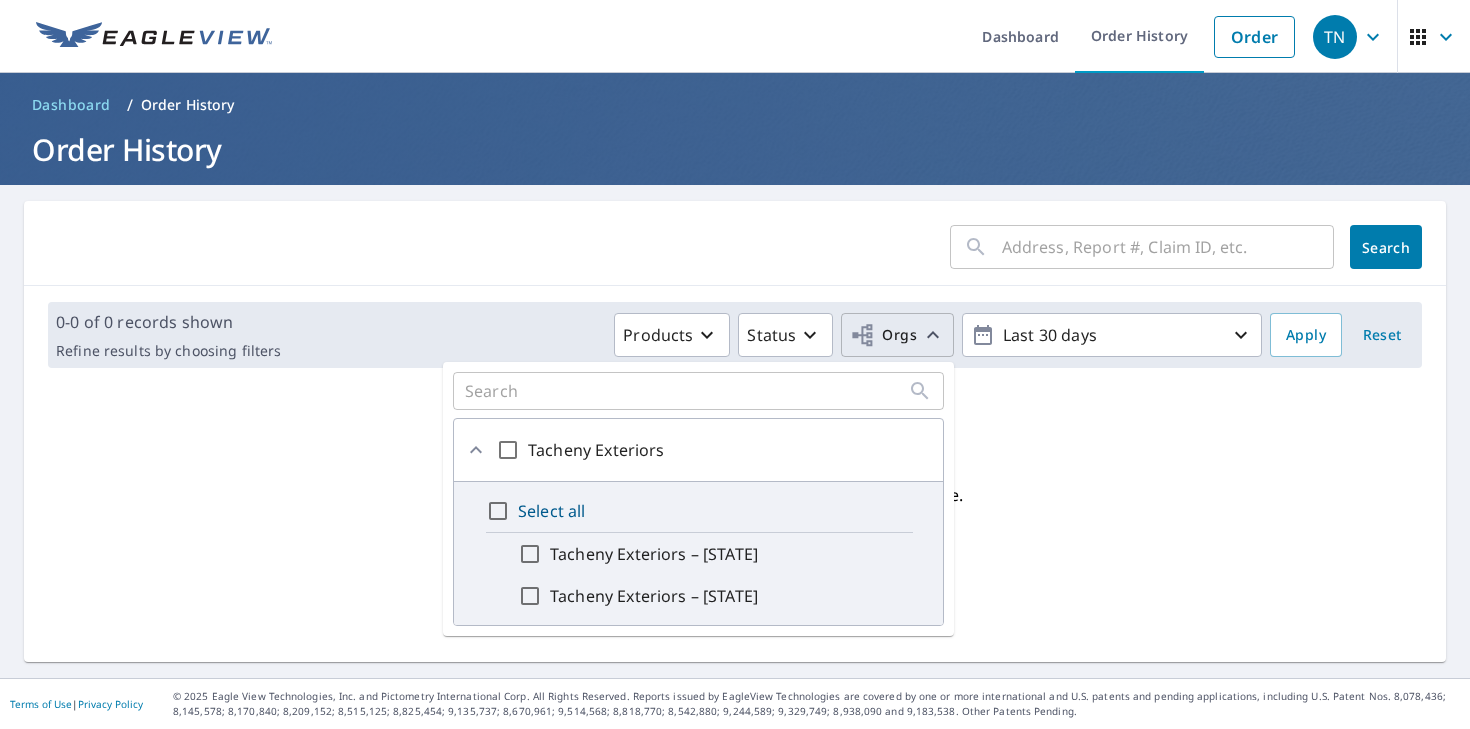 click on "Tacheny Exteriors – [STATE]" at bounding box center (530, 554) 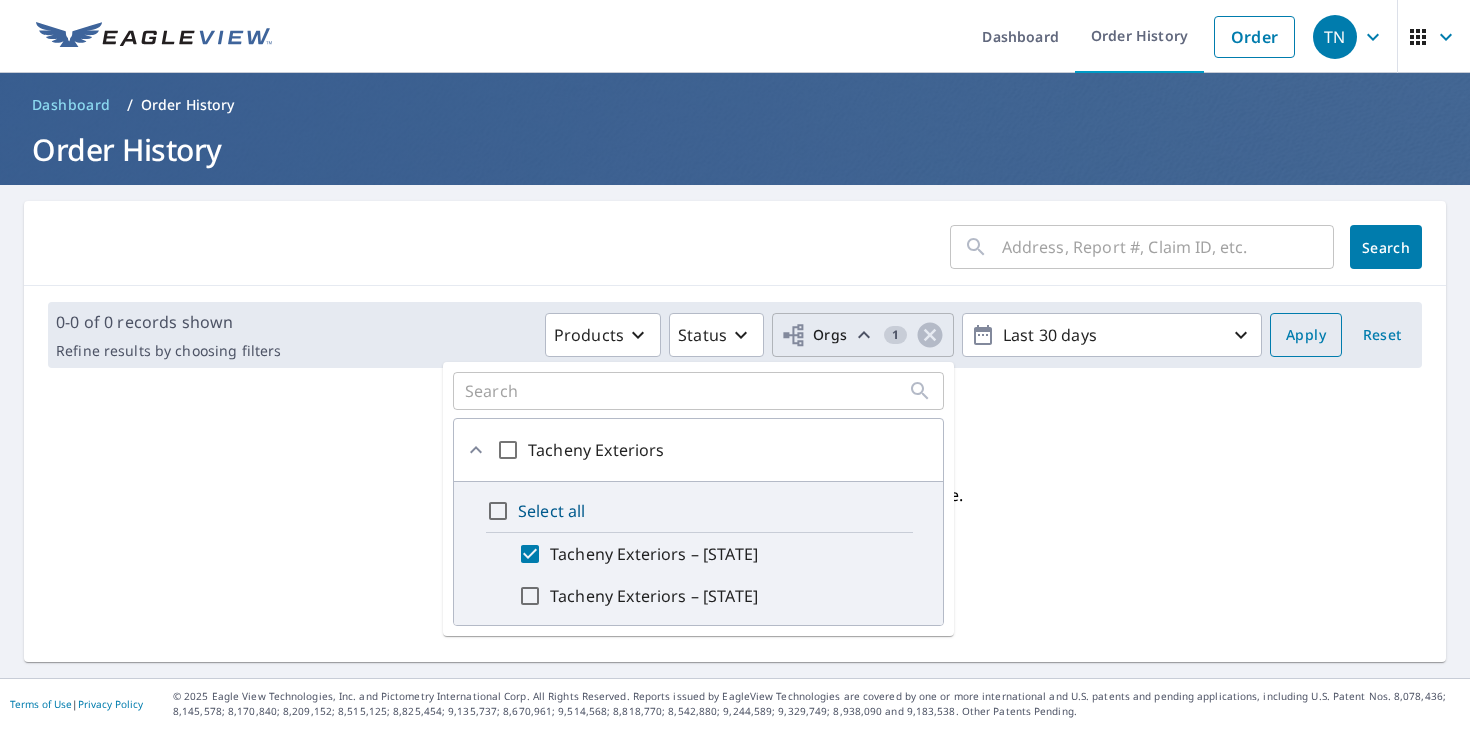 click on "Apply" at bounding box center (1306, 335) 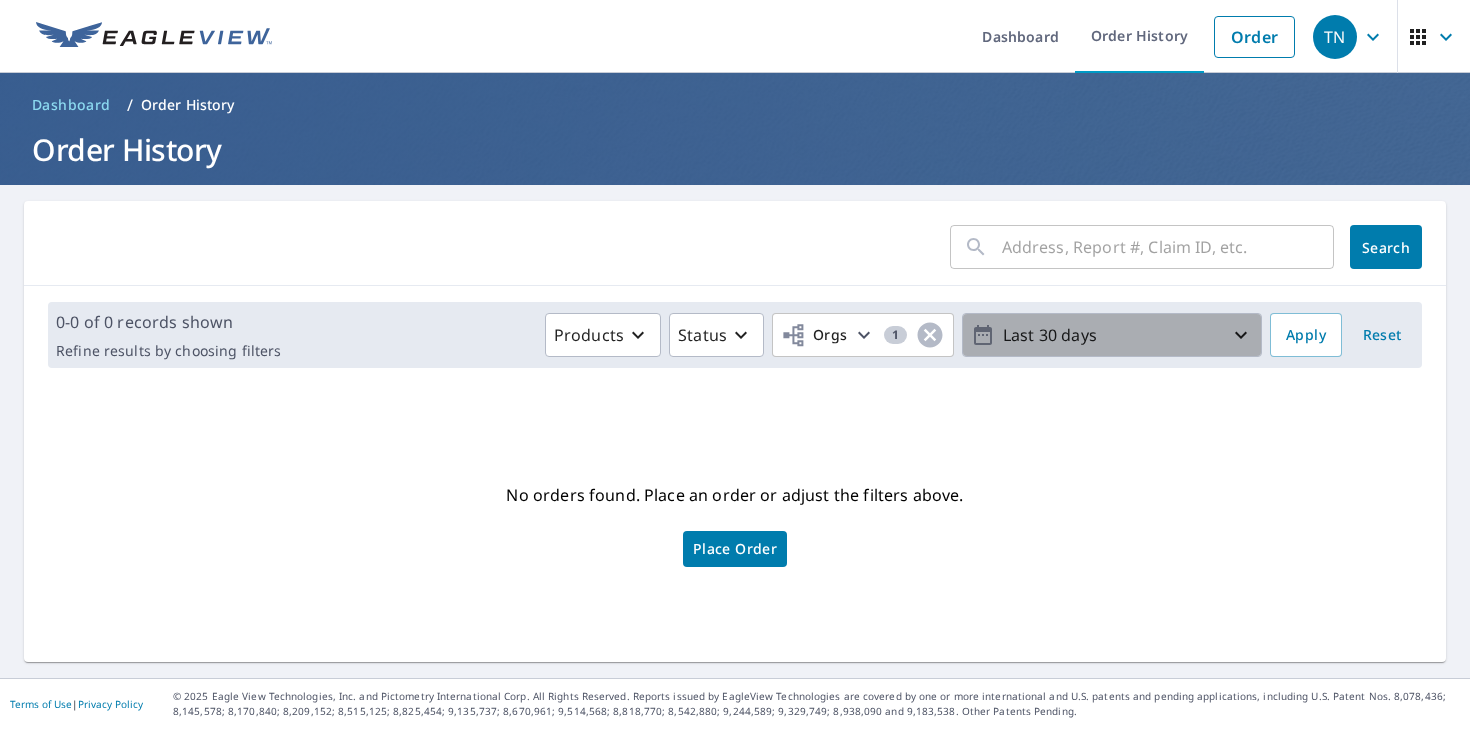 click on "Last 30 days" at bounding box center [1112, 335] 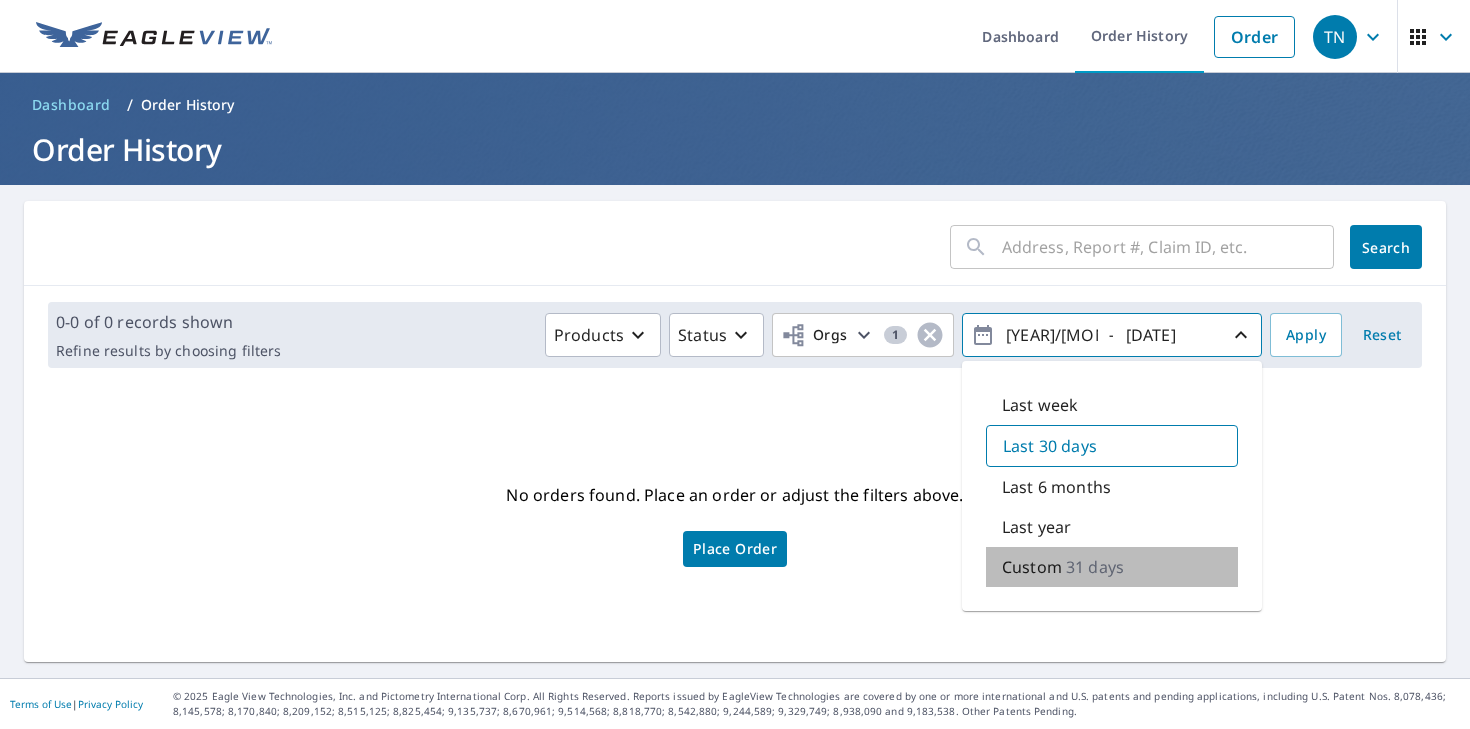 click on "31 days" at bounding box center (1095, 567) 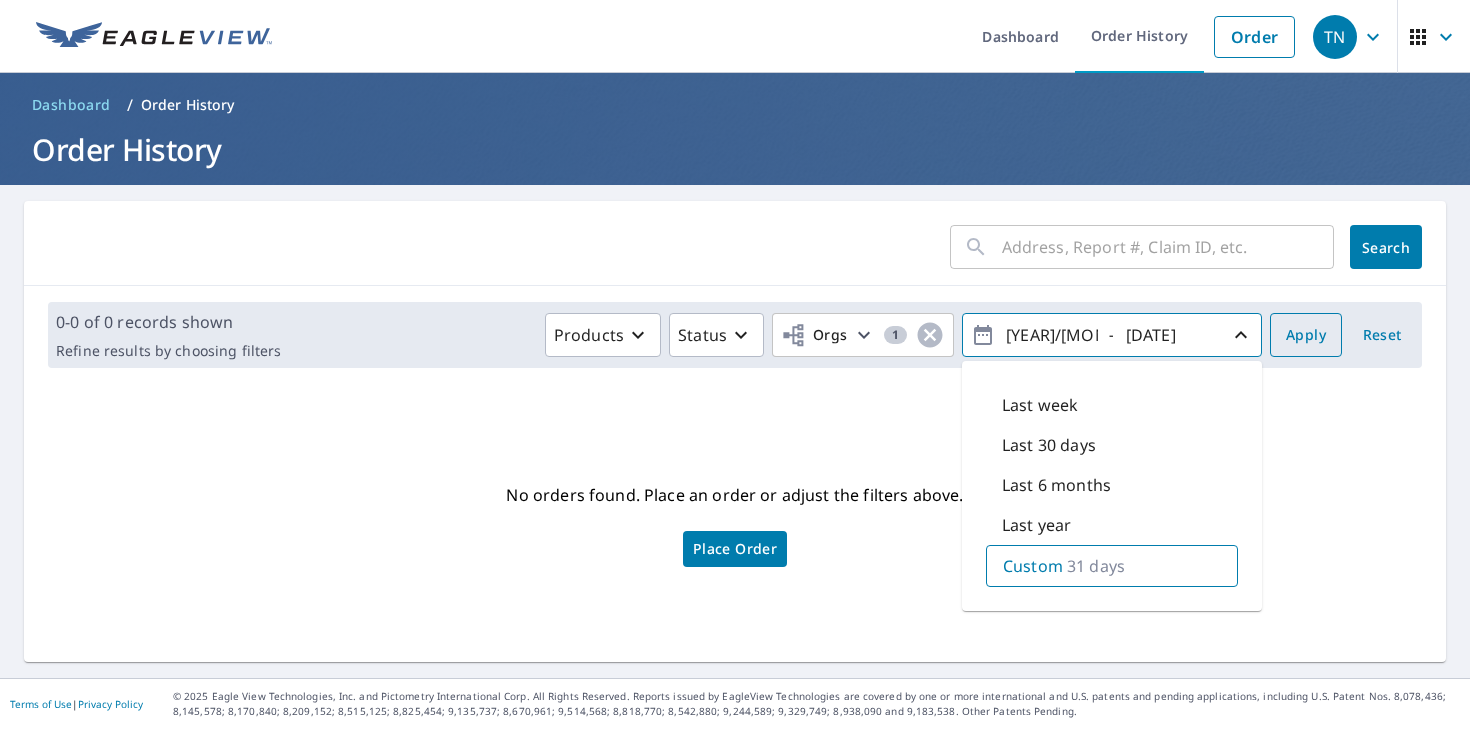 click on "Apply" at bounding box center (1306, 335) 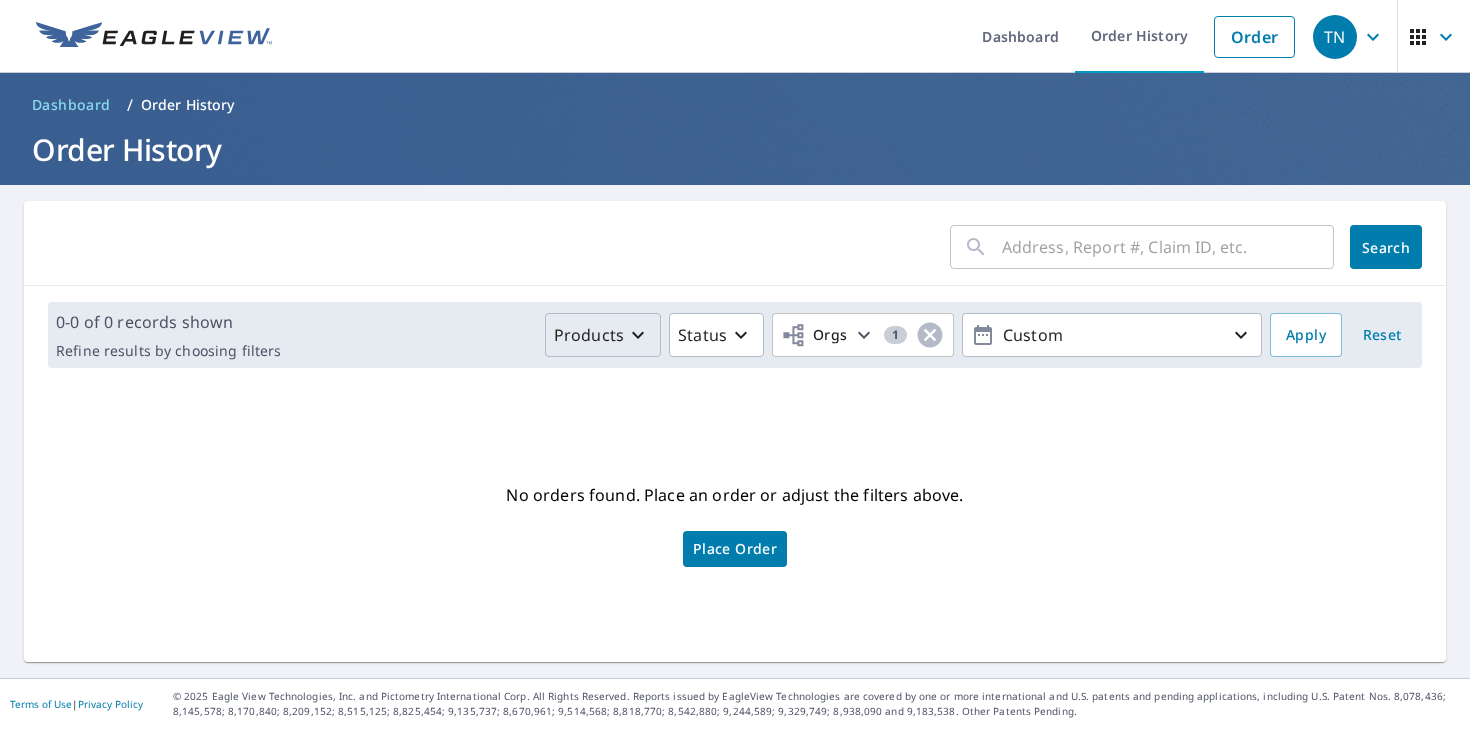 click 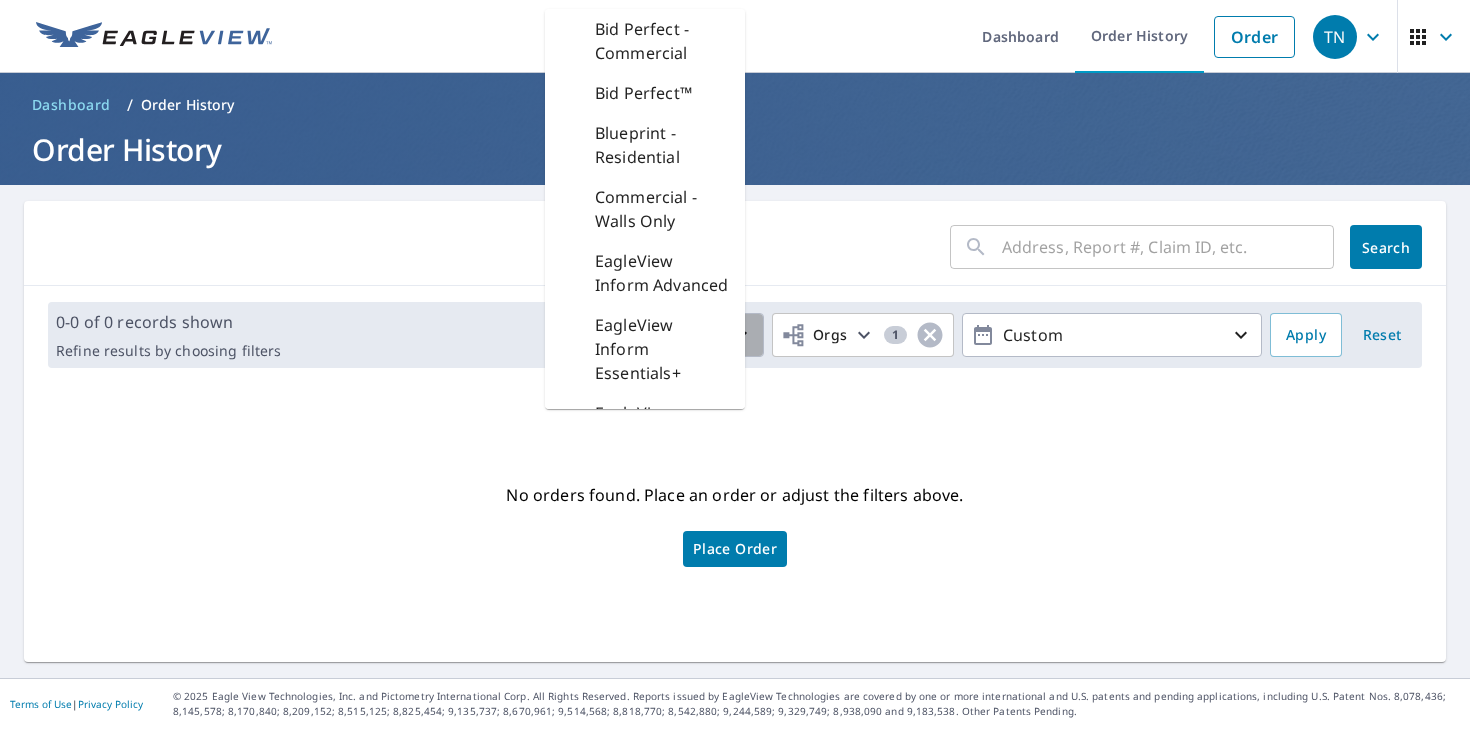 click on "Status" at bounding box center [716, 335] 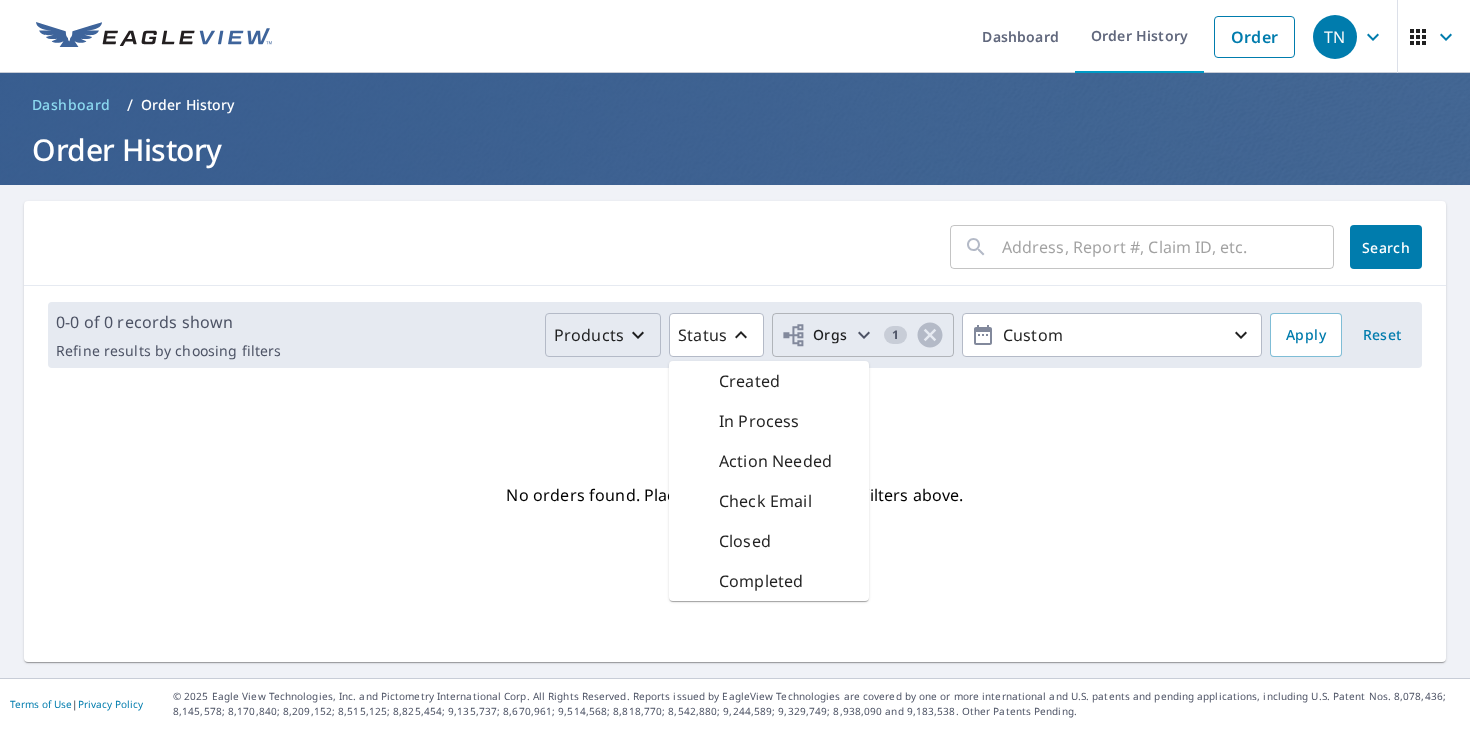 click 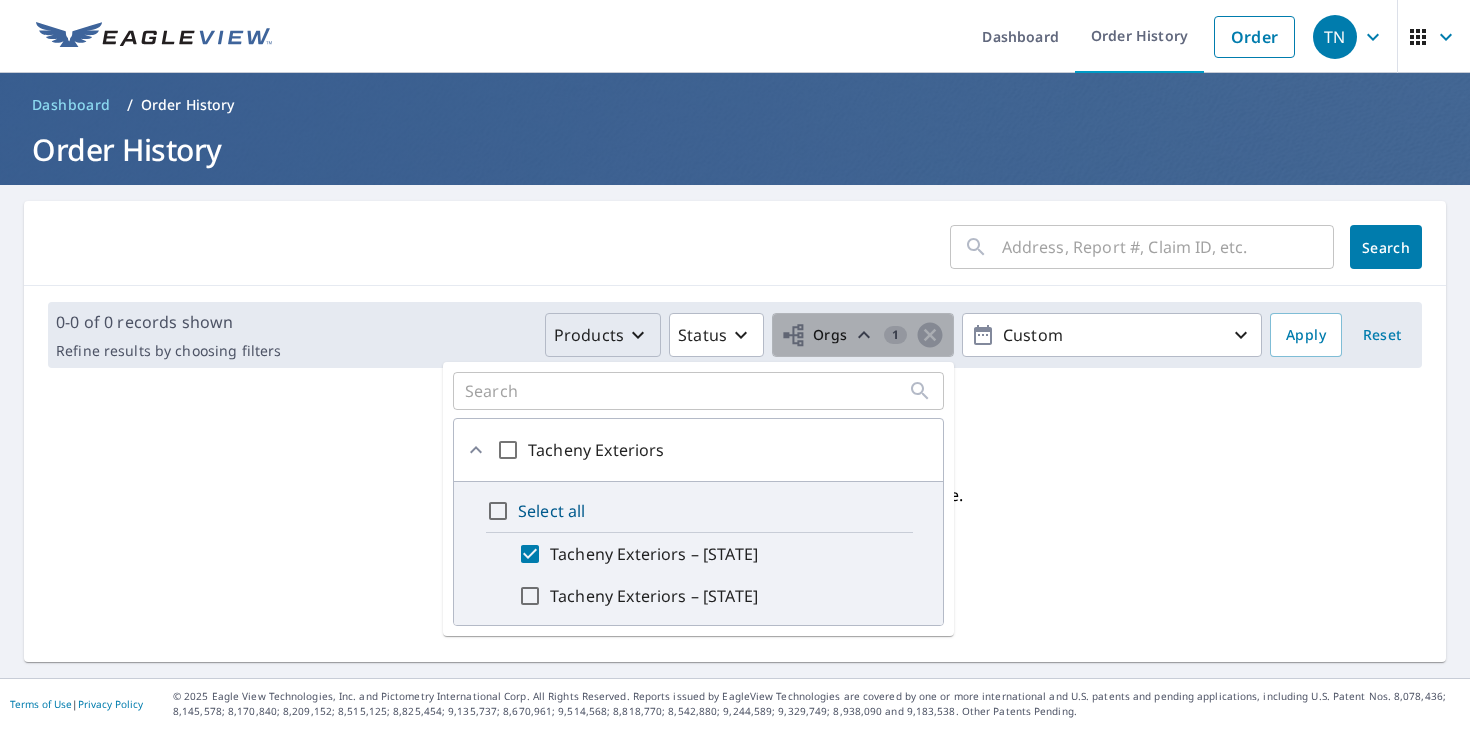 click on "Orgs 1" at bounding box center (863, 335) 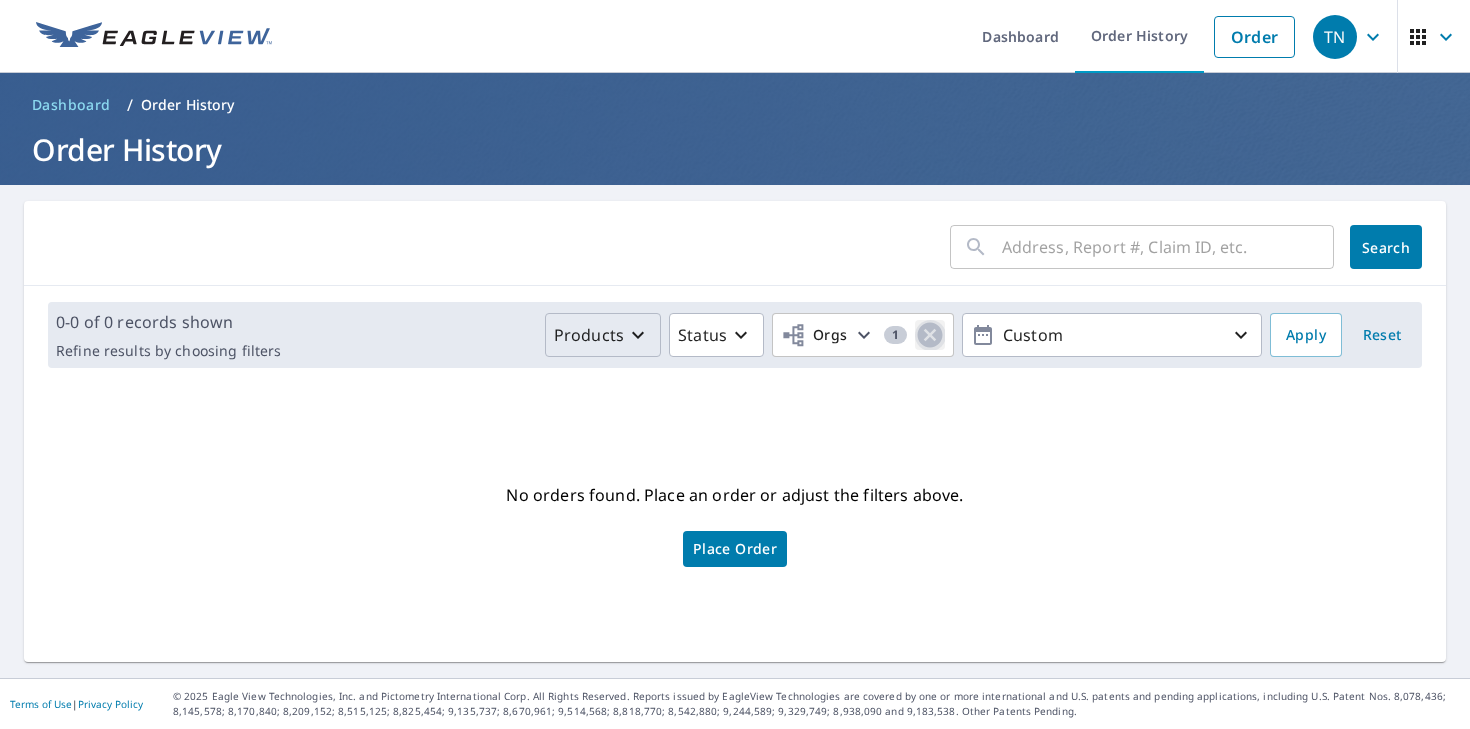 click 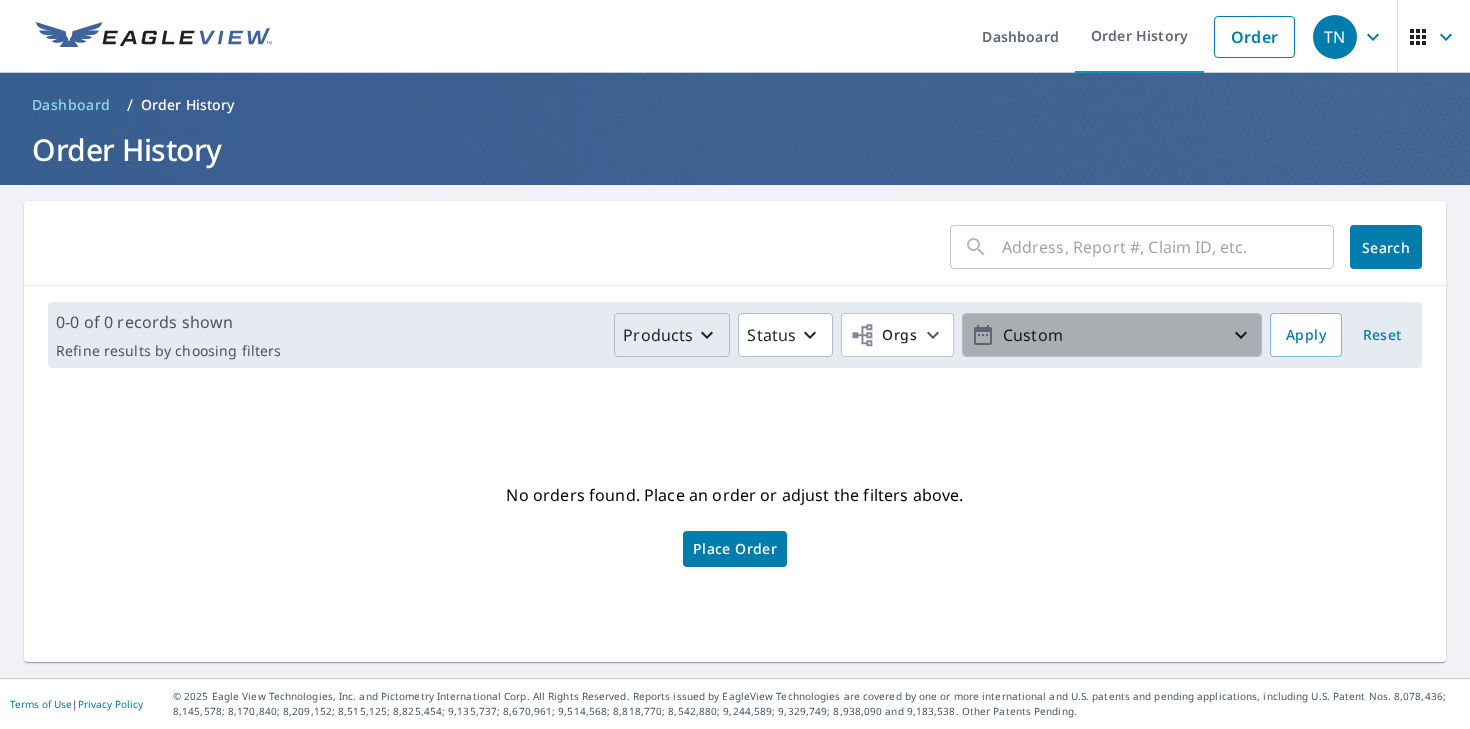 click on "Custom" at bounding box center [1112, 335] 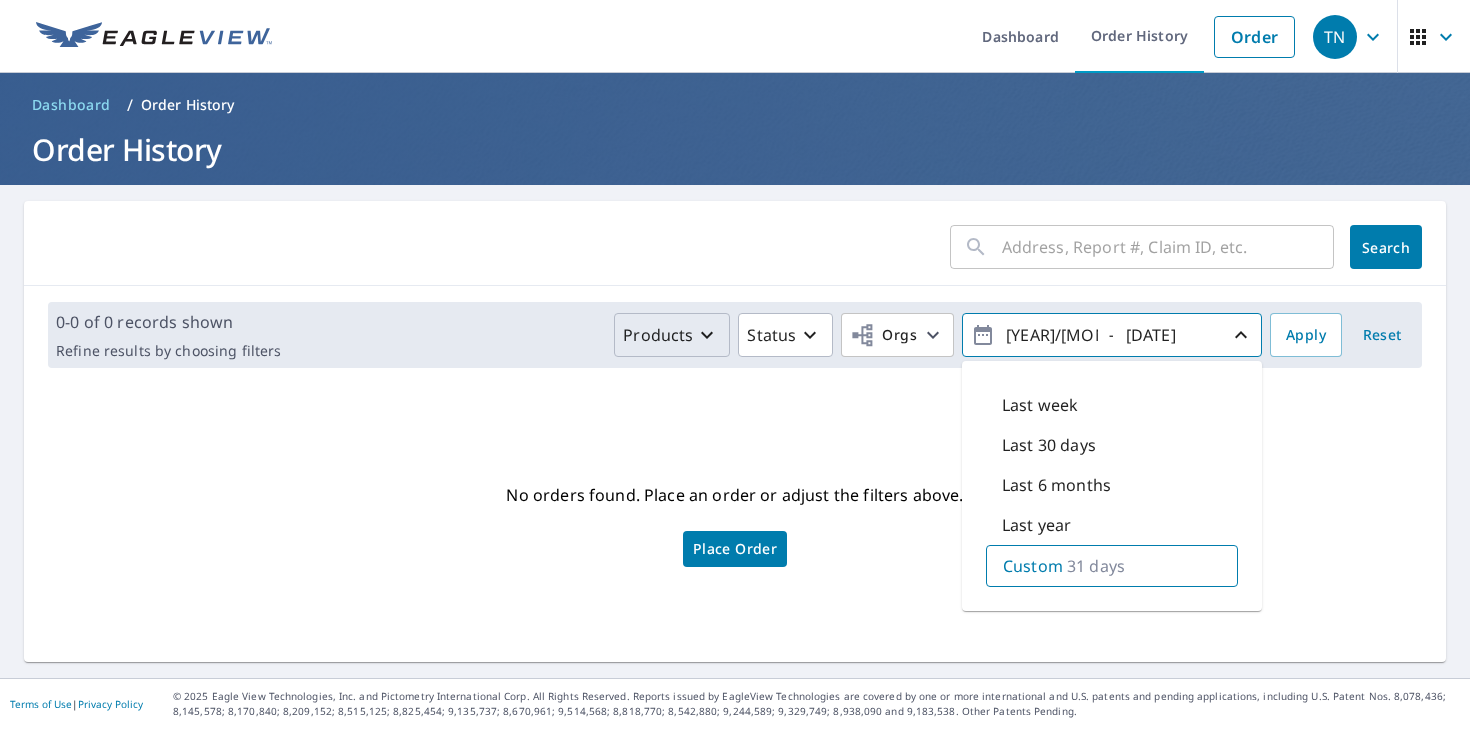 click on "Last 30 days" at bounding box center (1049, 445) 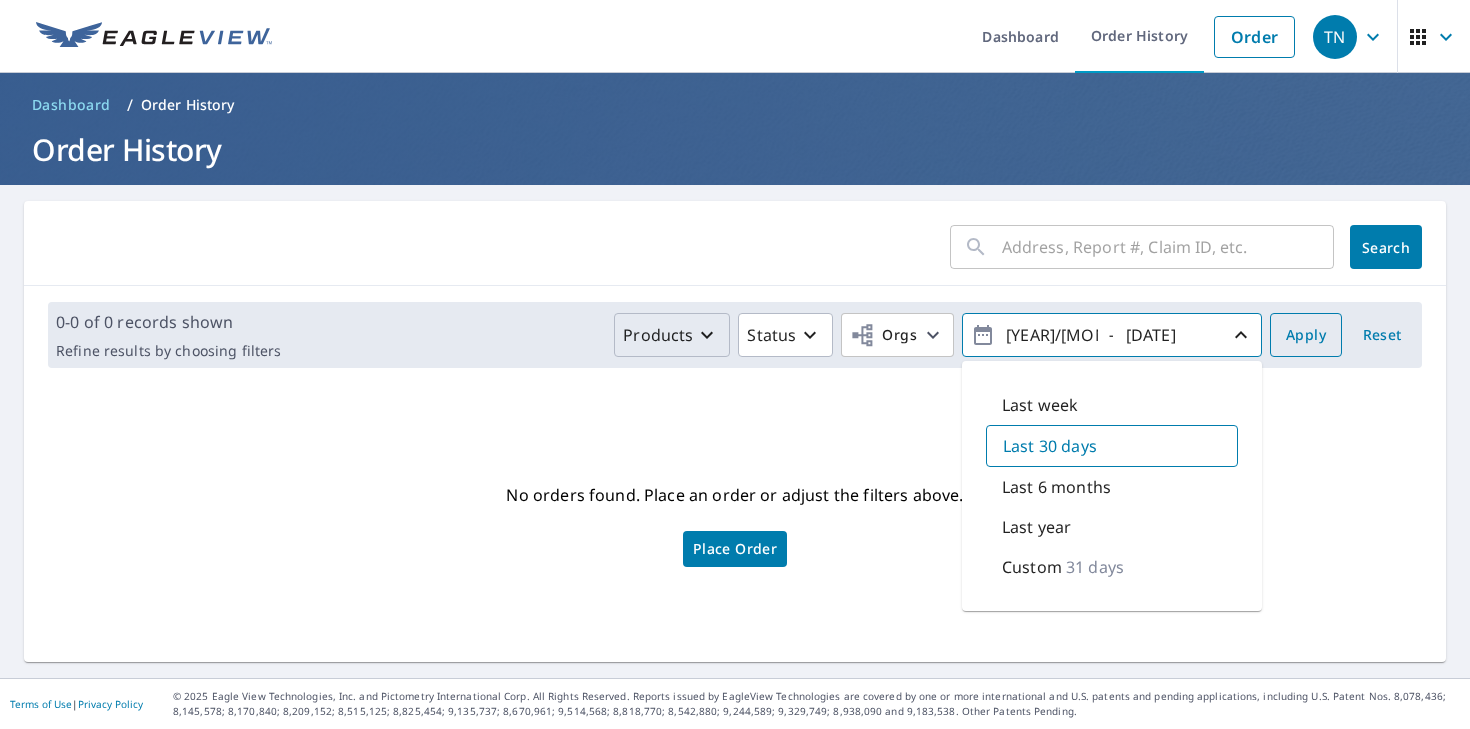 click on "Apply" at bounding box center (1306, 335) 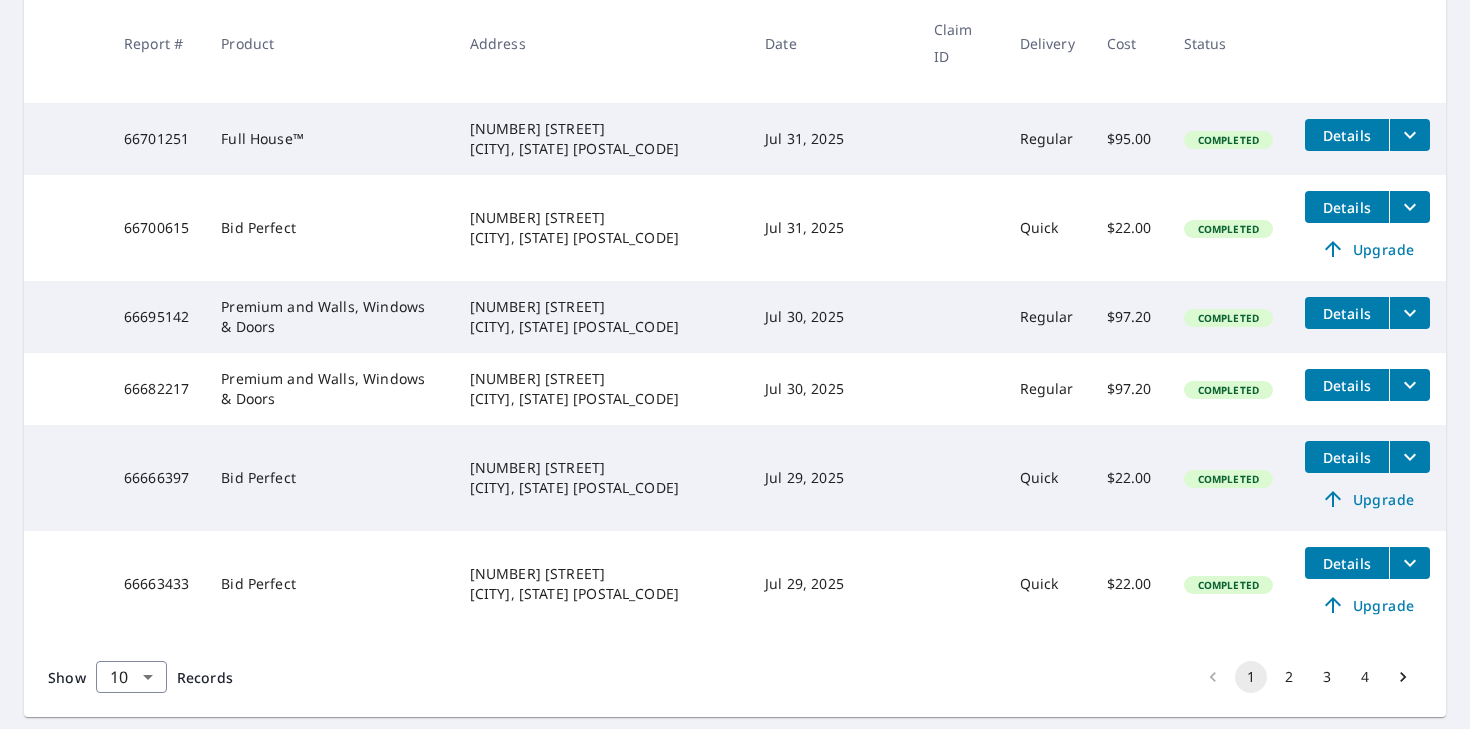 scroll, scrollTop: 755, scrollLeft: 0, axis: vertical 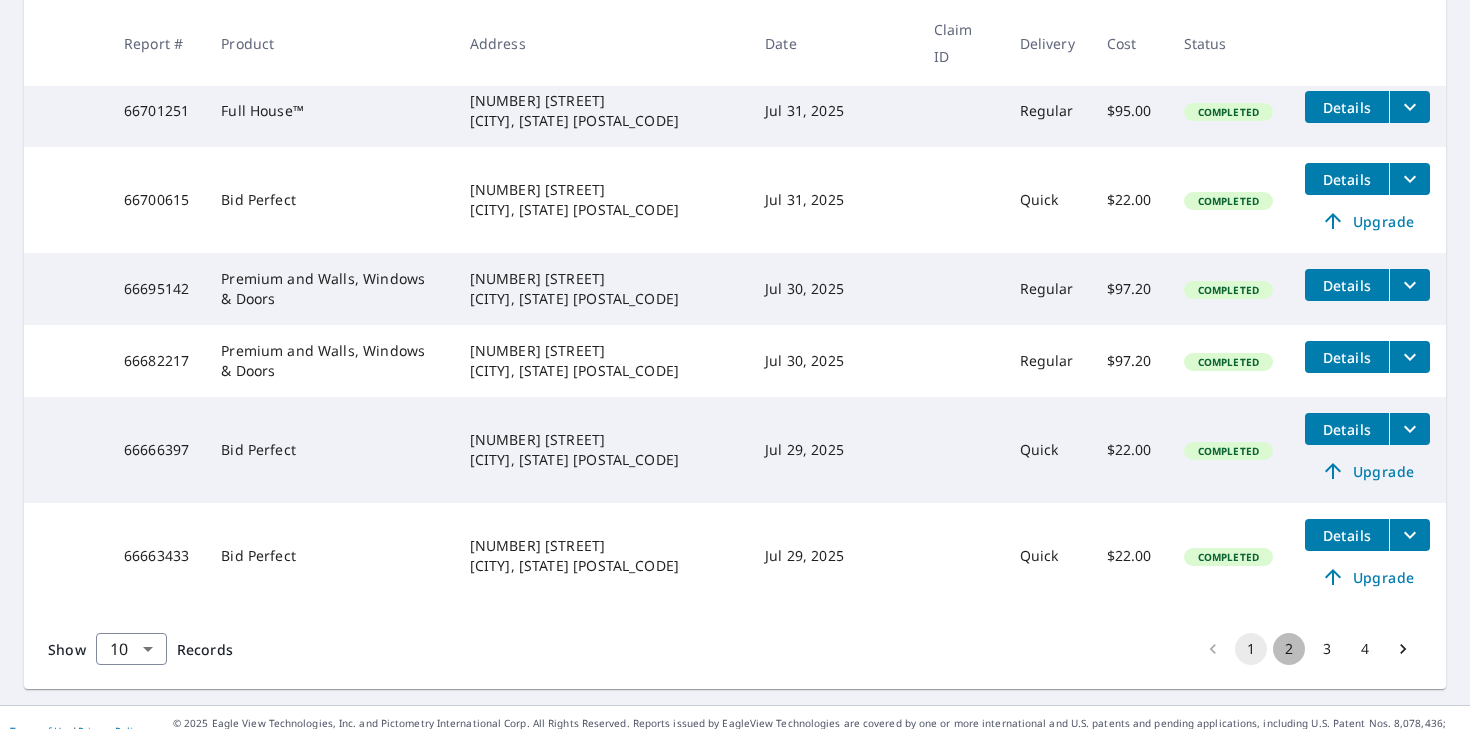 click on "2" at bounding box center (1289, 649) 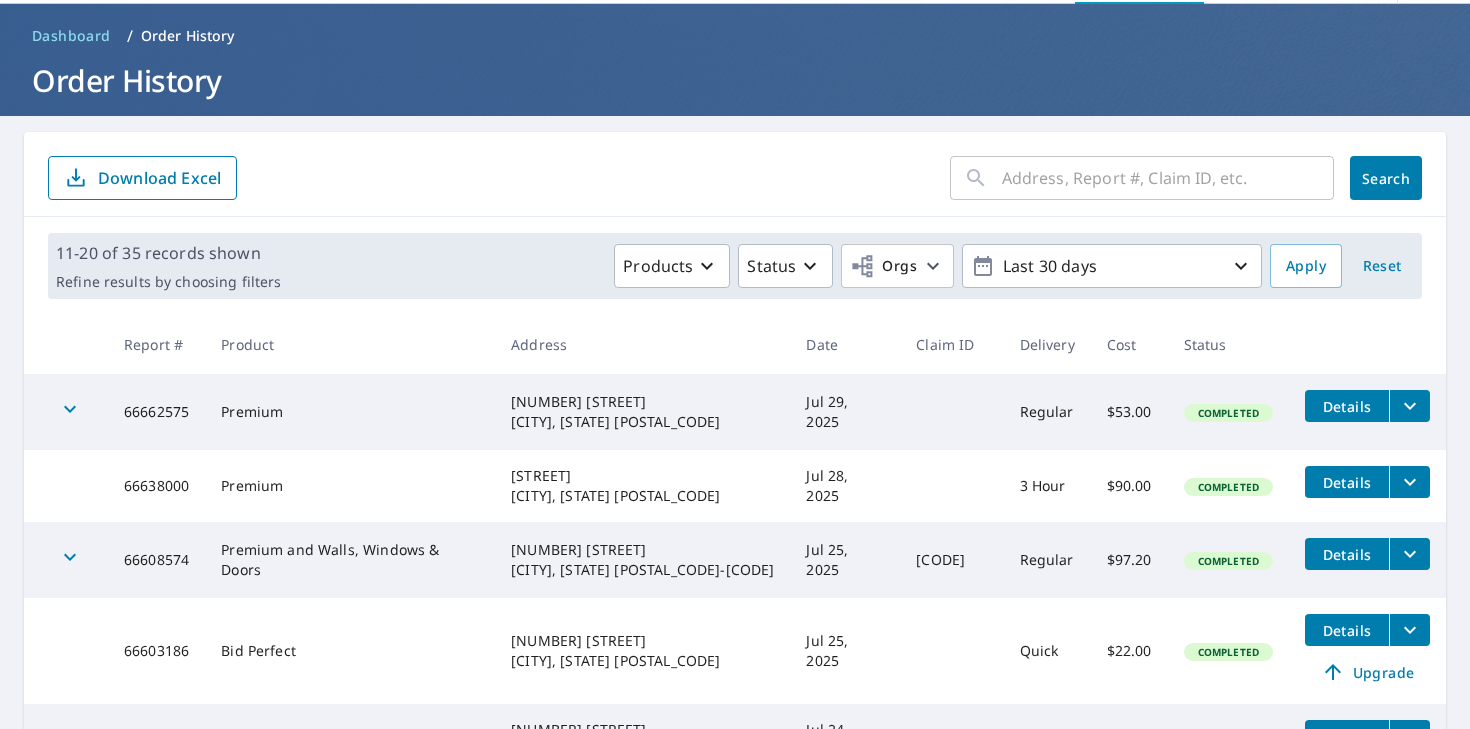 scroll, scrollTop: 371, scrollLeft: 0, axis: vertical 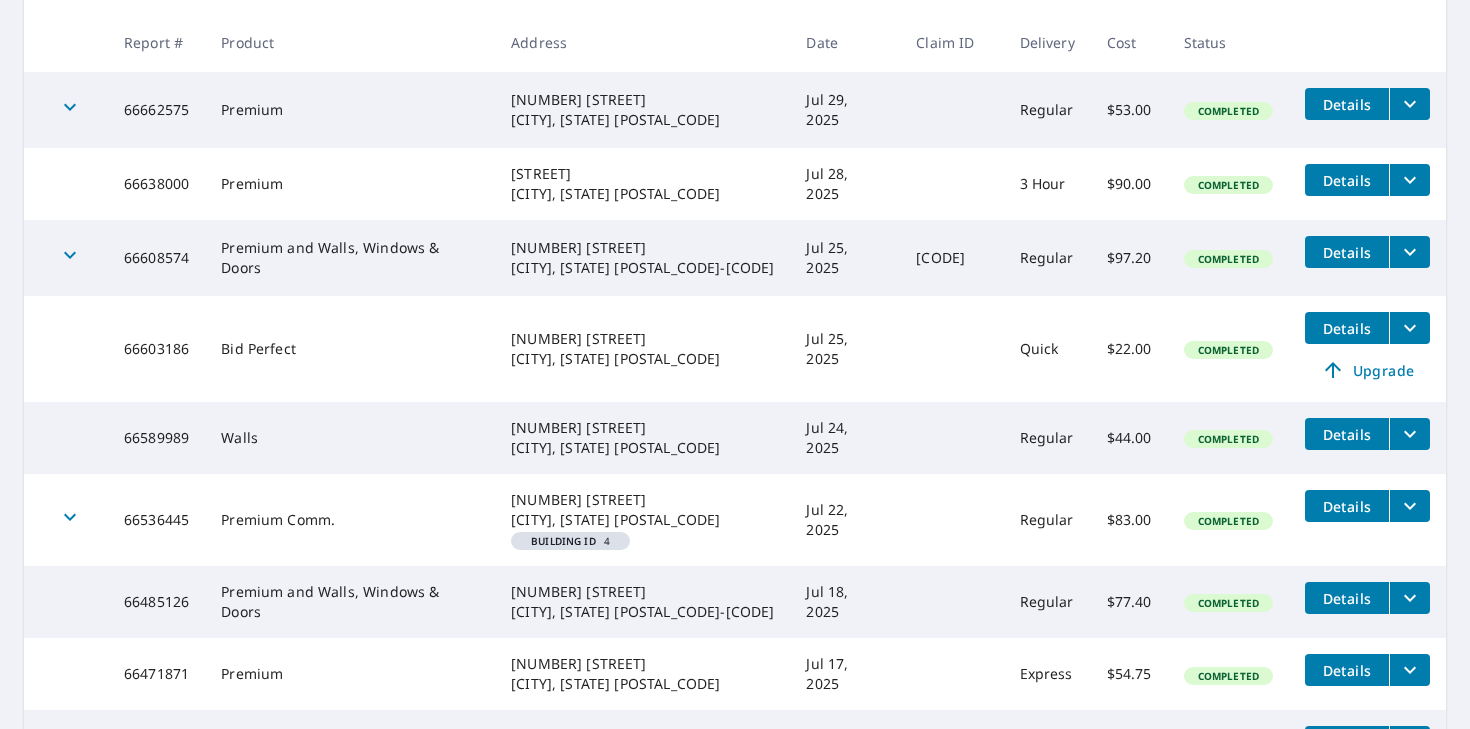 click 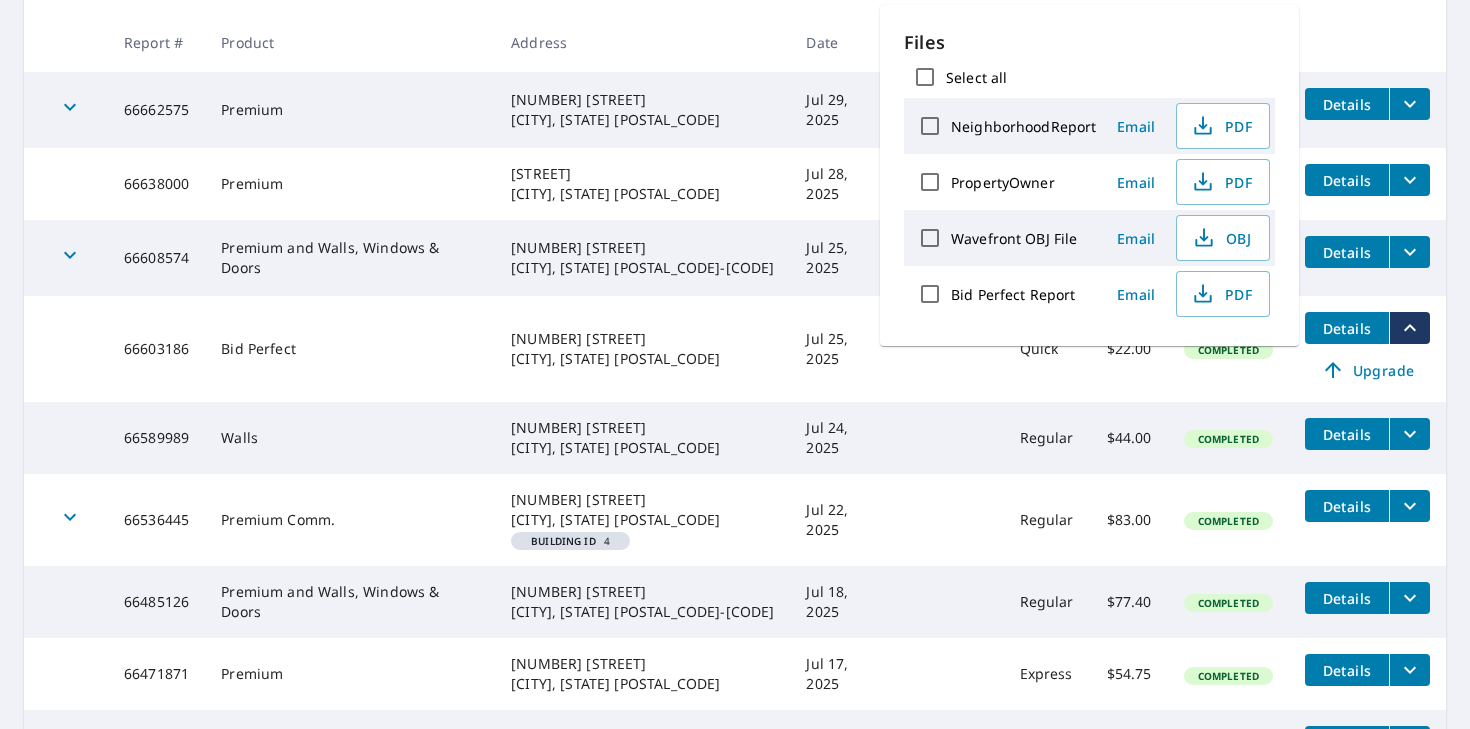 click on "Bid Perfect Report" at bounding box center [1013, 294] 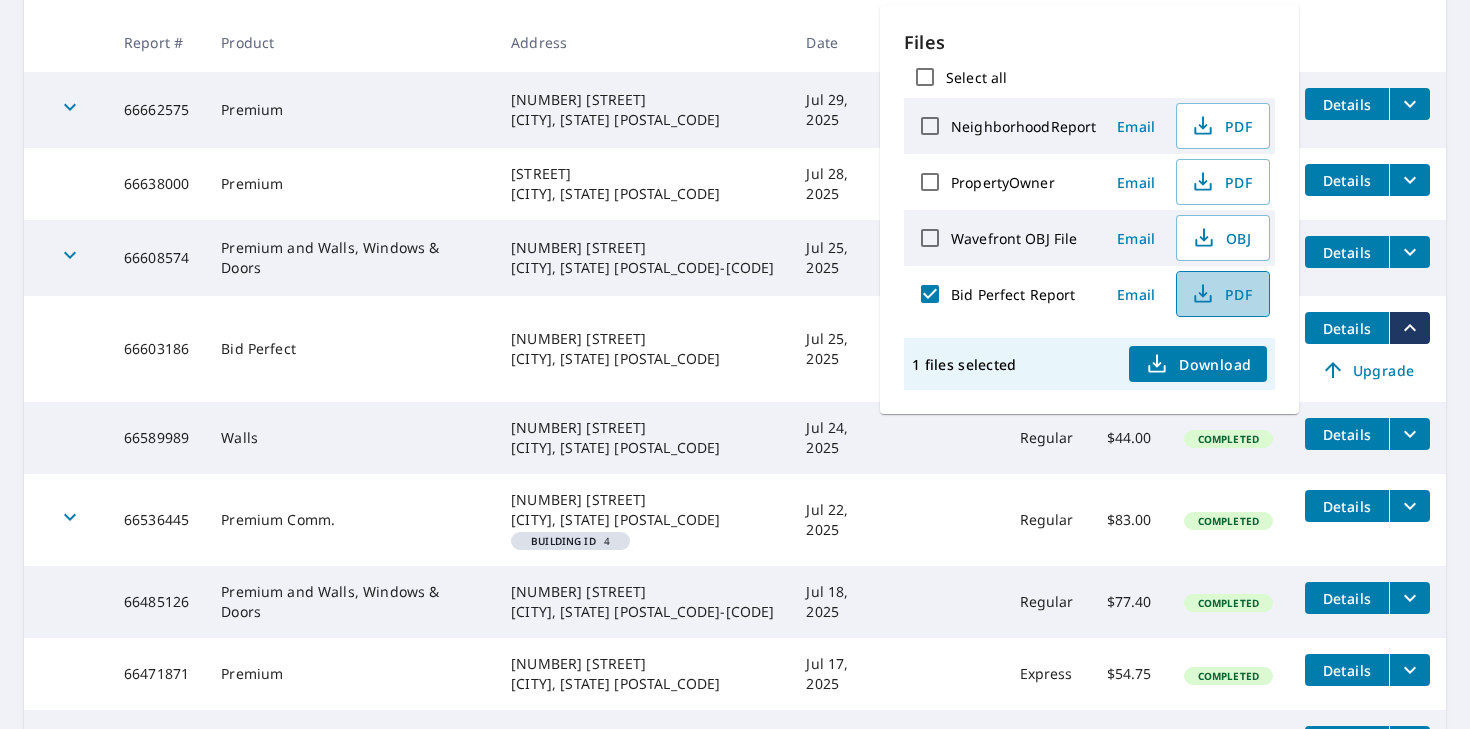 click on "PDF" at bounding box center (1221, 294) 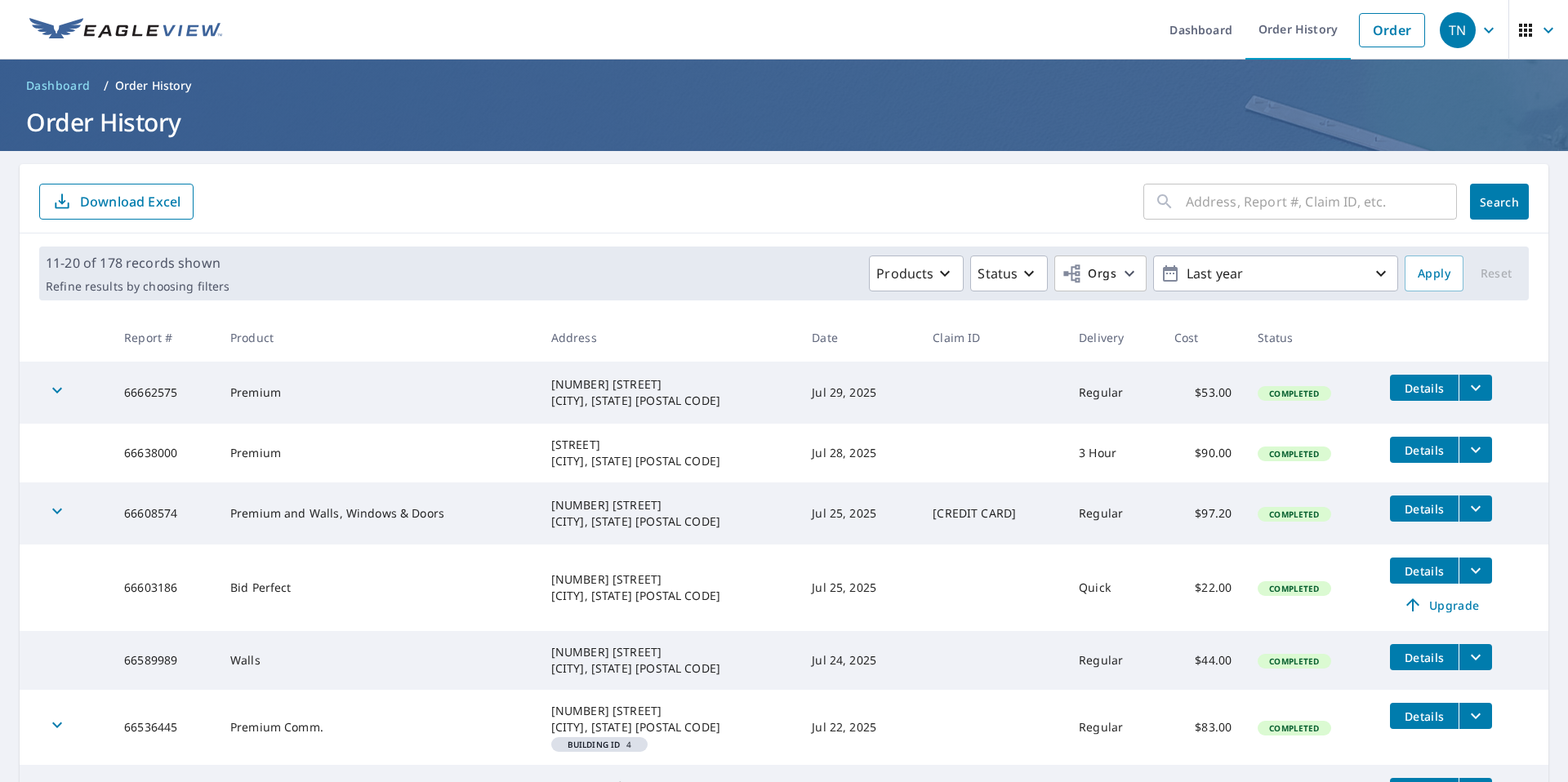 scroll, scrollTop: 0, scrollLeft: 0, axis: both 